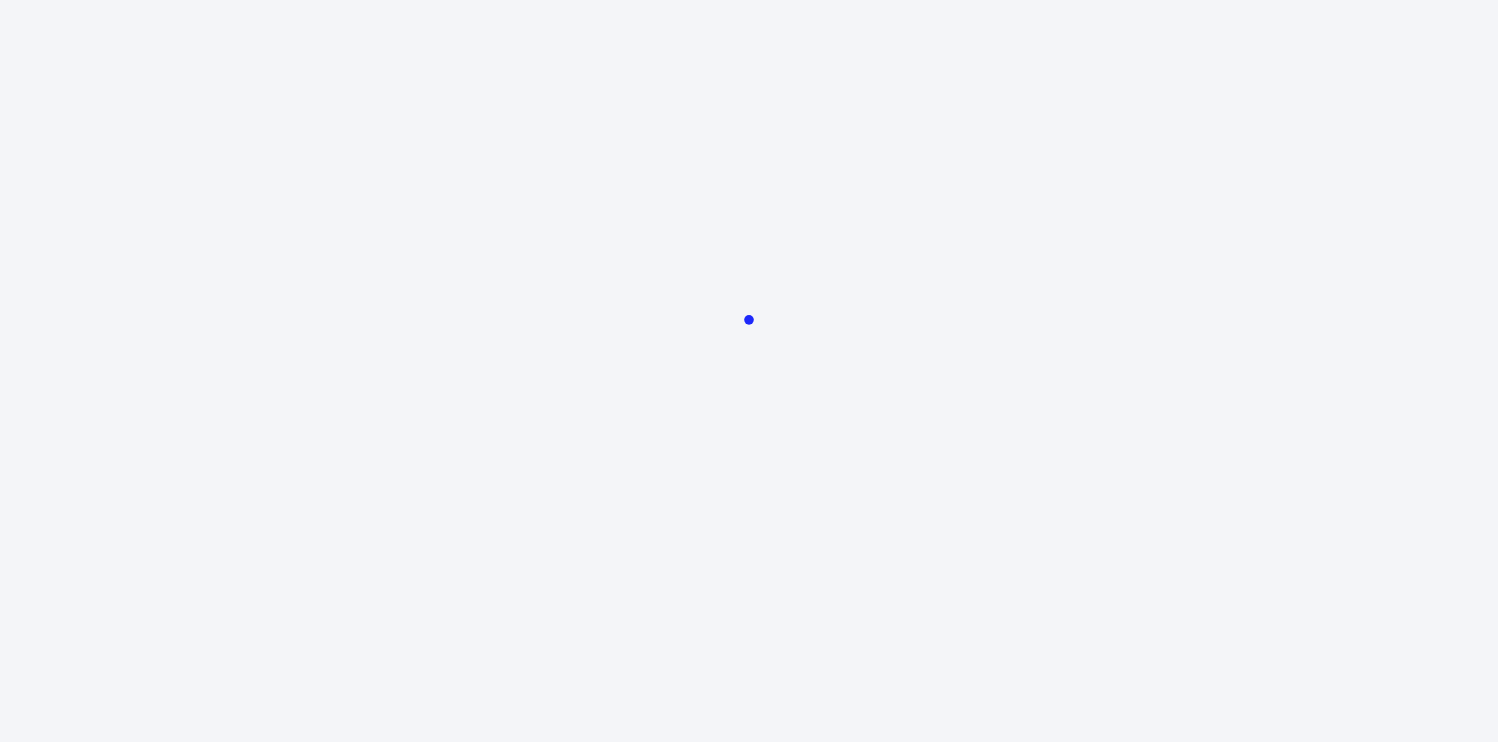 scroll, scrollTop: 0, scrollLeft: 0, axis: both 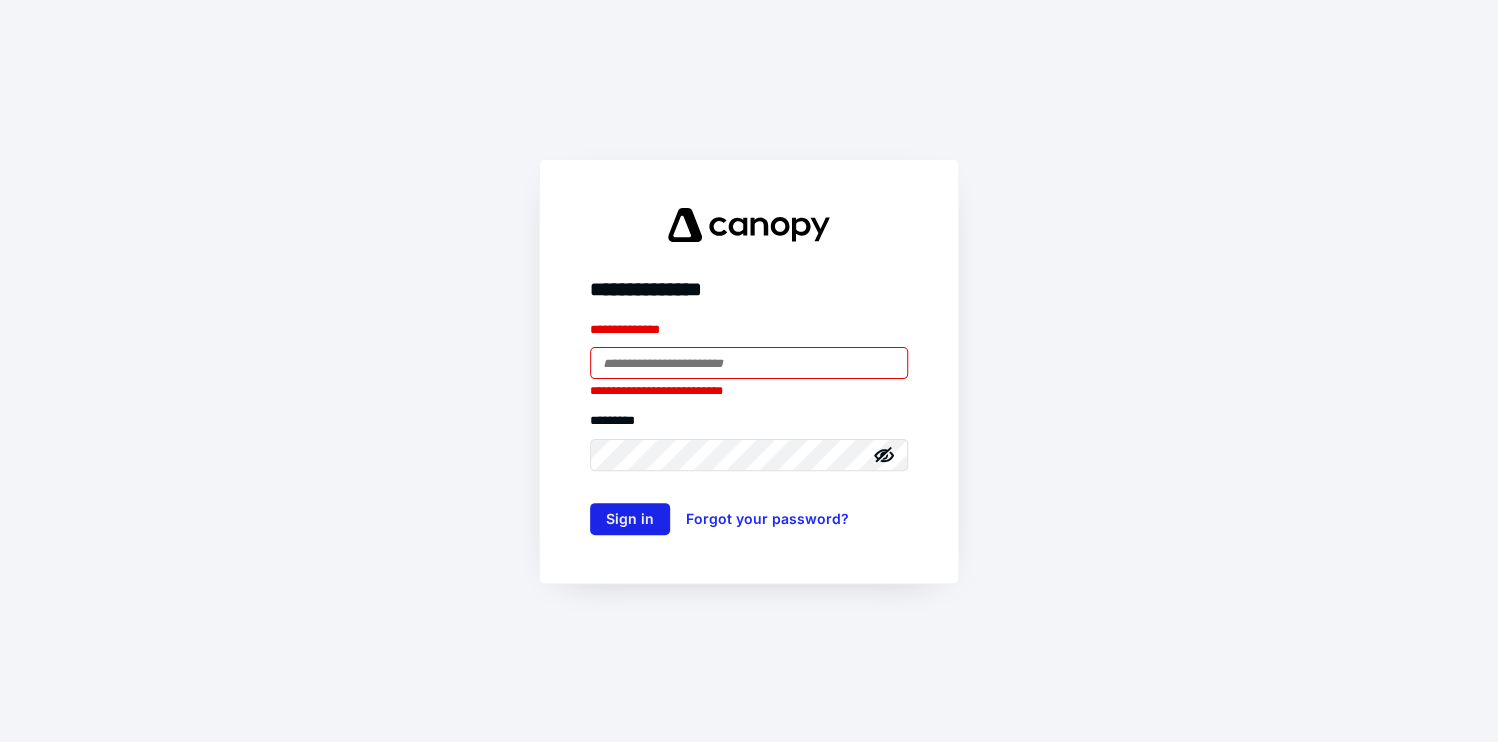 type on "**********" 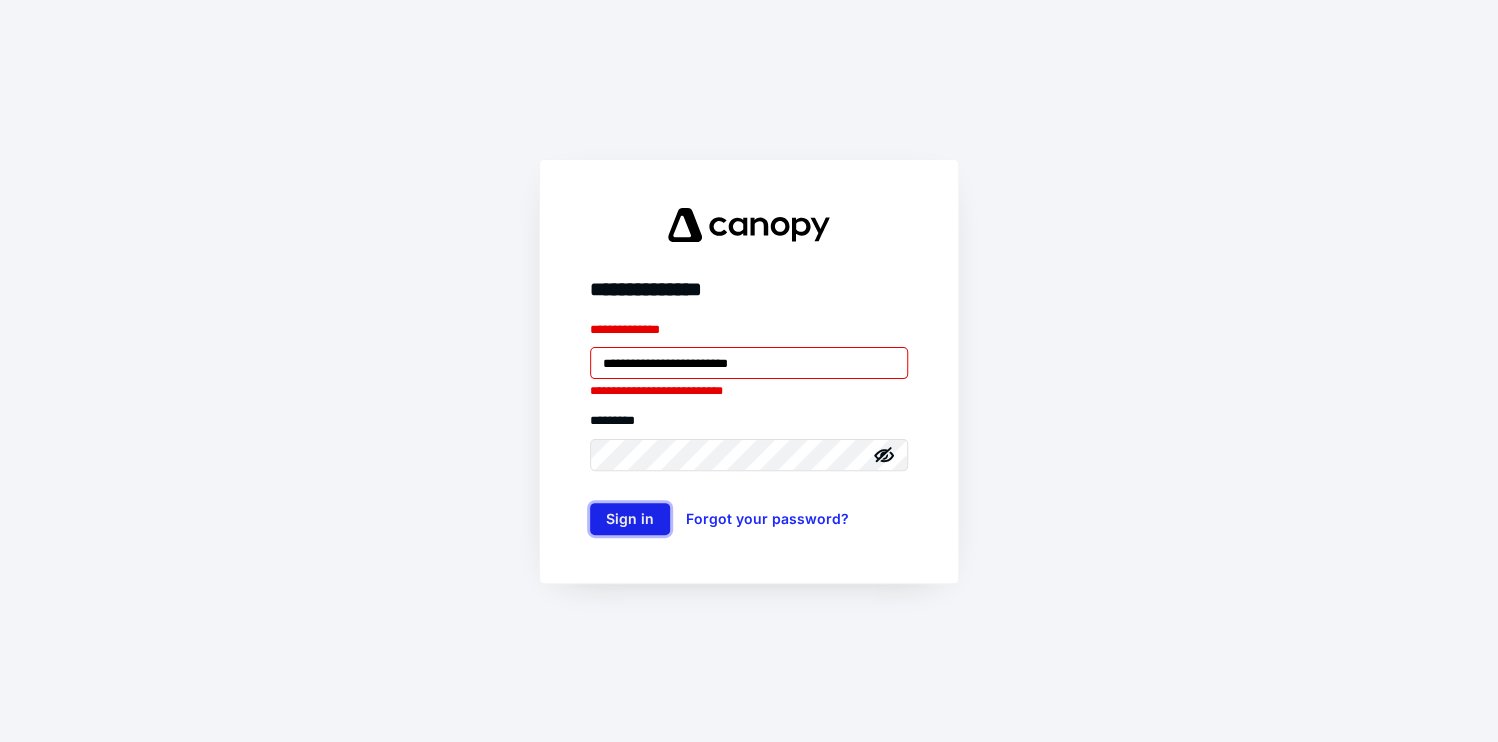 click on "Sign in" at bounding box center [630, 519] 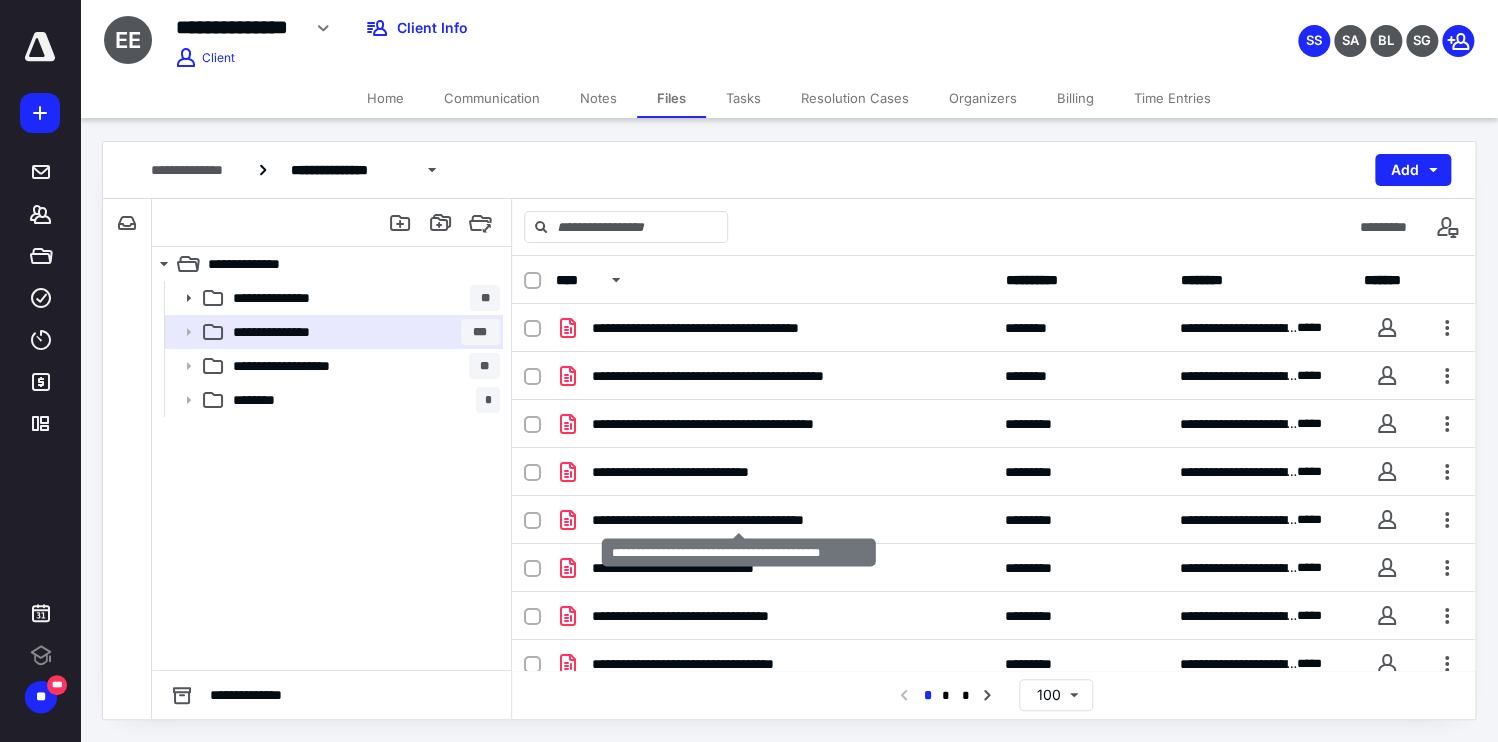 scroll, scrollTop: 0, scrollLeft: 0, axis: both 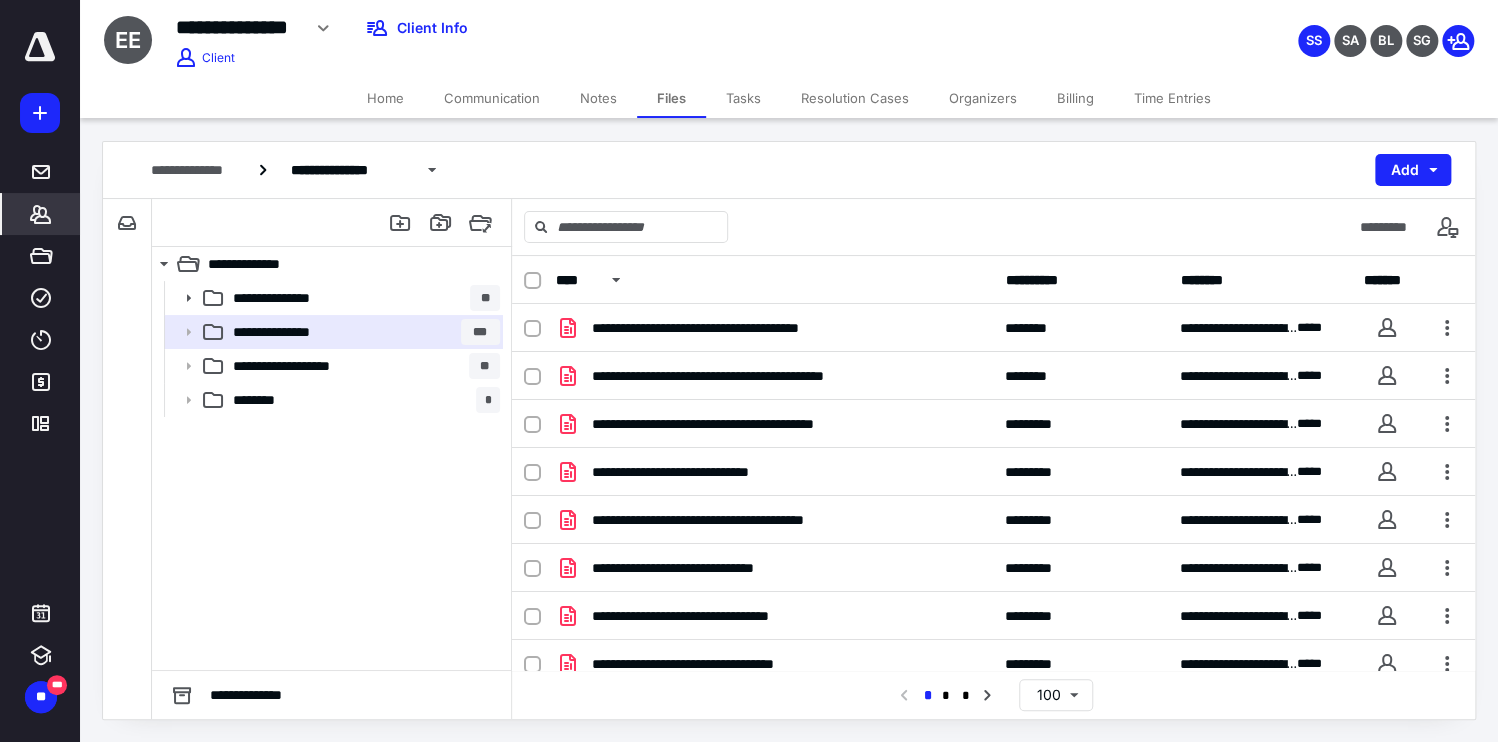 click 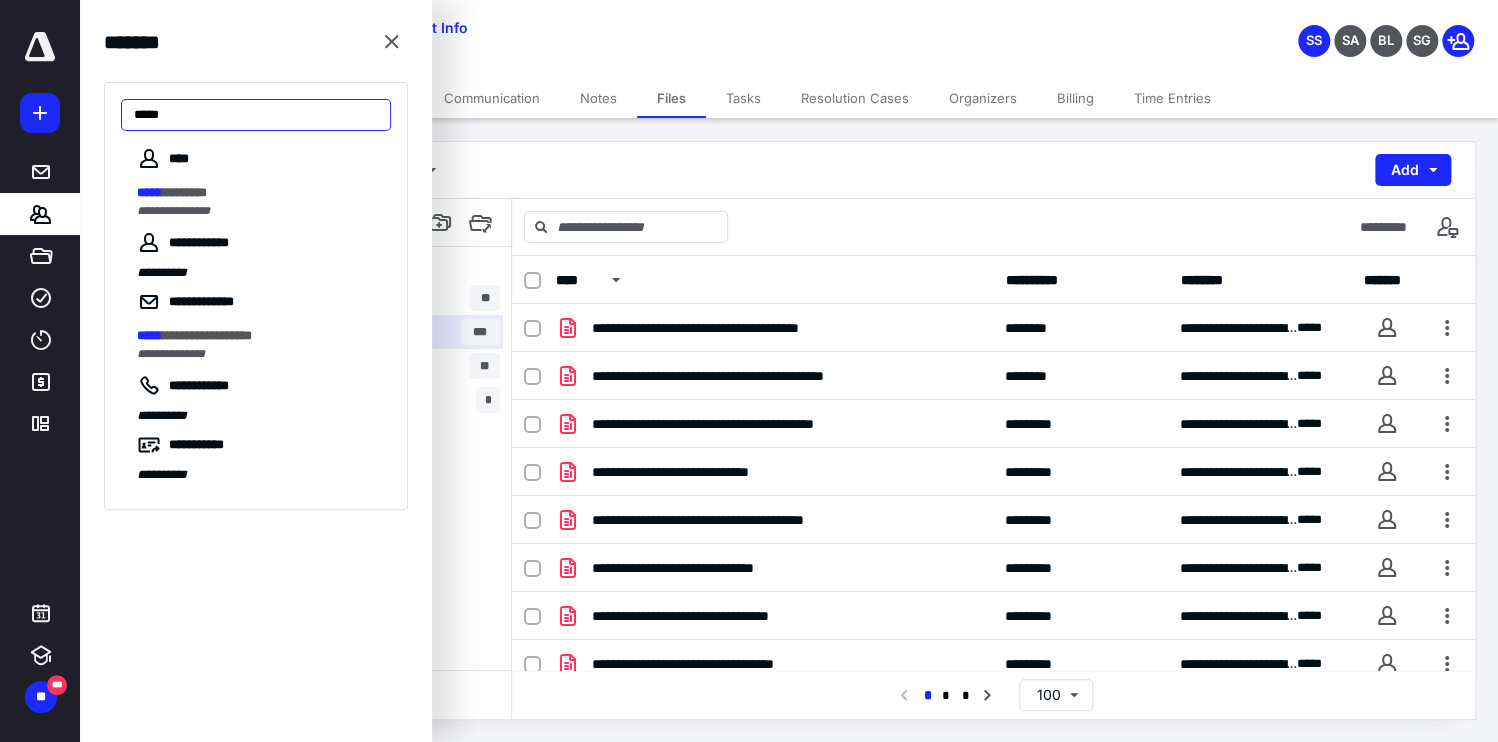 type on "*****" 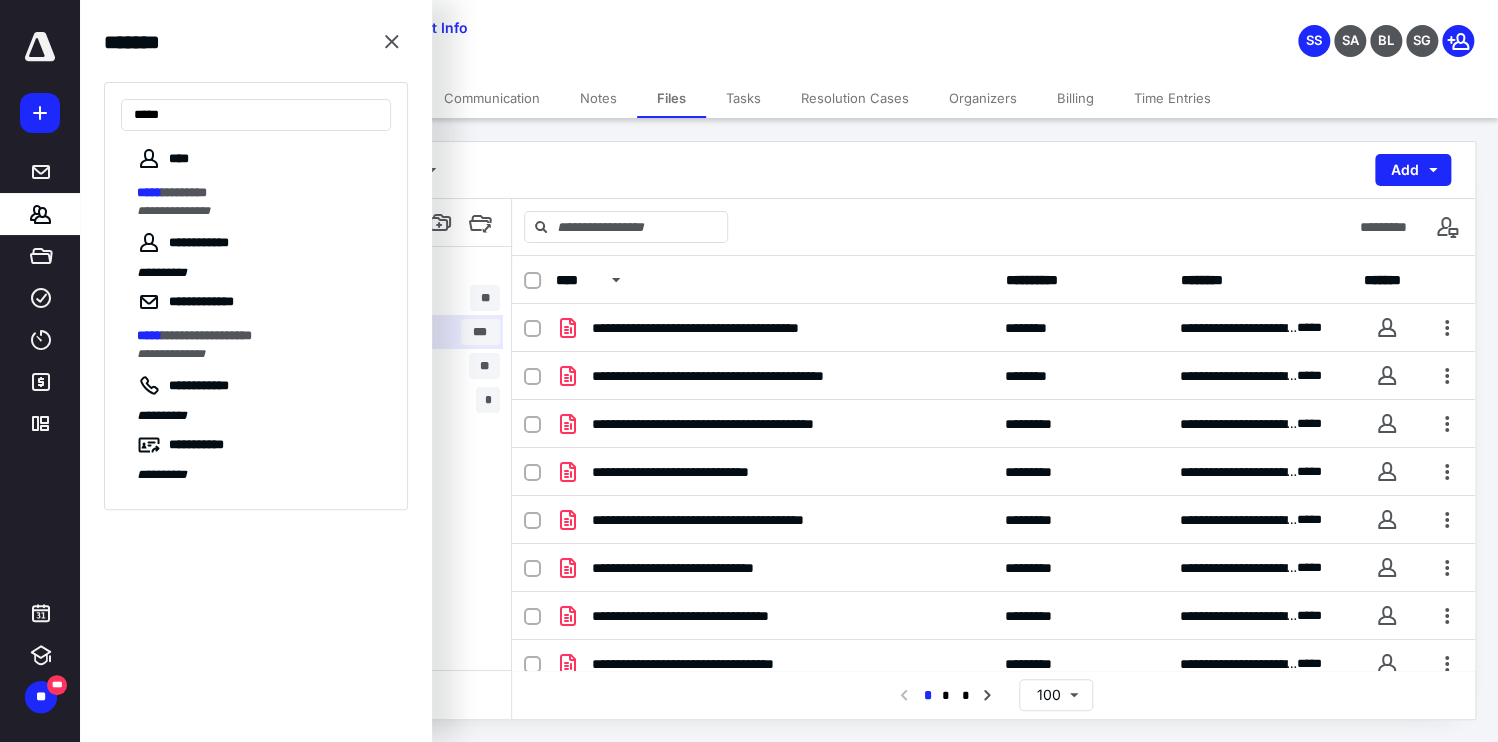 click on "**********" at bounding box center [256, 243] 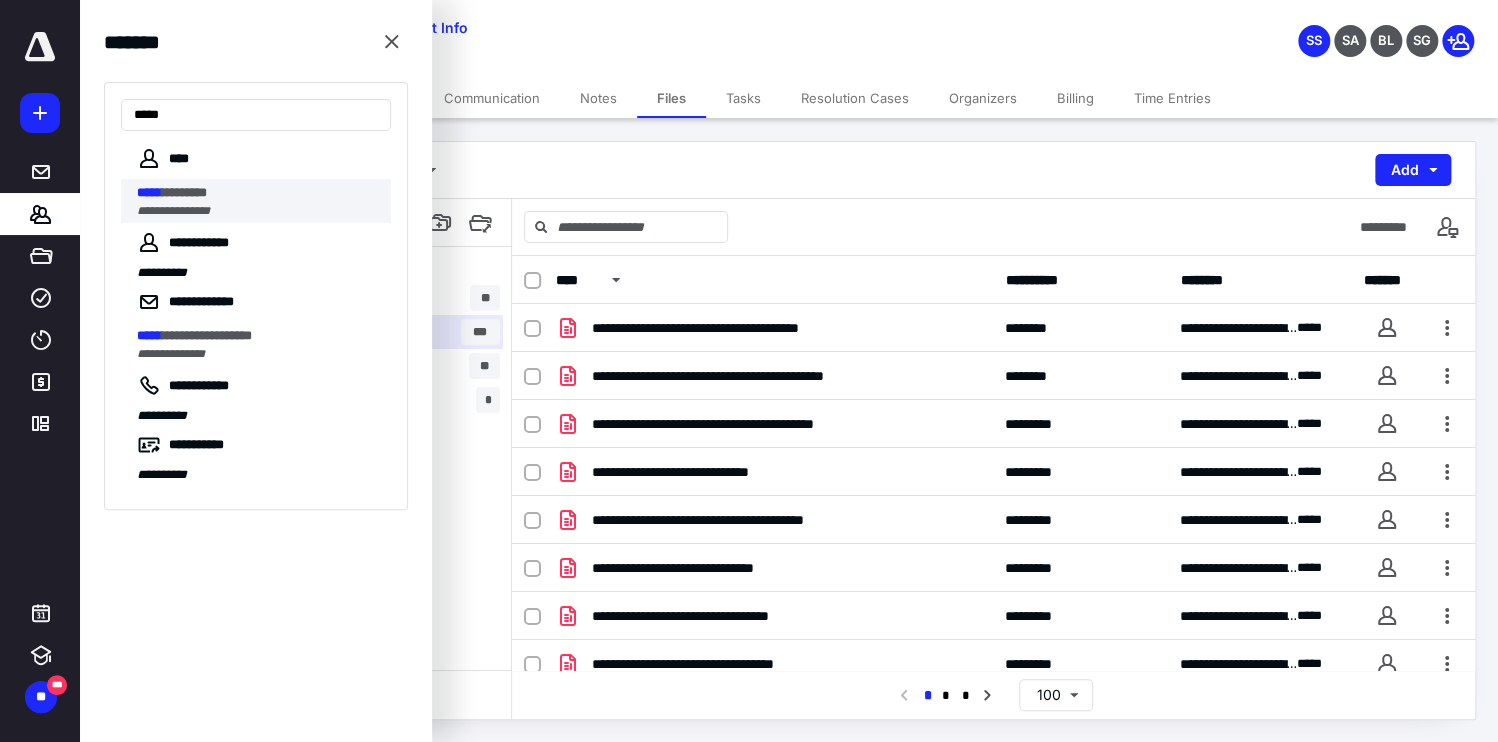 click on "**********" at bounding box center (258, 211) 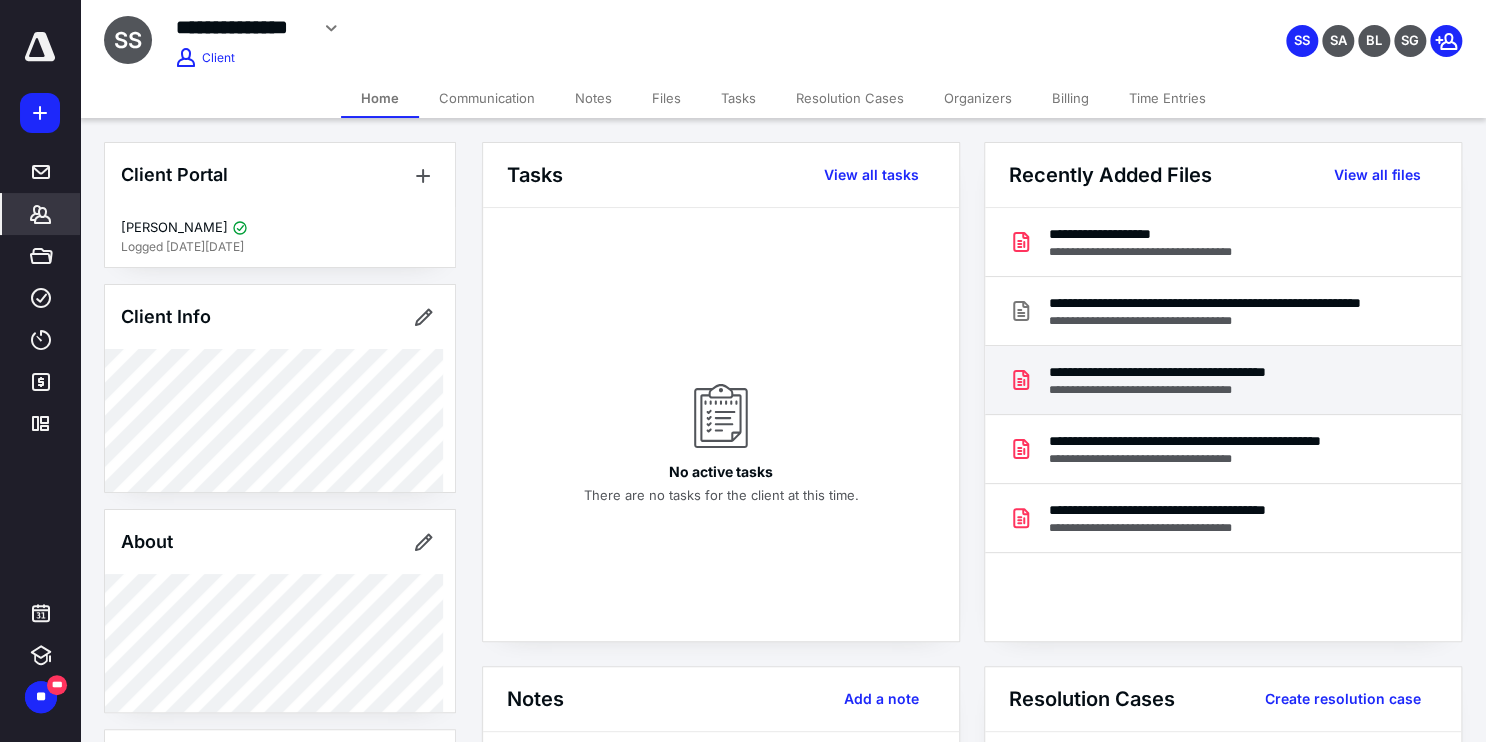 click on "**********" at bounding box center (1198, 372) 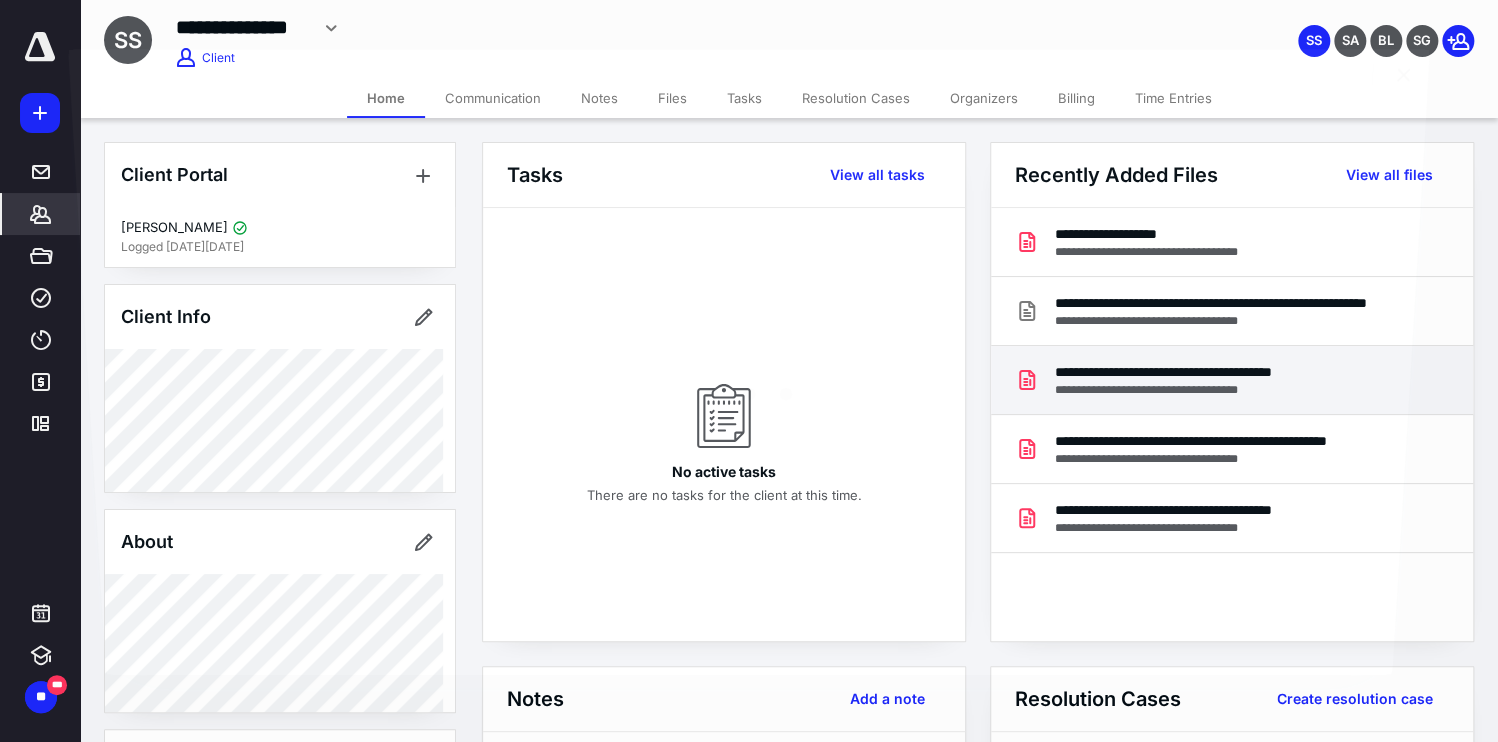 click at bounding box center [749, 386] 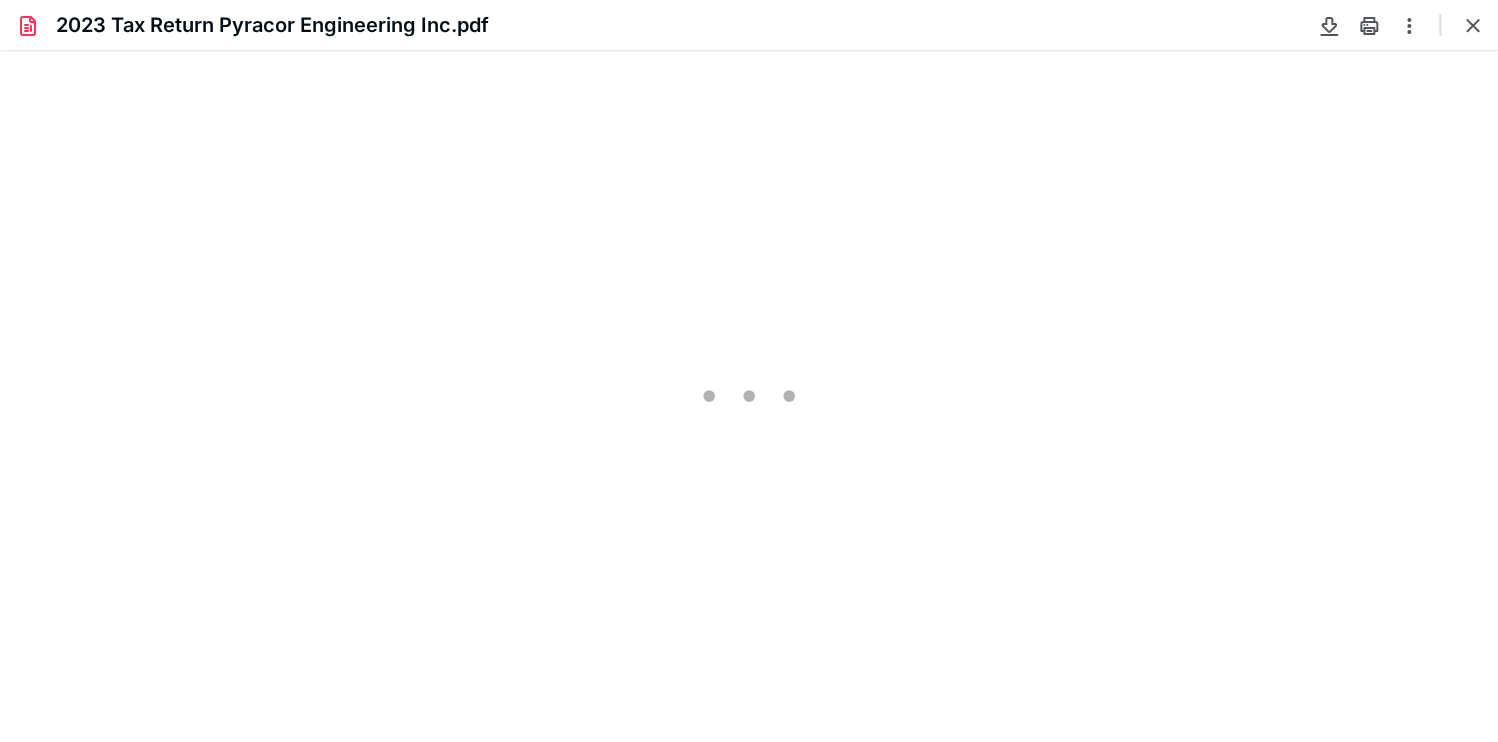 scroll, scrollTop: 0, scrollLeft: 0, axis: both 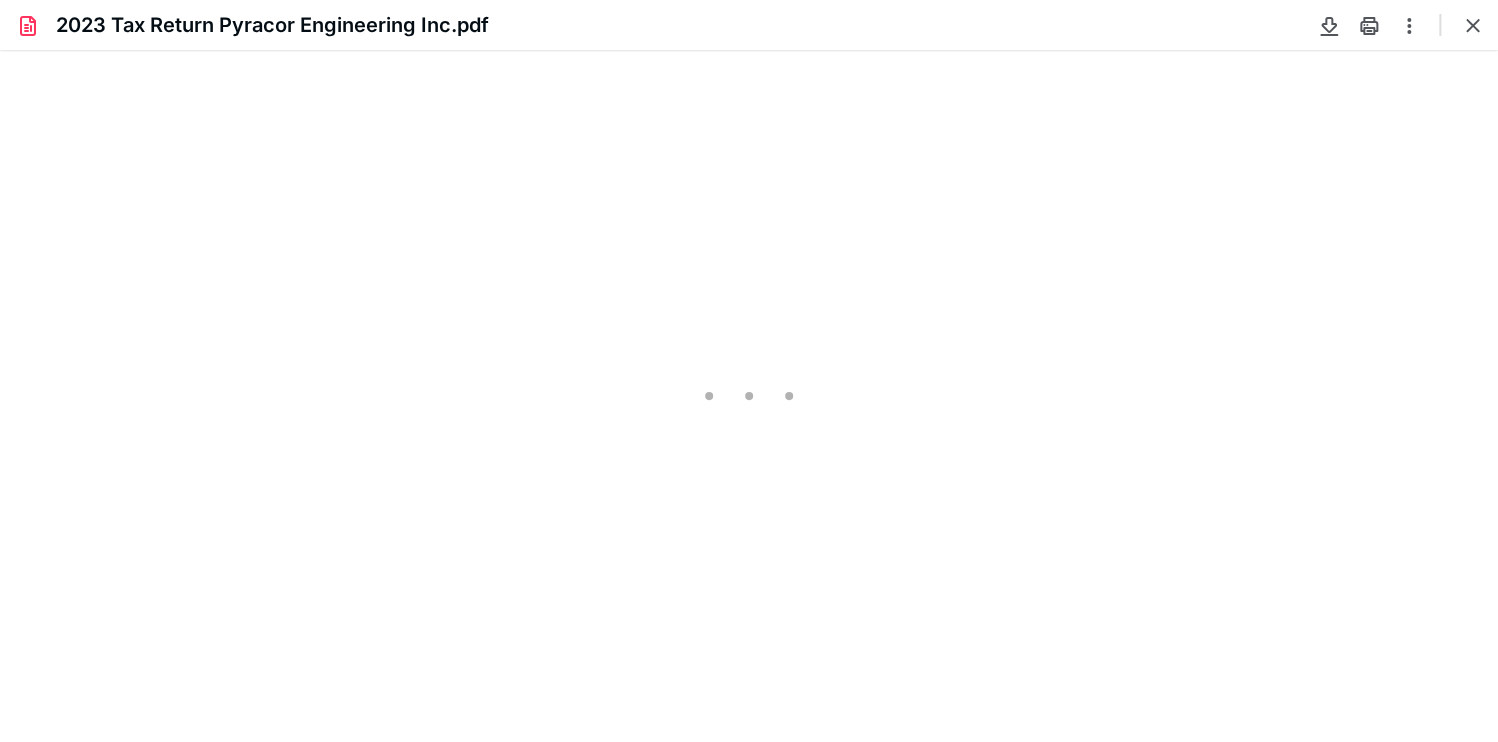 type on "240" 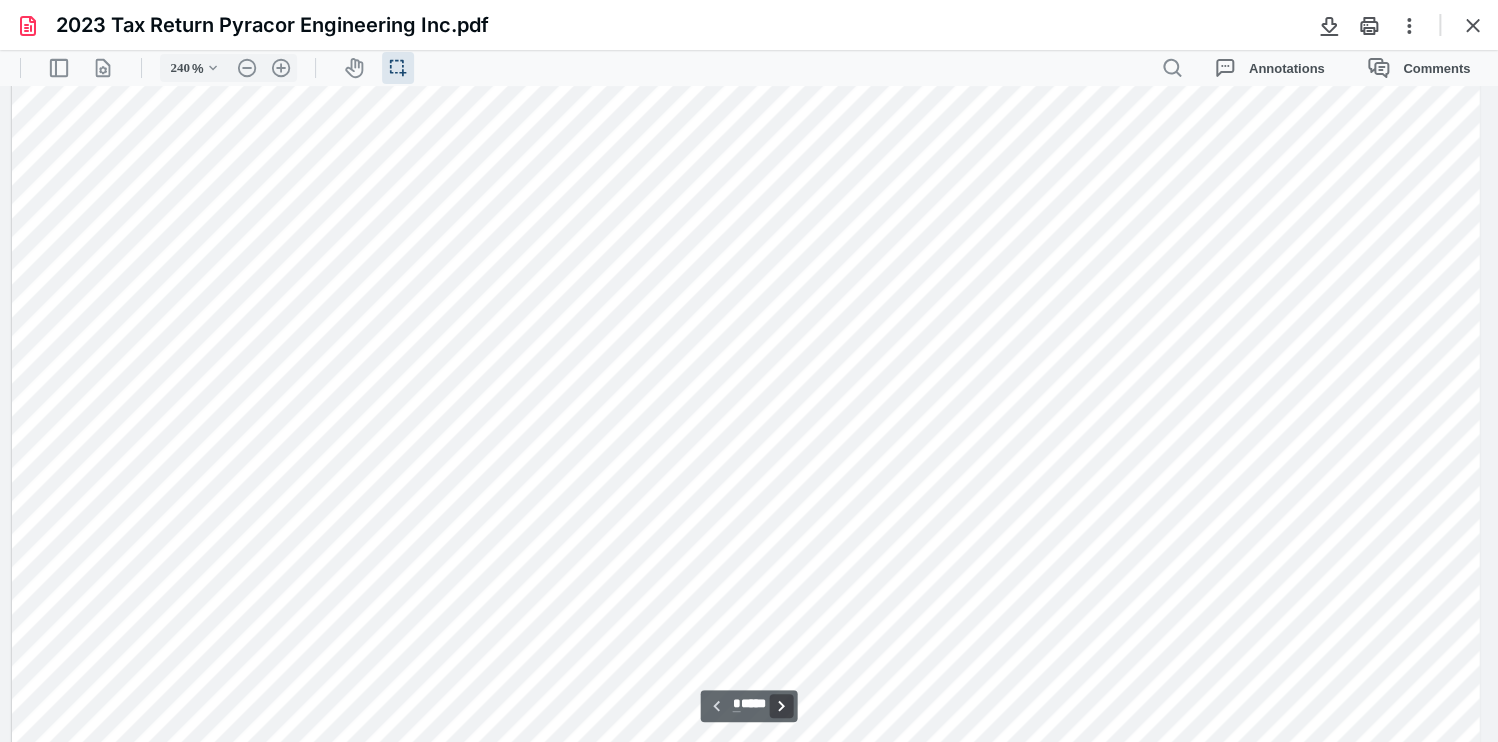 click on "**********" at bounding box center (782, 706) 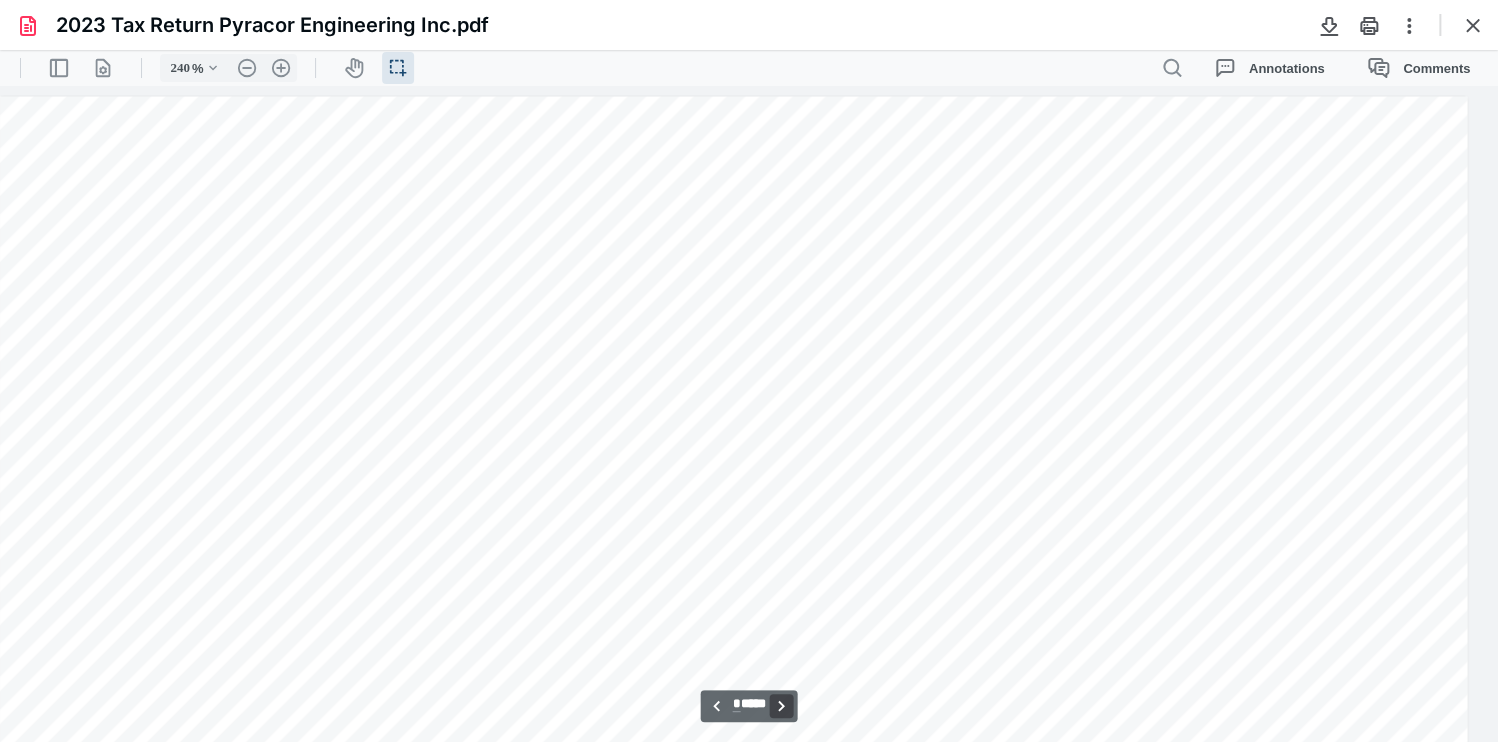 click on "**********" at bounding box center (782, 706) 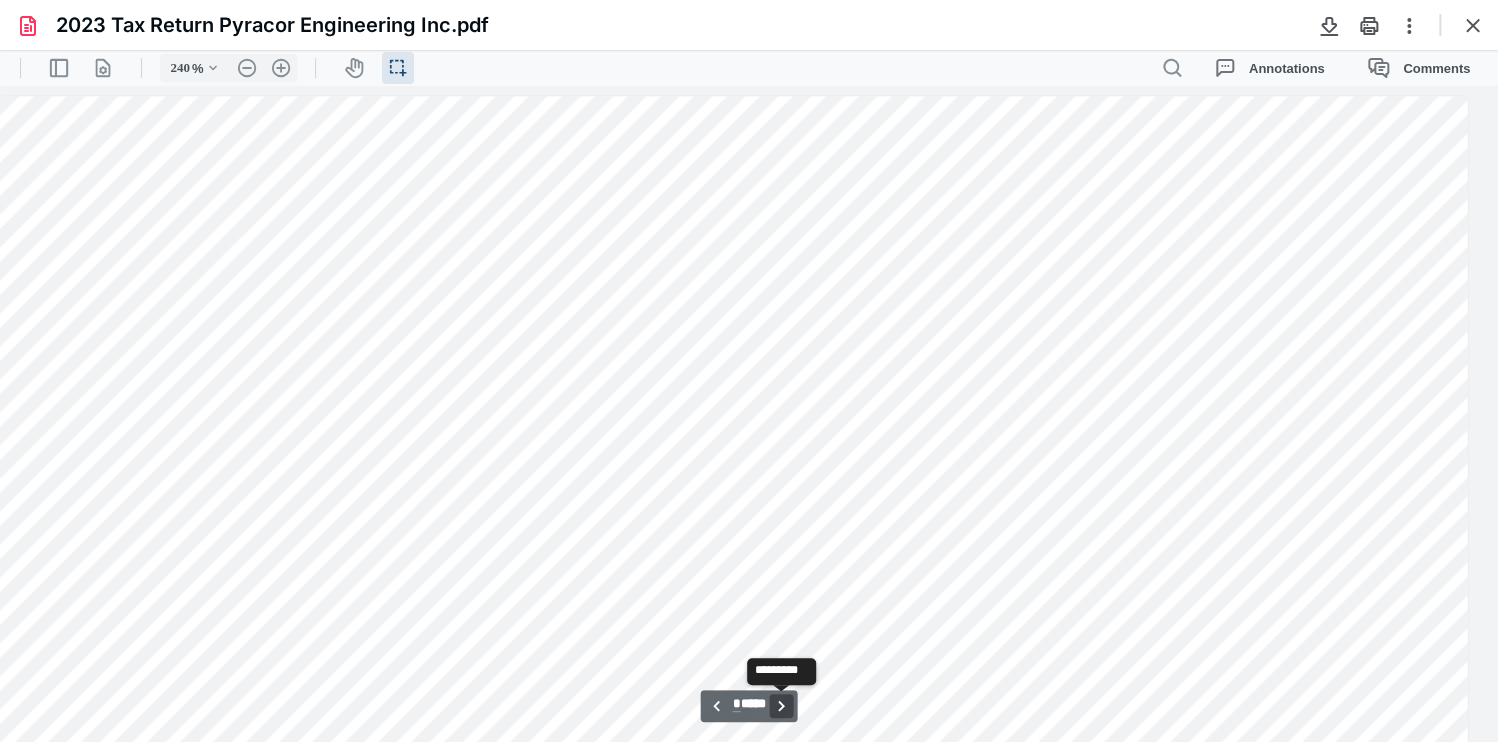 scroll, scrollTop: 3838, scrollLeft: 226, axis: both 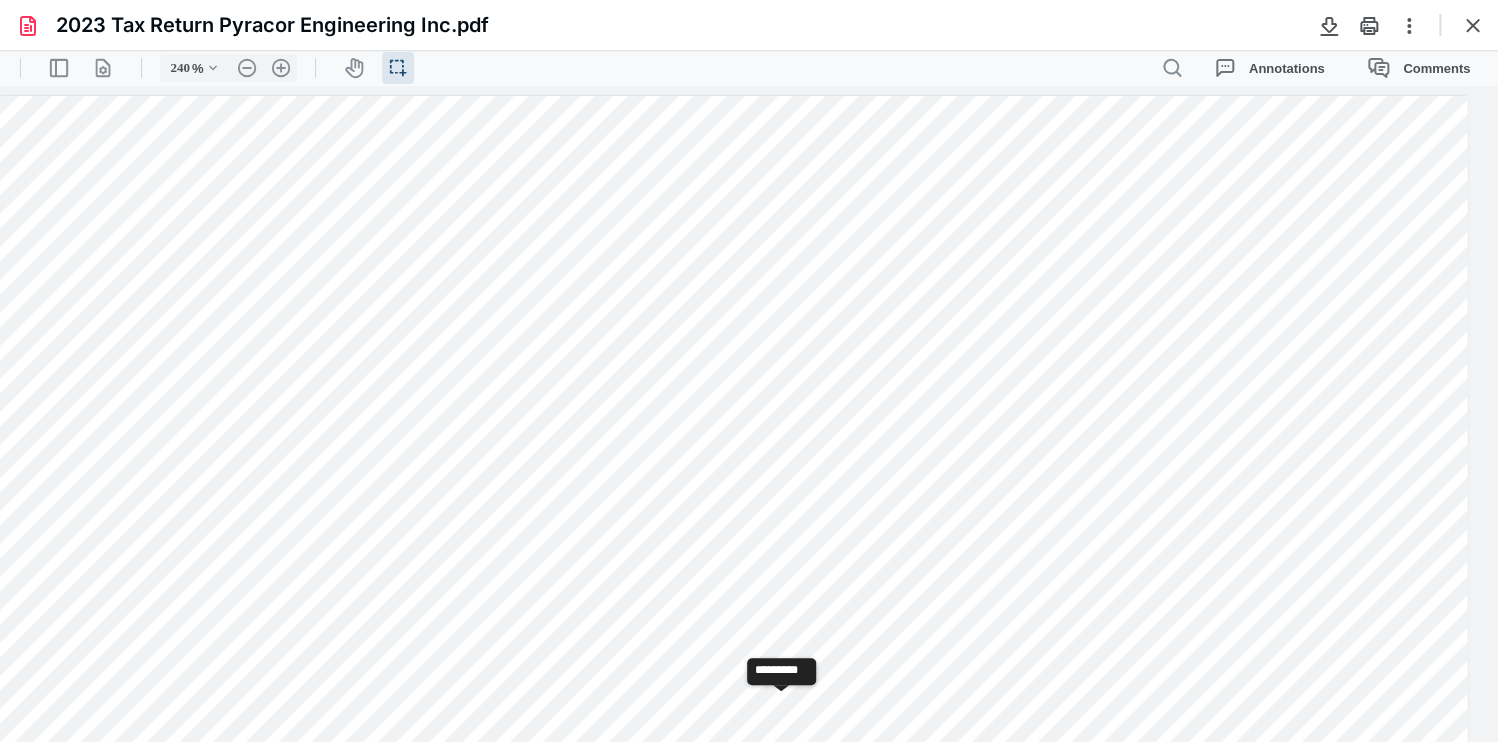 click on "**********" at bounding box center [782, 706] 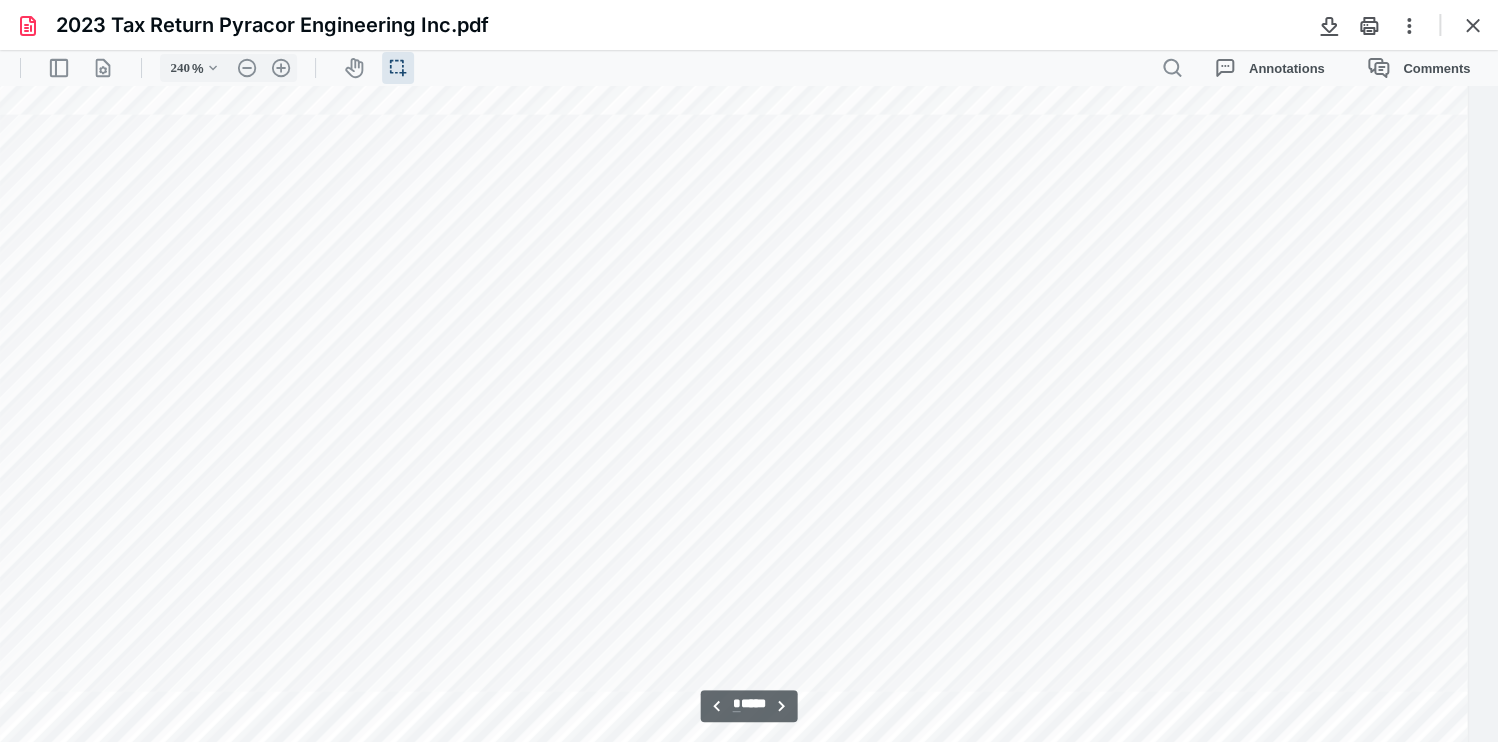 scroll, scrollTop: 9836, scrollLeft: 226, axis: both 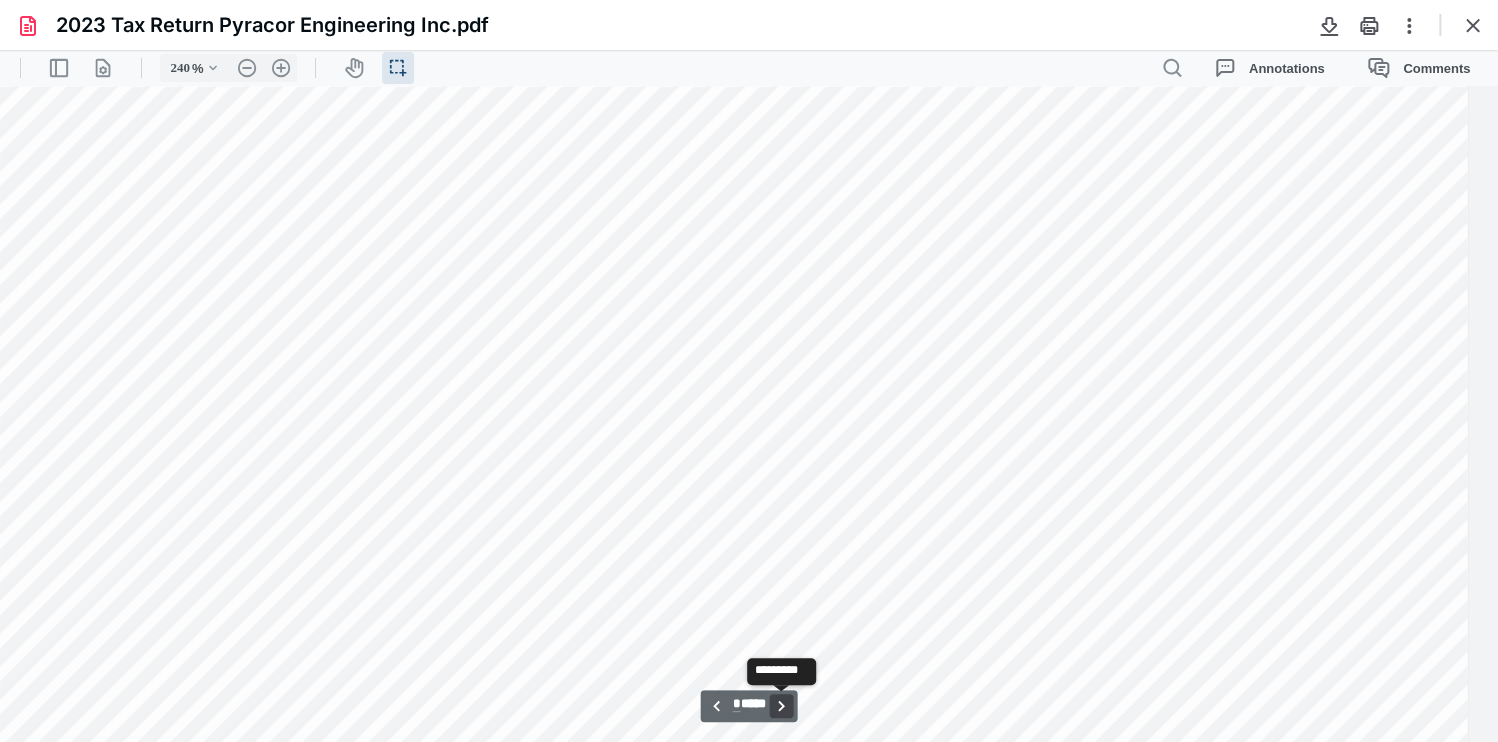 click on "**********" at bounding box center (782, 706) 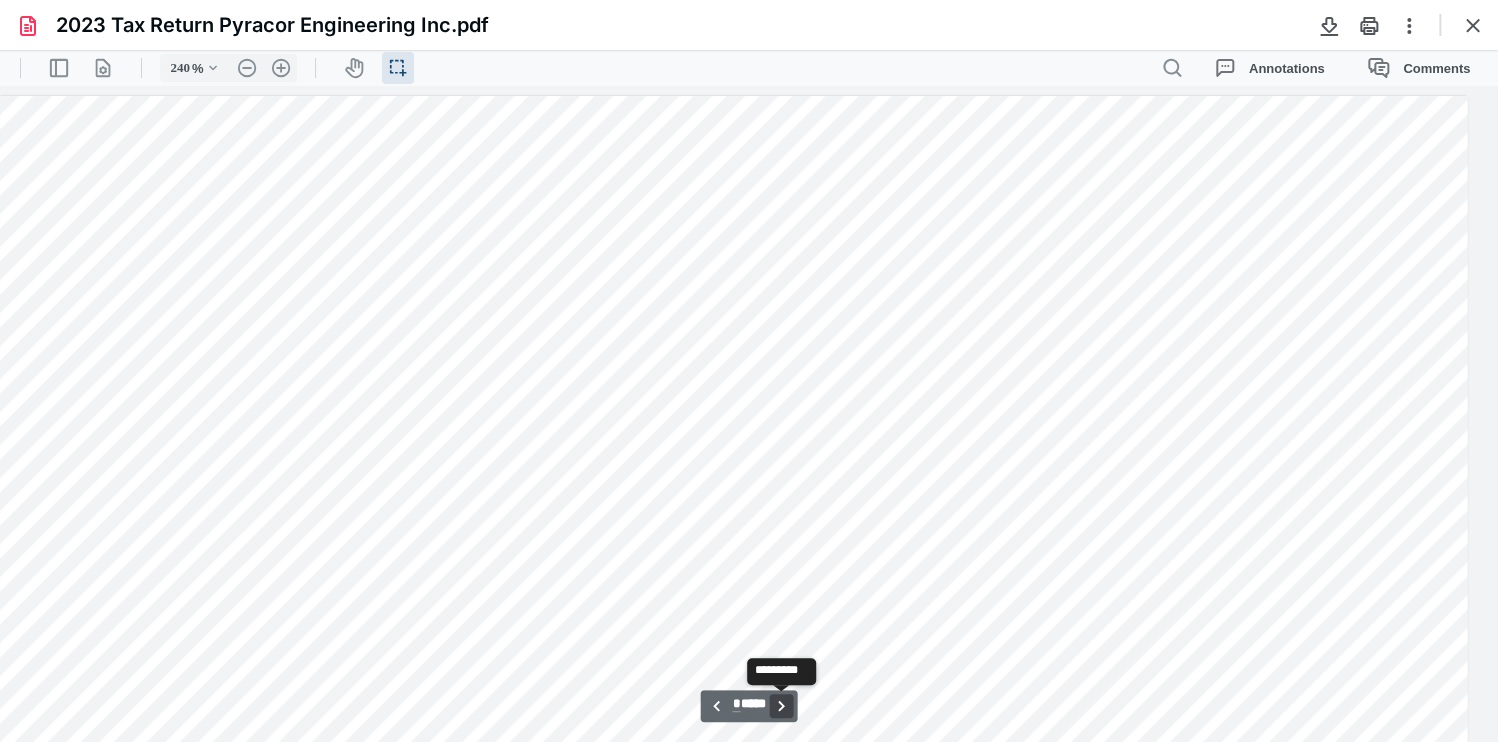 click on "**********" at bounding box center [782, 706] 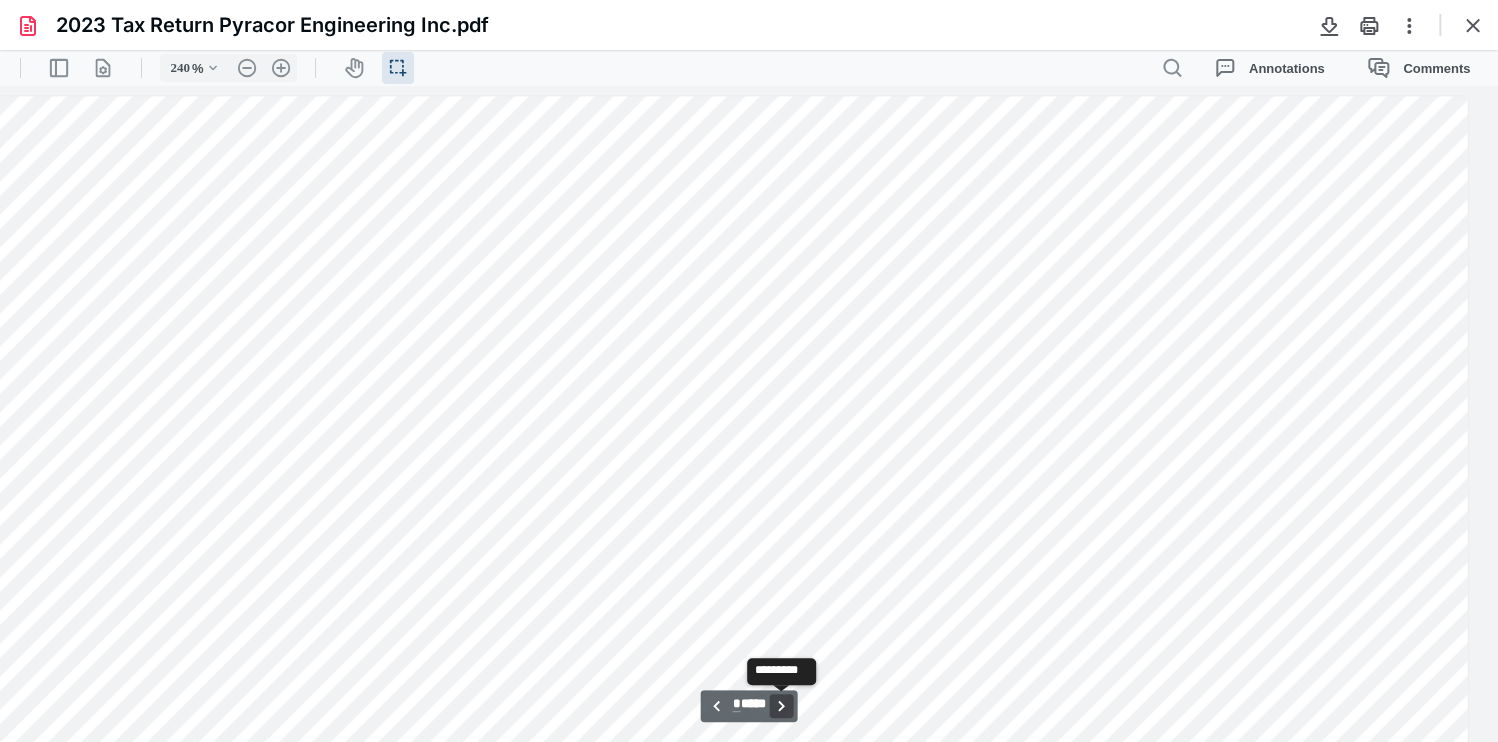 click on "**********" at bounding box center (782, 706) 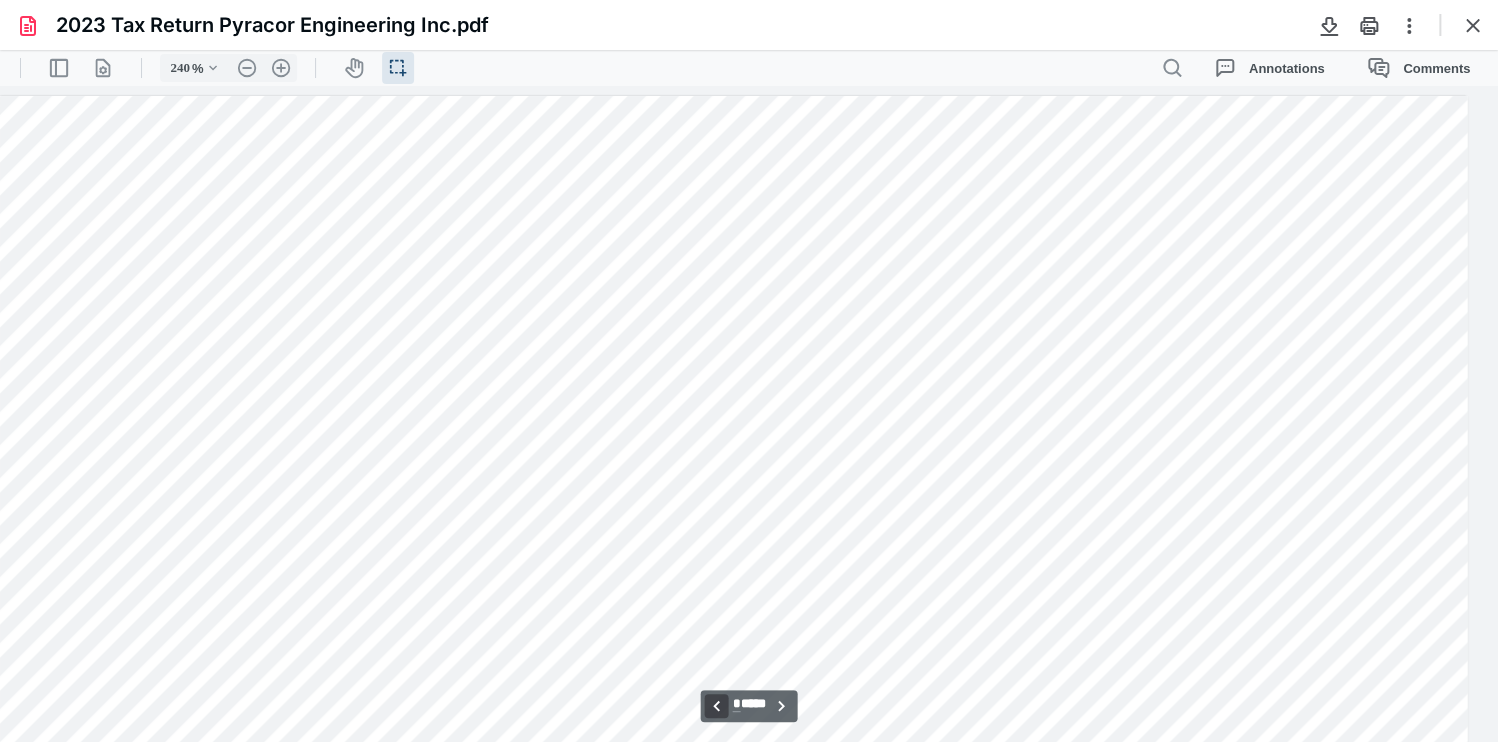 click on "**********" at bounding box center (716, 706) 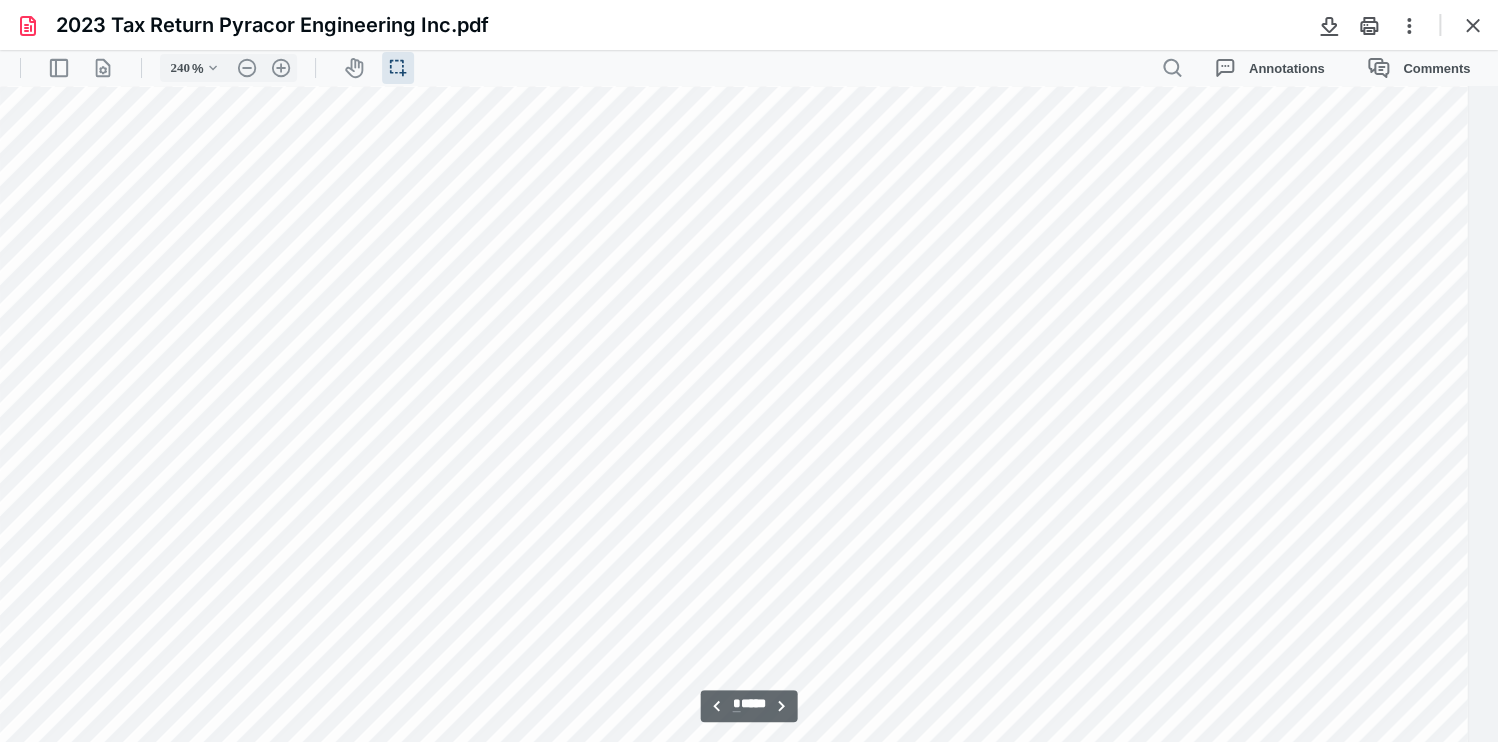 type 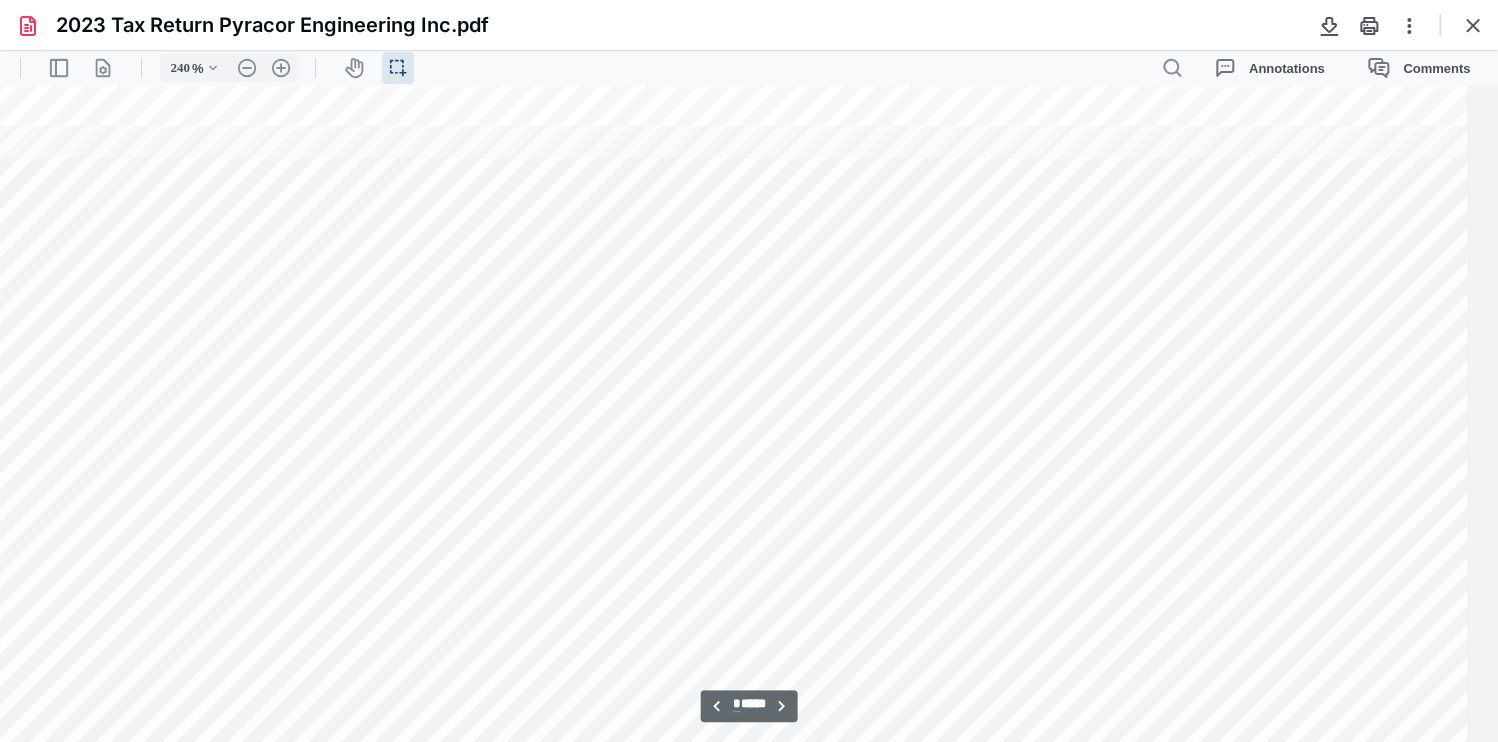 scroll, scrollTop: 14472, scrollLeft: 226, axis: both 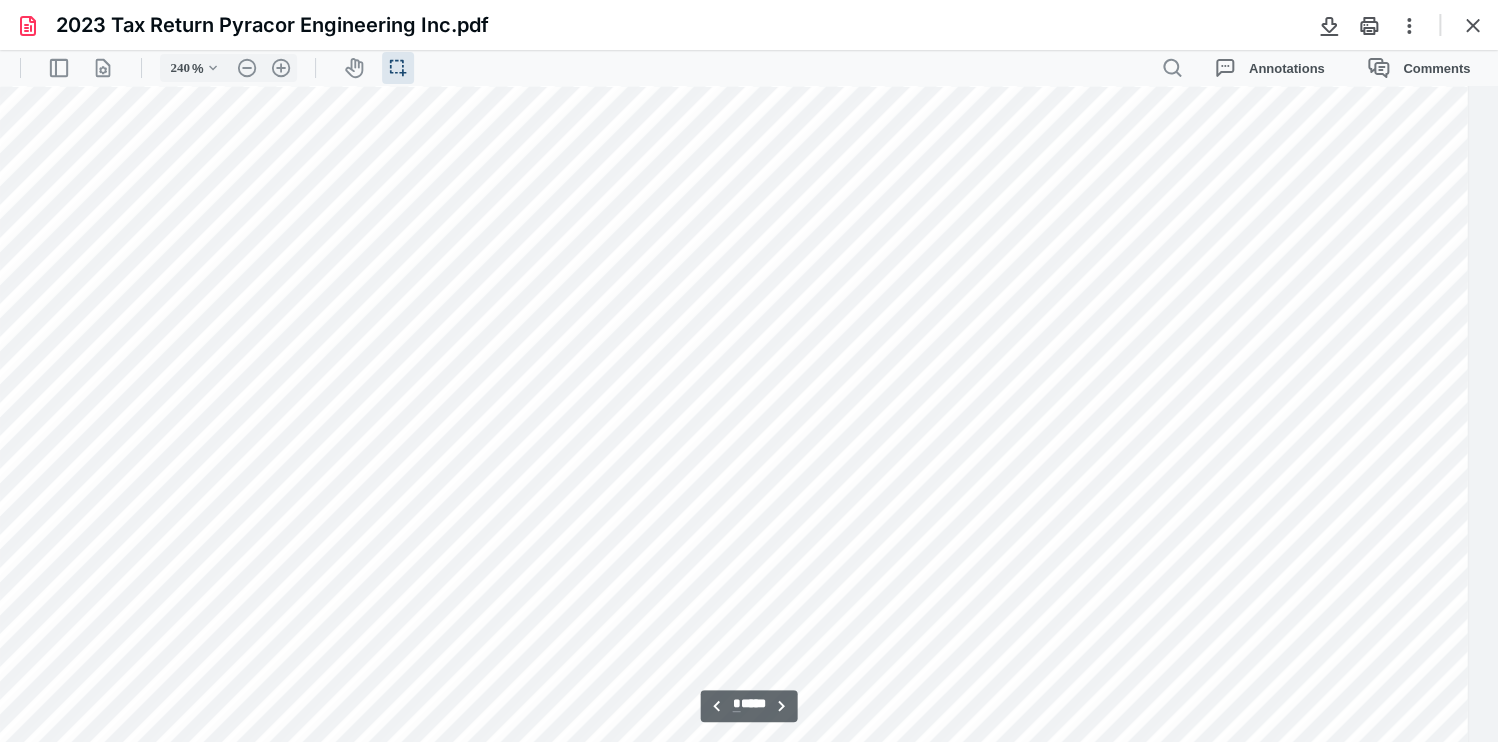 type on "140" 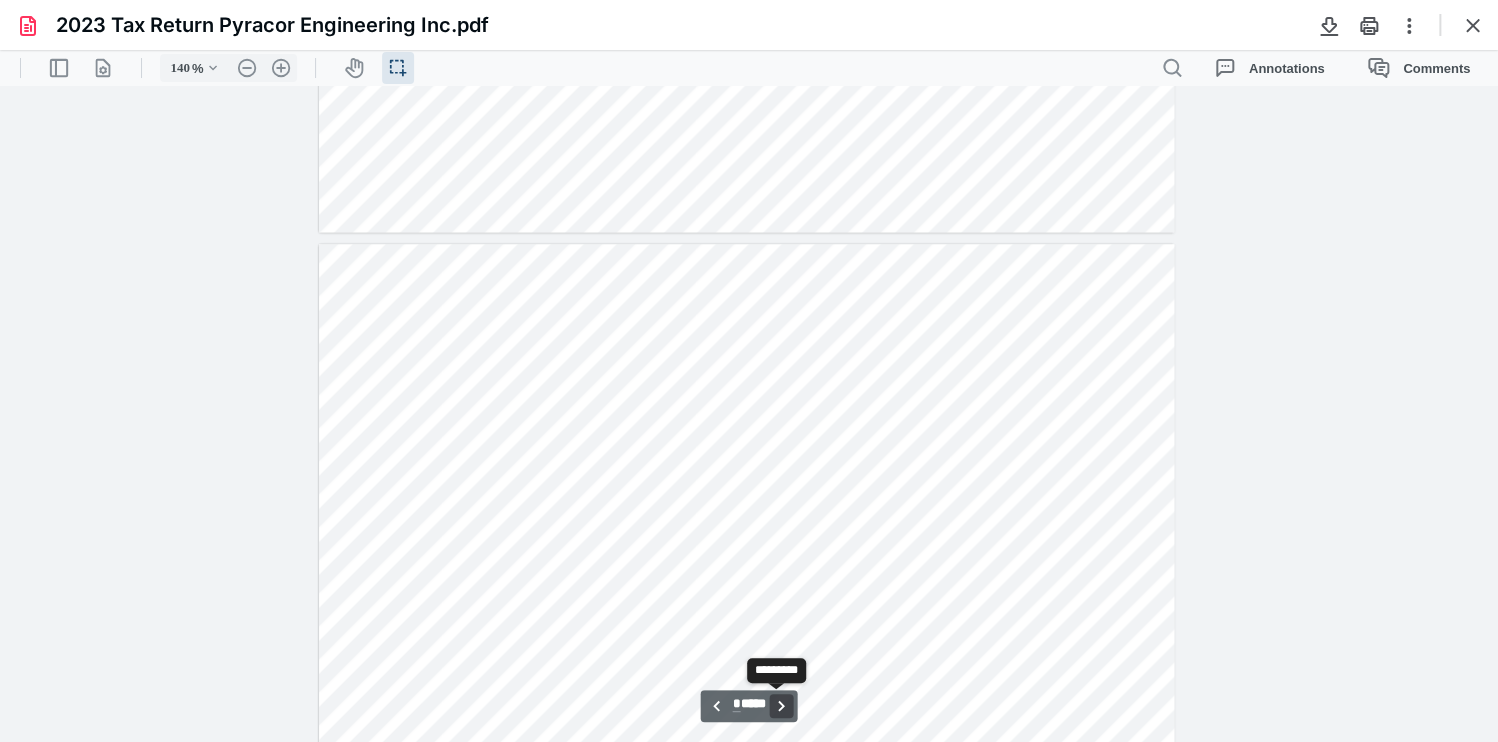 click on "**********" at bounding box center [782, 706] 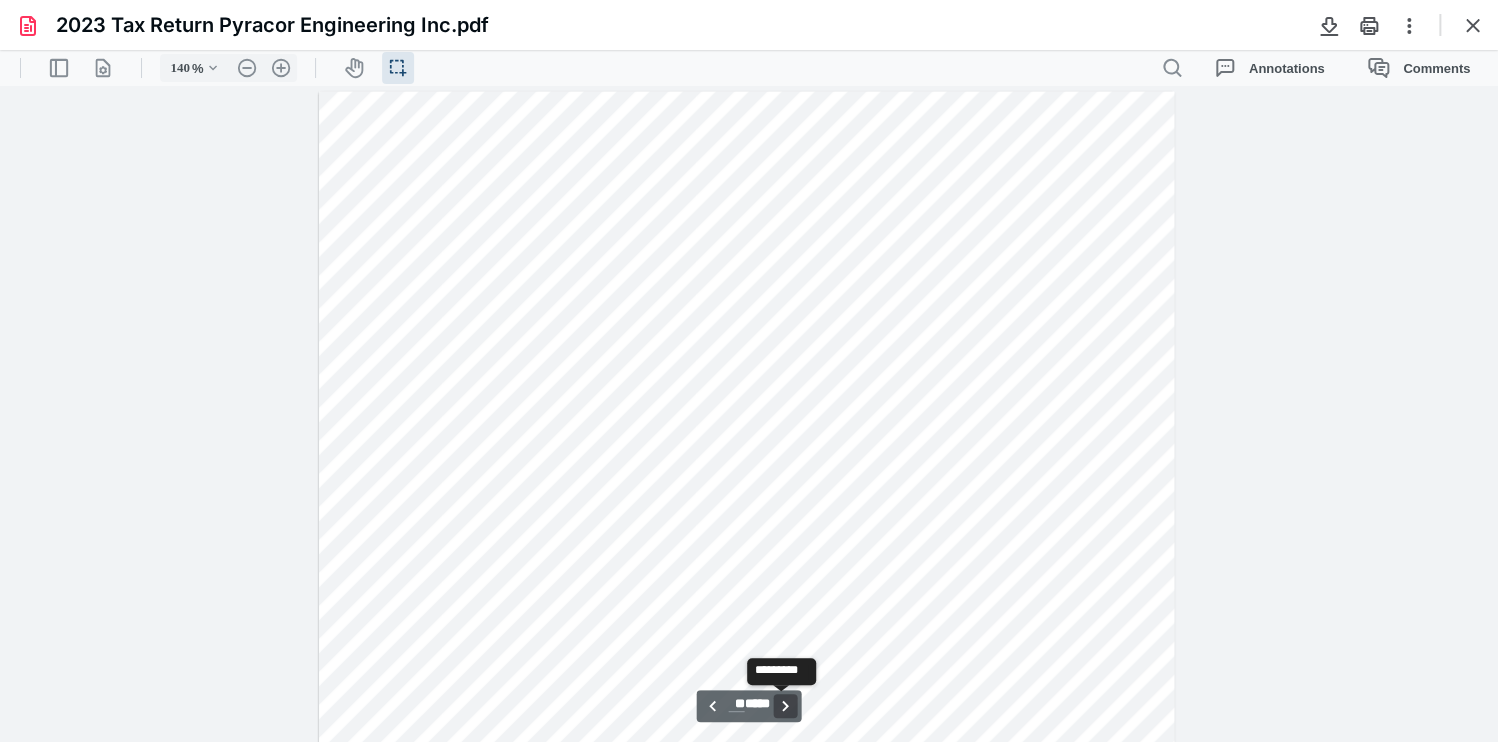 click on "**********" at bounding box center (786, 706) 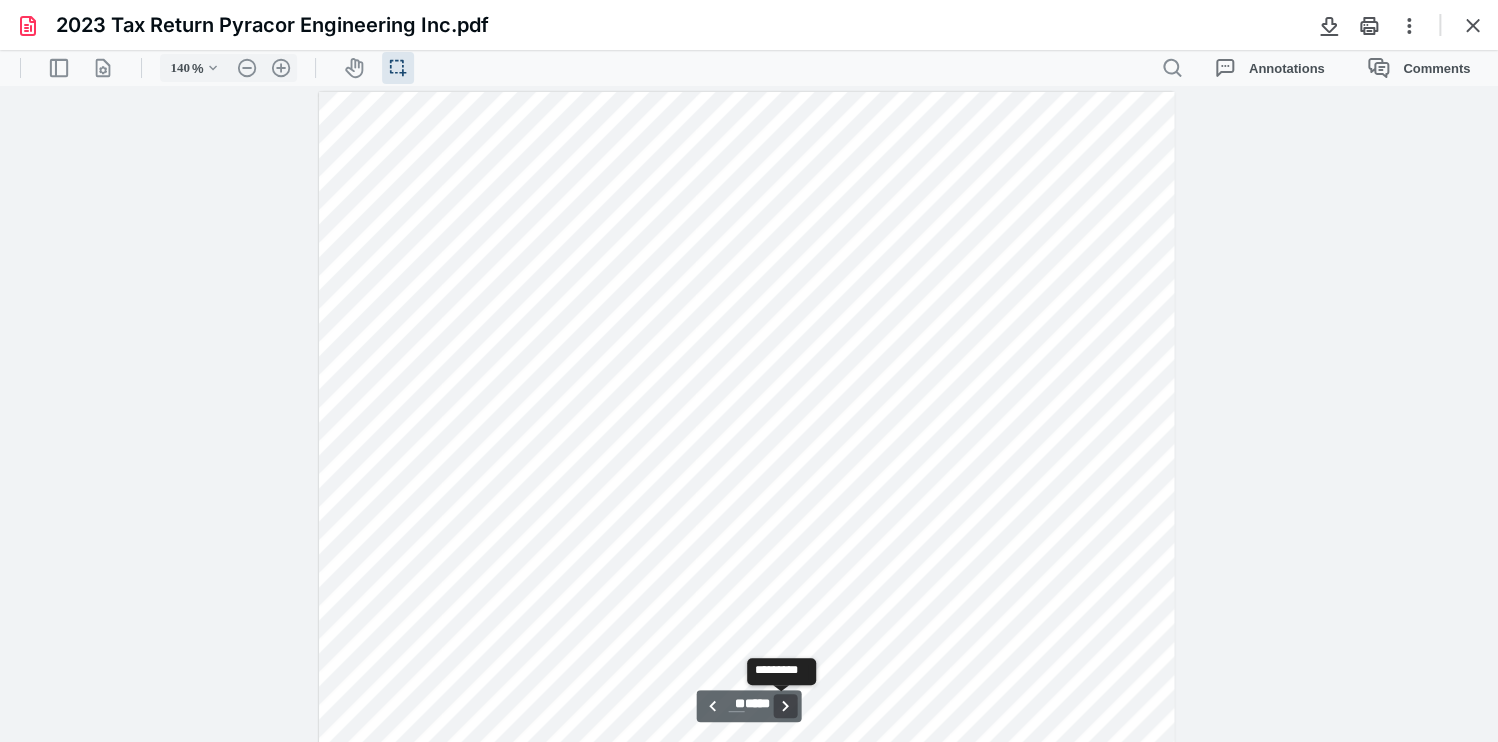 click on "**********" at bounding box center (786, 706) 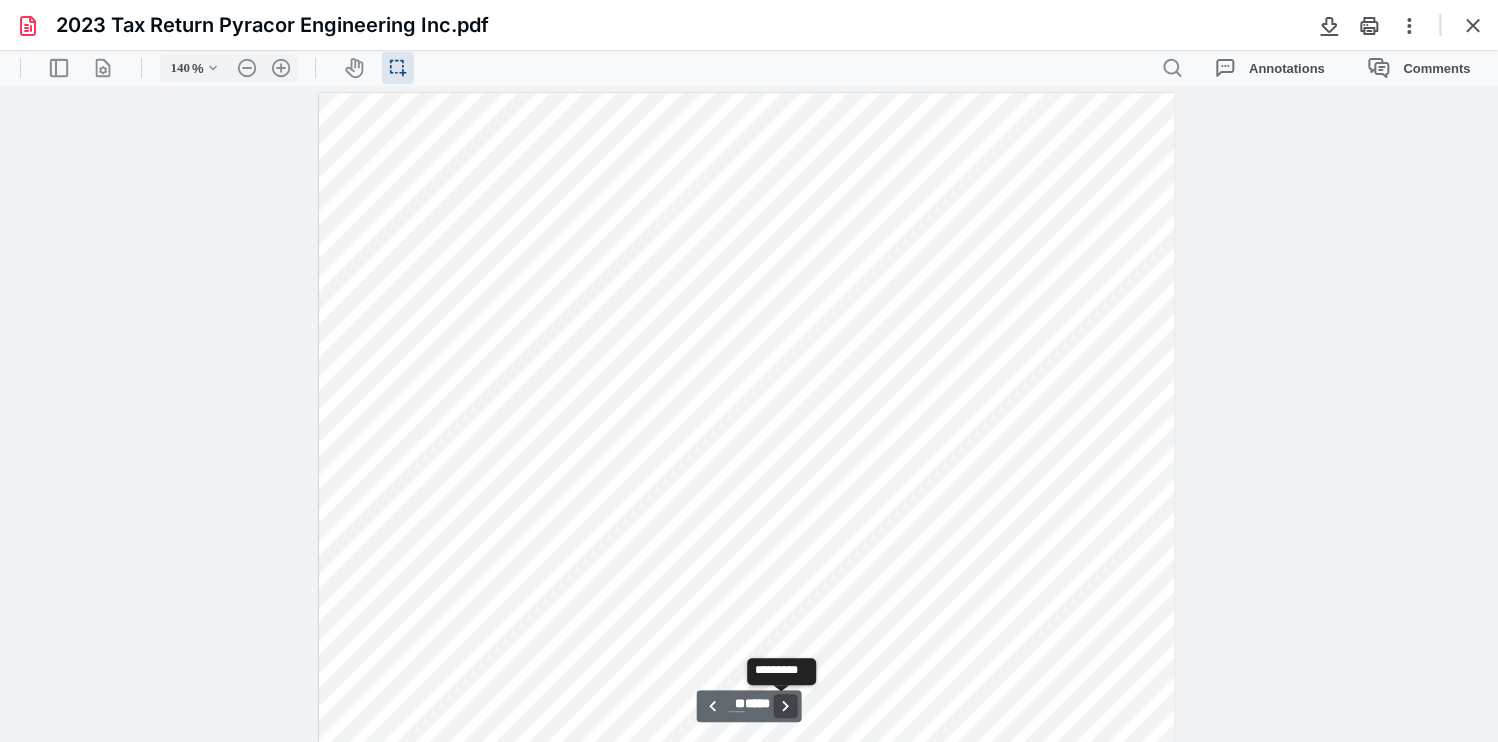 click on "**********" at bounding box center (786, 706) 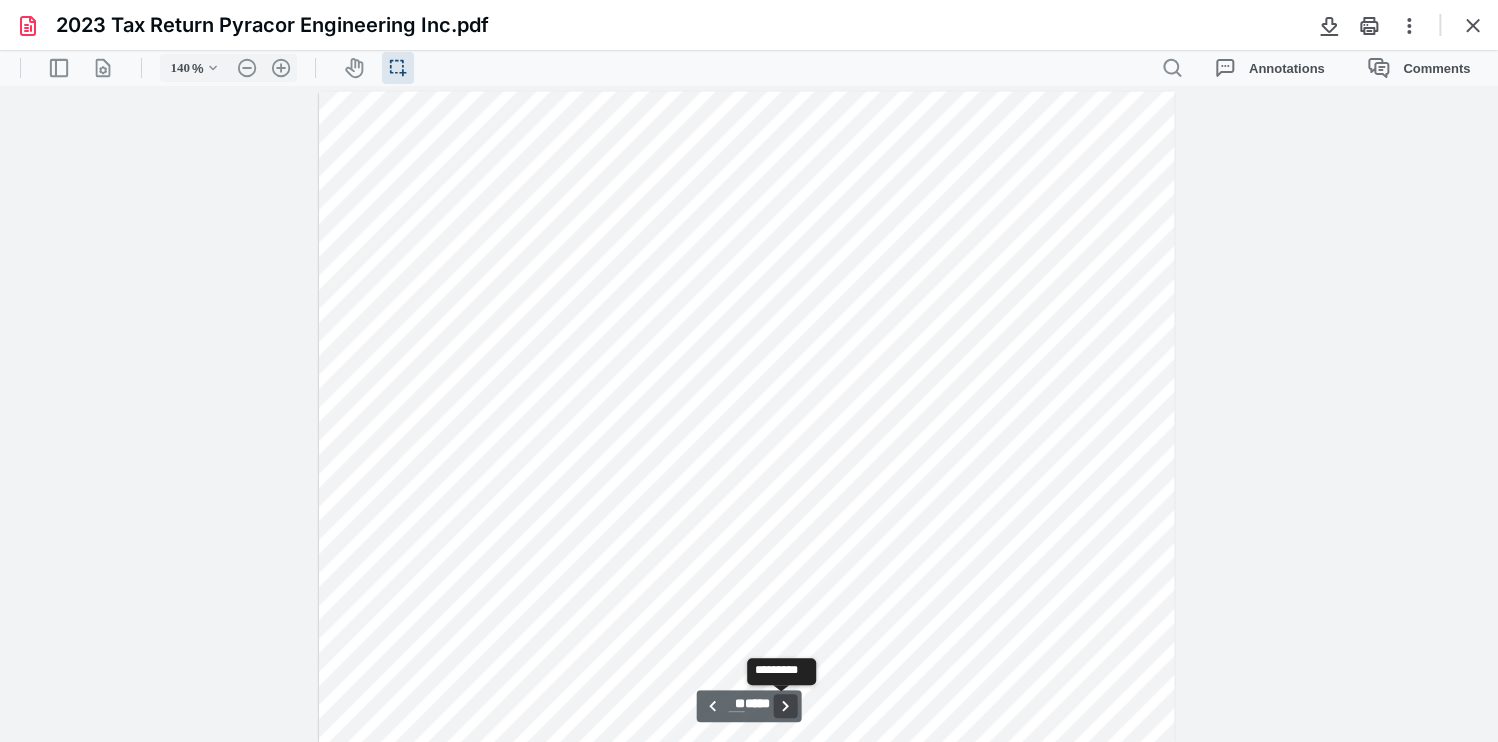 click on "**********" at bounding box center (786, 706) 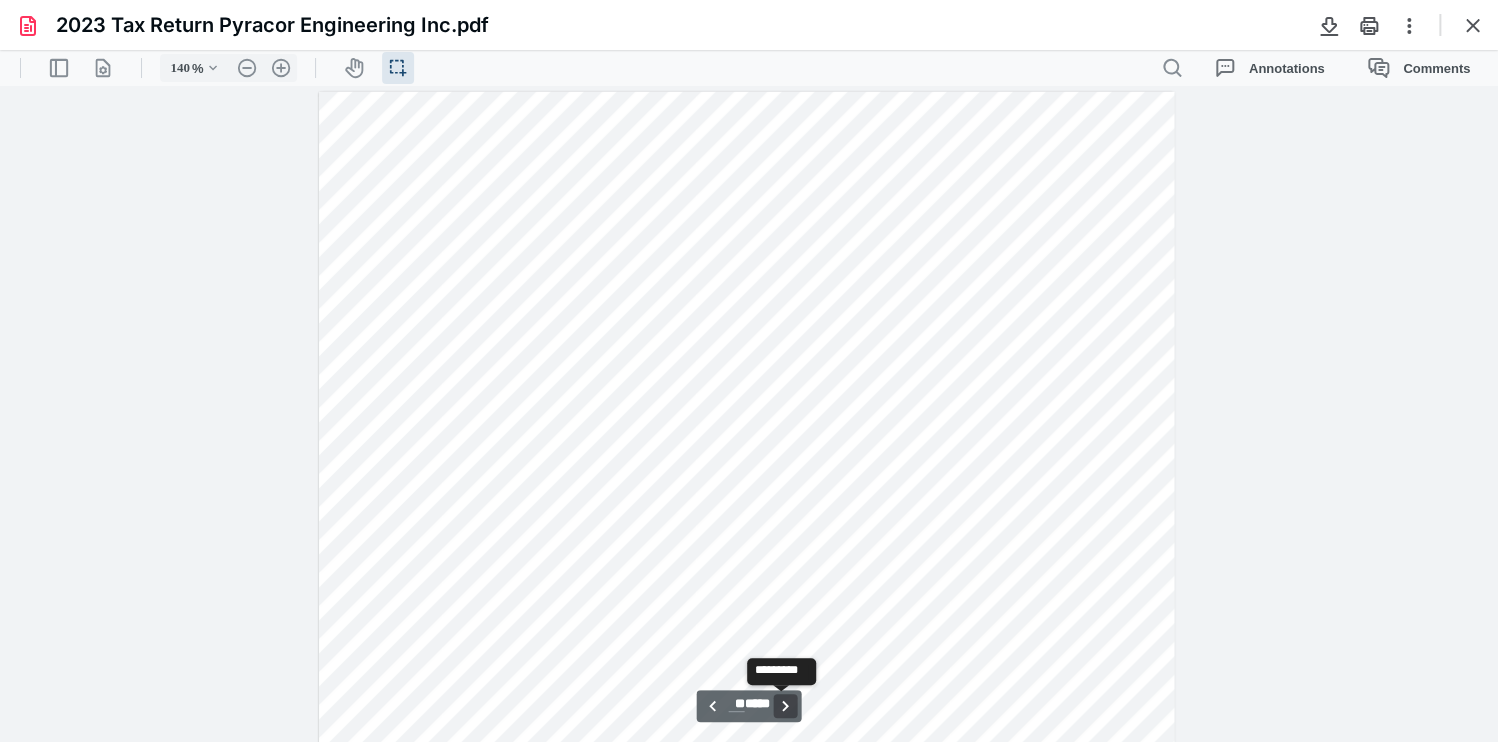 click on "**********" at bounding box center (786, 706) 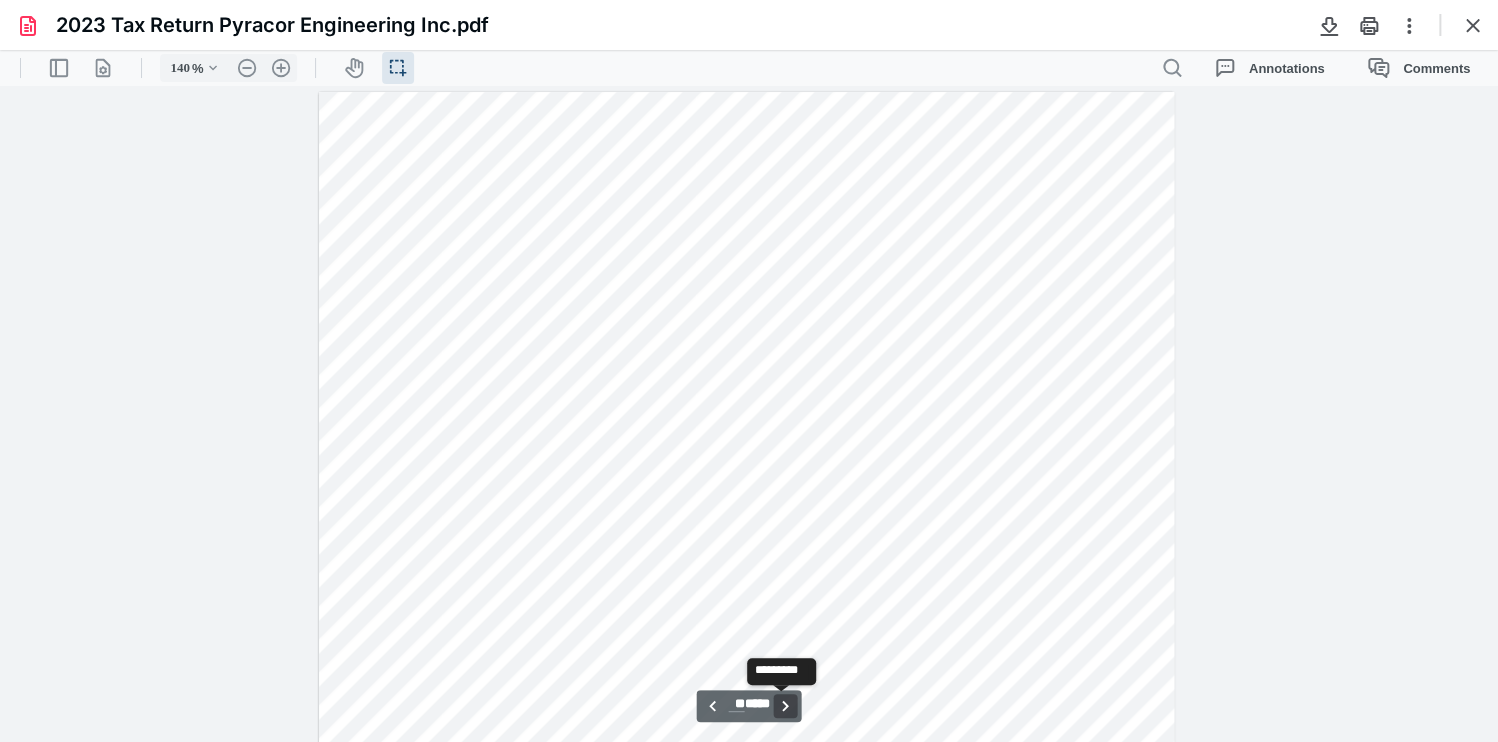 click on "**********" at bounding box center [786, 706] 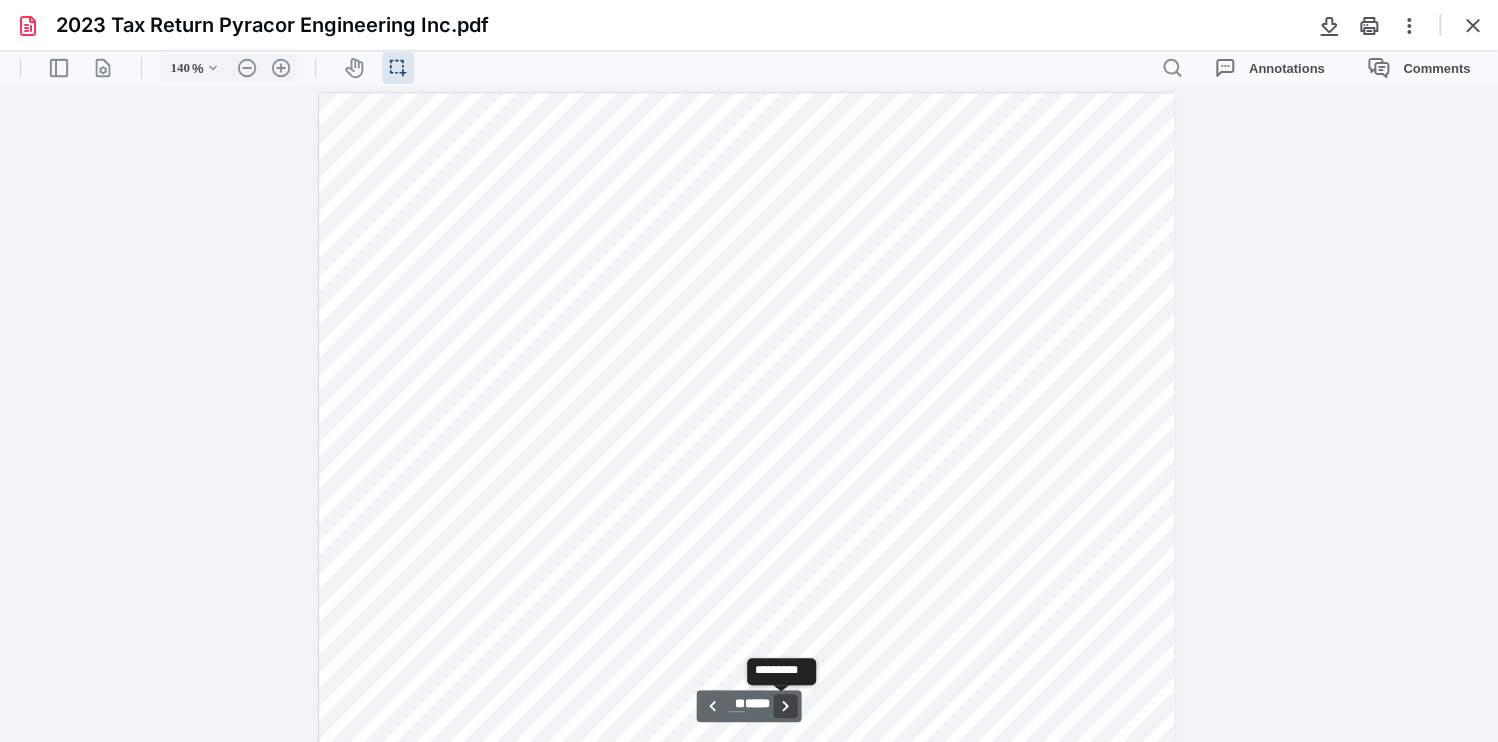 click on "**********" at bounding box center (786, 706) 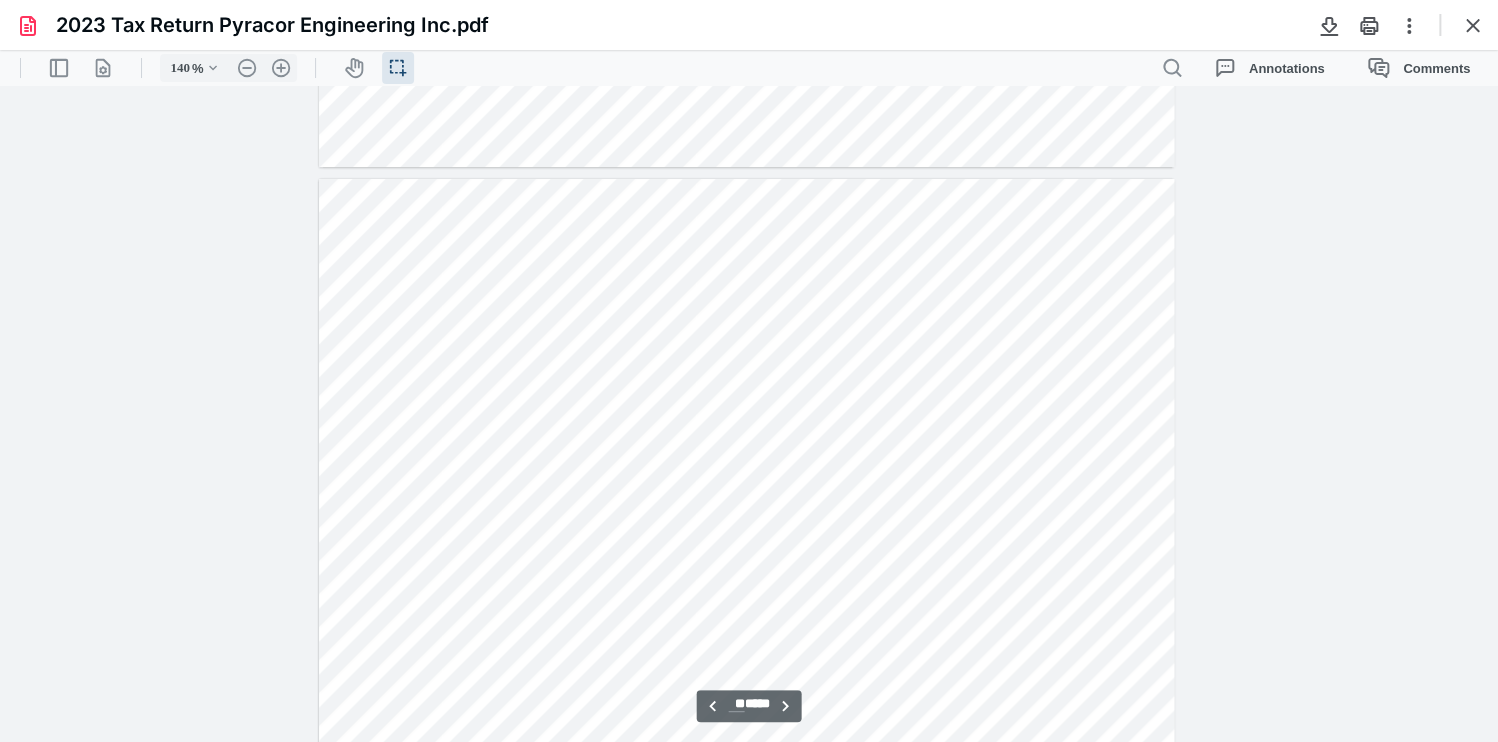 scroll, scrollTop: 18944, scrollLeft: 0, axis: vertical 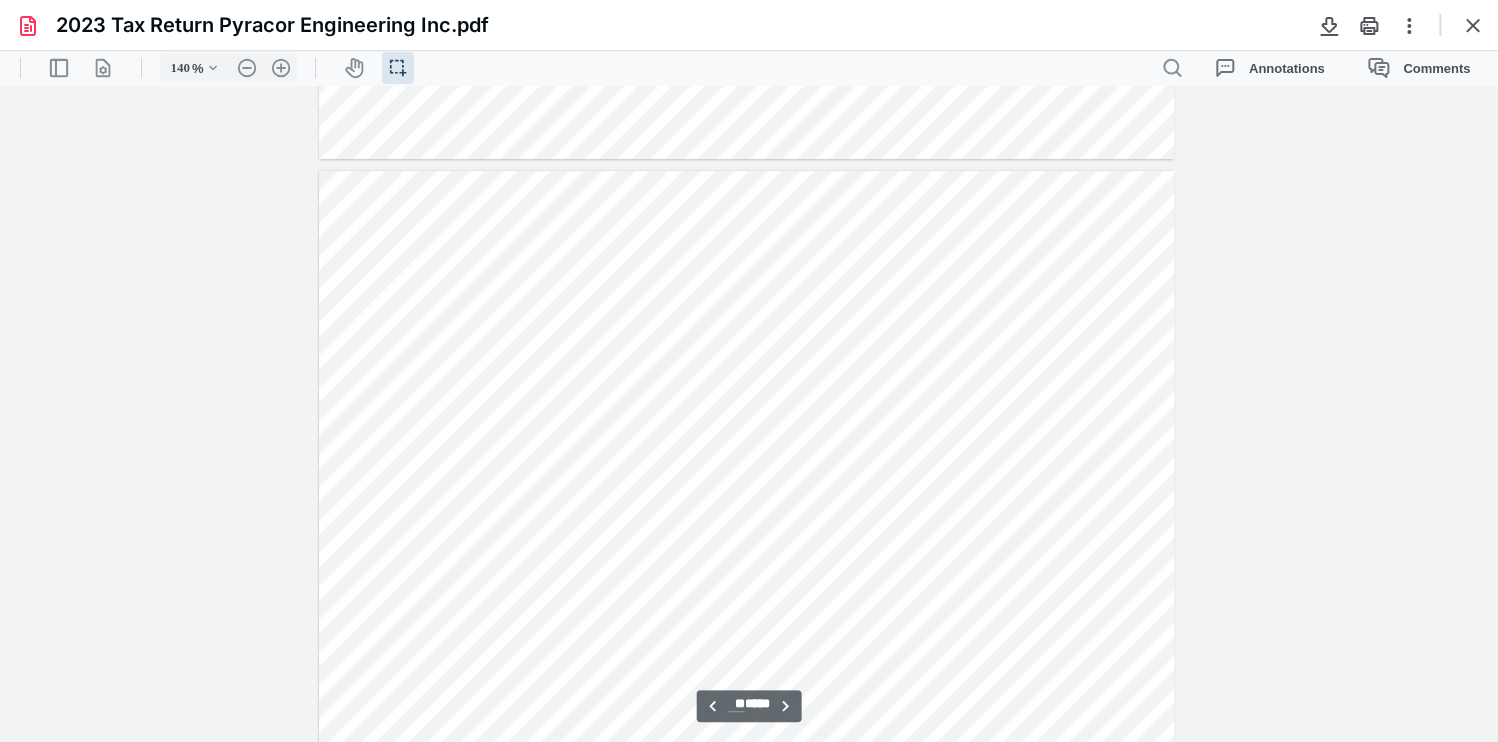 drag, startPoint x: 1008, startPoint y: 451, endPoint x: 936, endPoint y: 393, distance: 92.45539 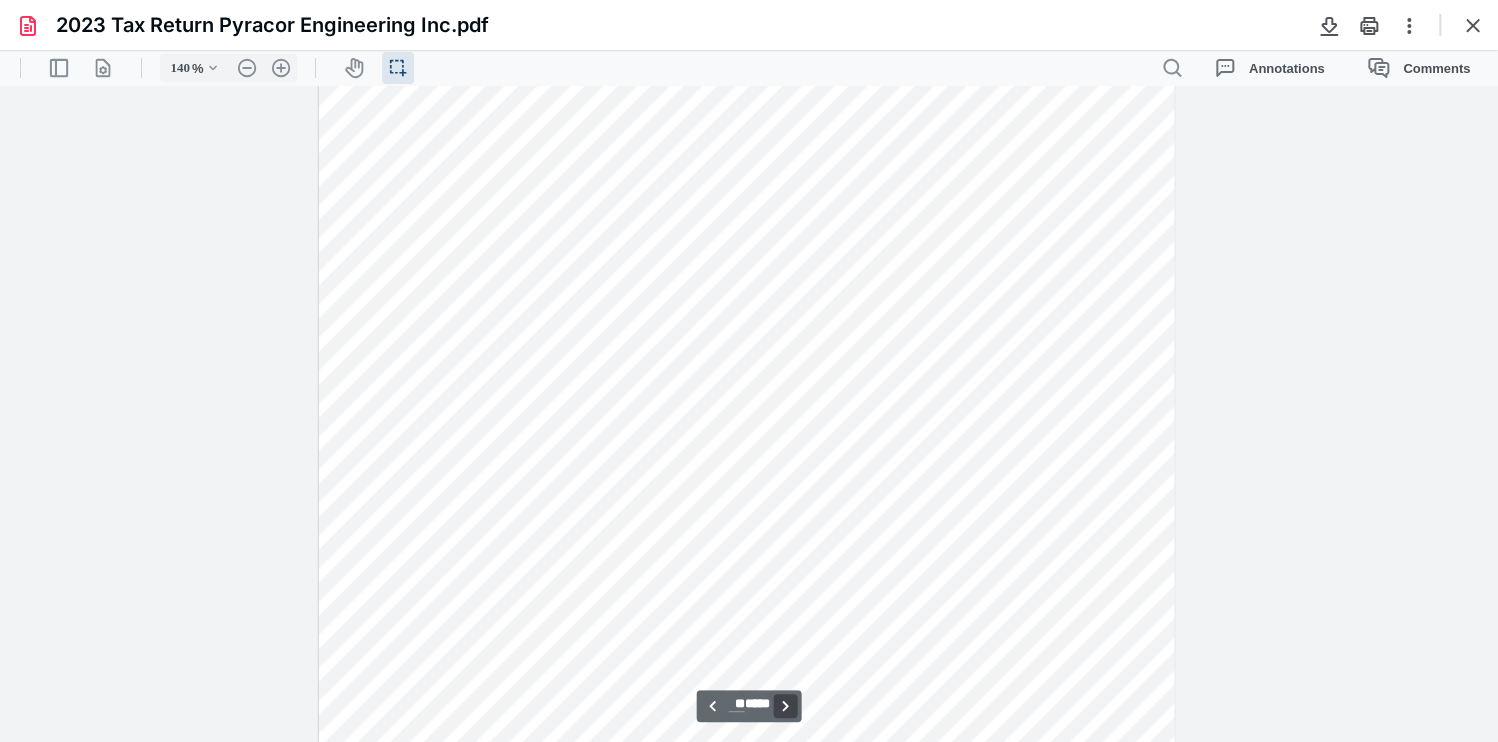 click on "**********" at bounding box center [786, 706] 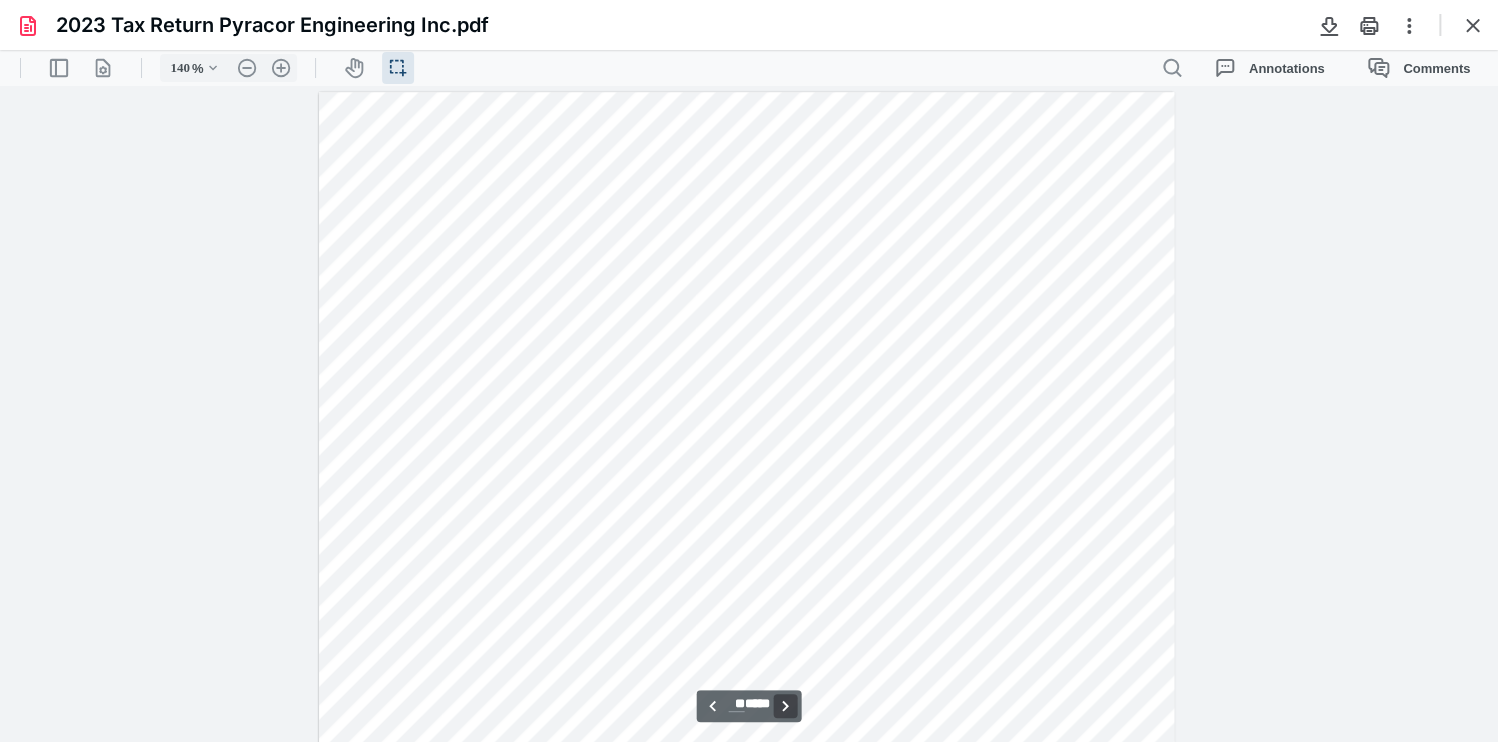 click on "**********" at bounding box center [786, 706] 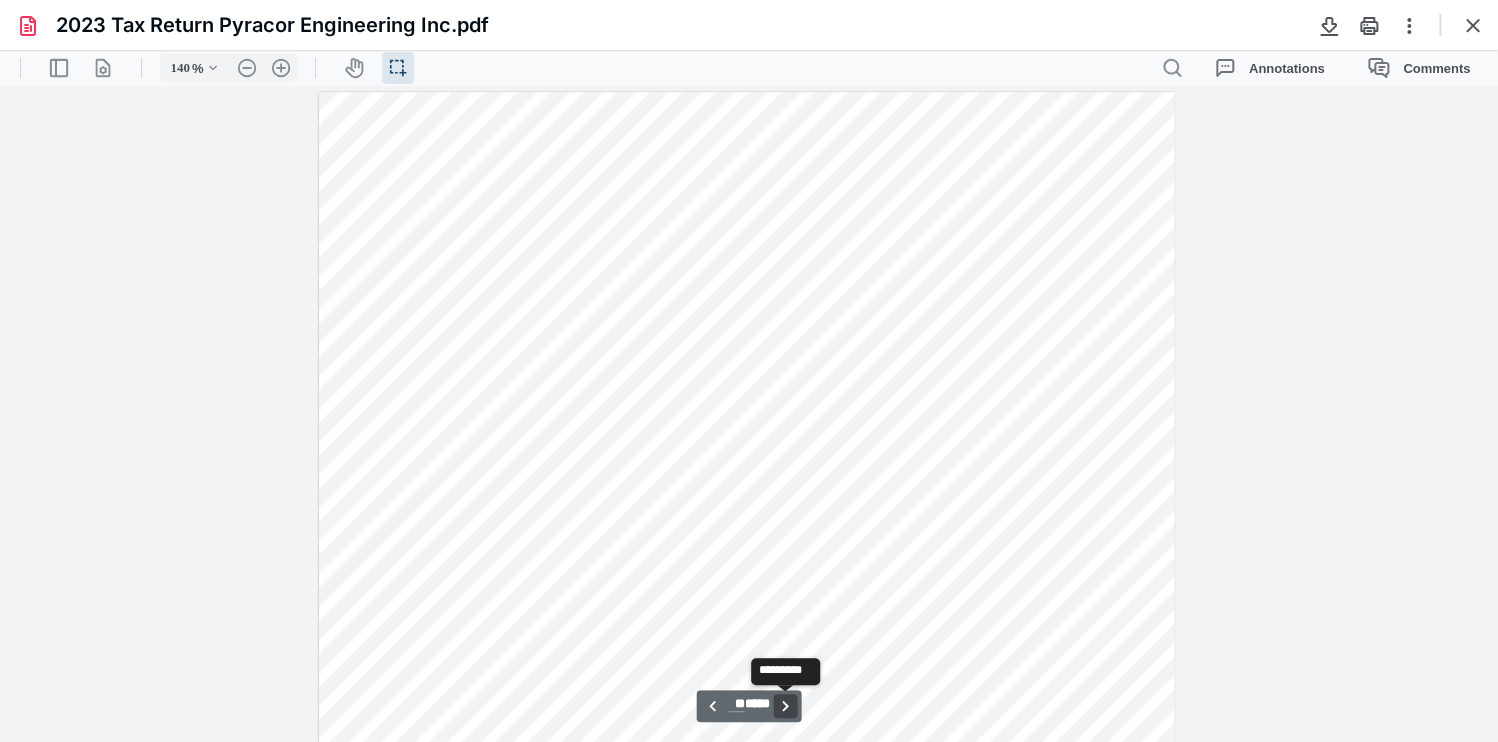 scroll, scrollTop: 21260, scrollLeft: 0, axis: vertical 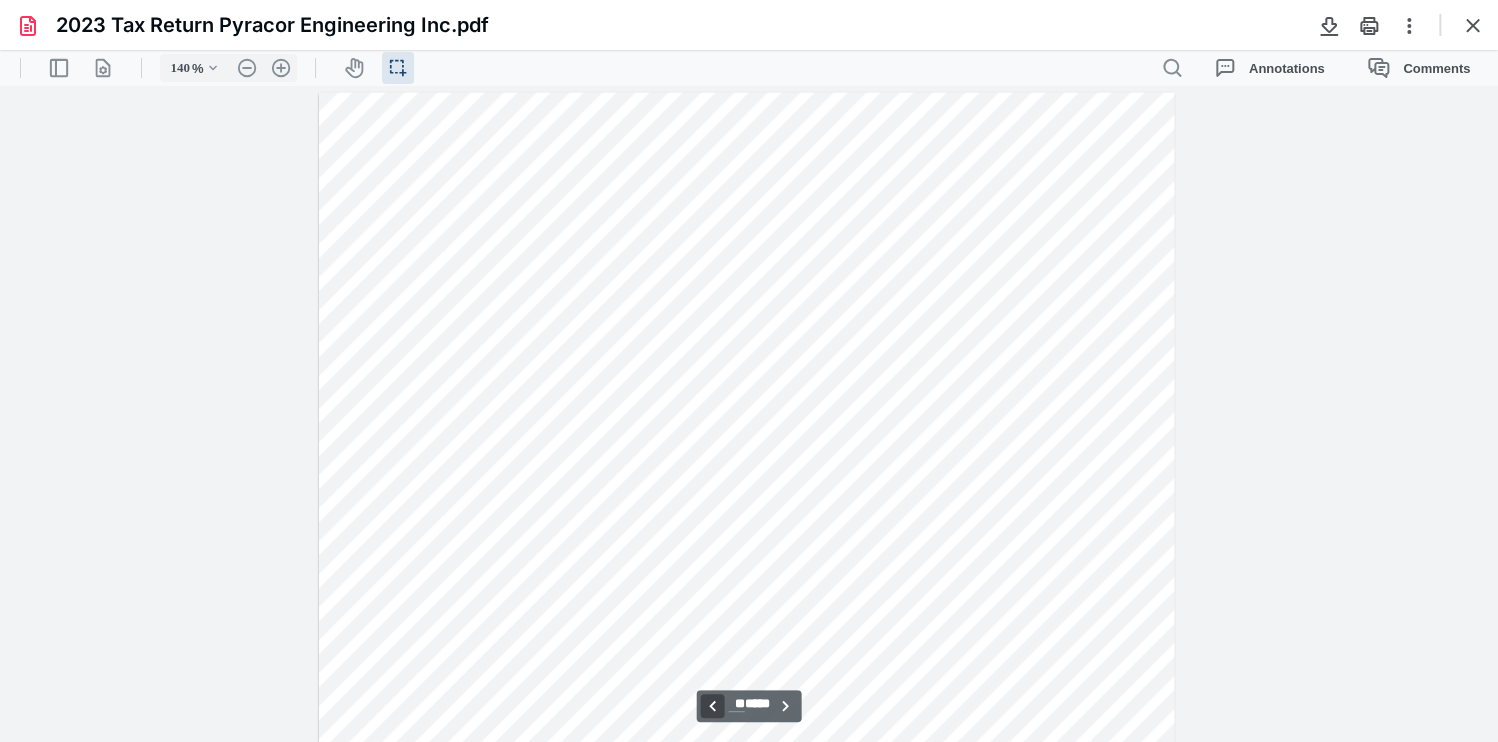 click on "**********" at bounding box center (712, 706) 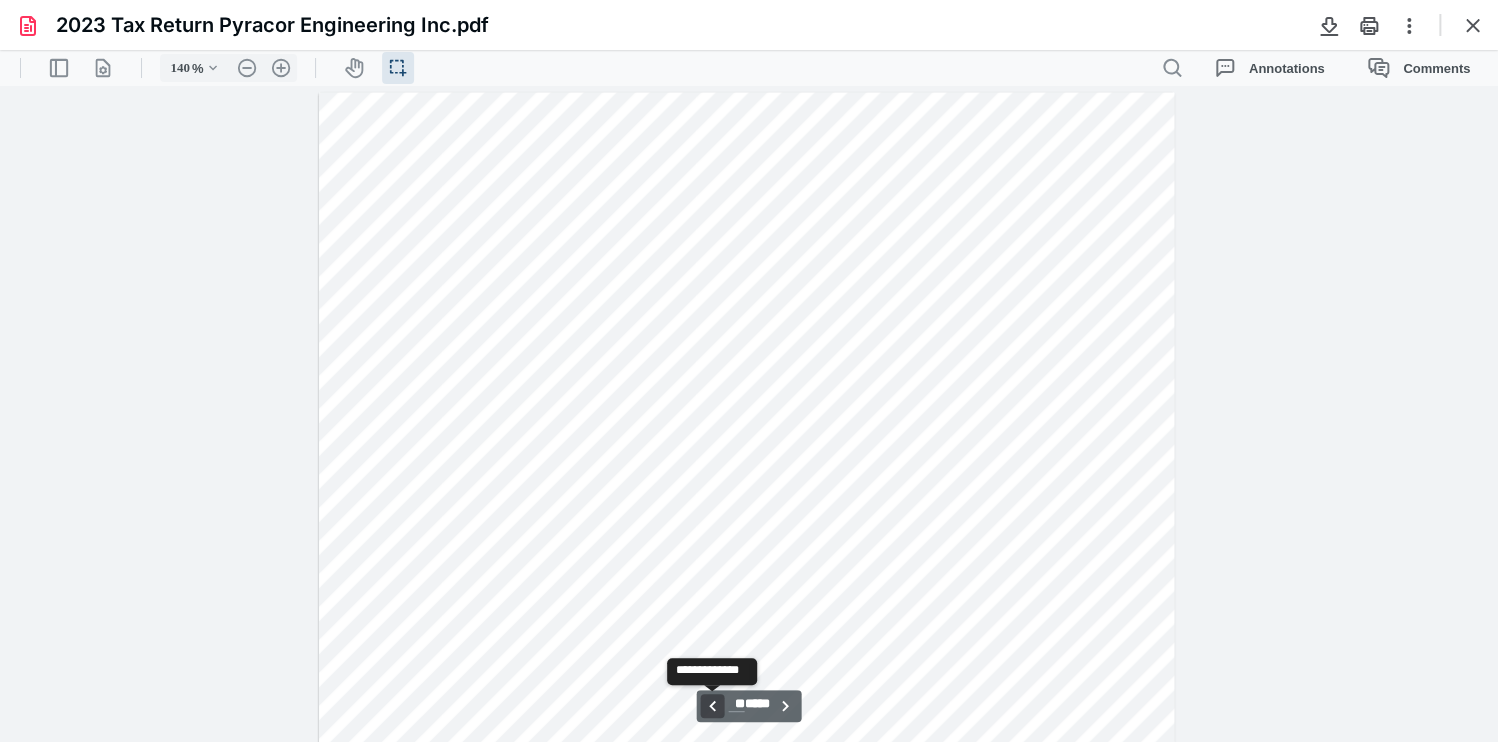scroll, scrollTop: 20142, scrollLeft: 0, axis: vertical 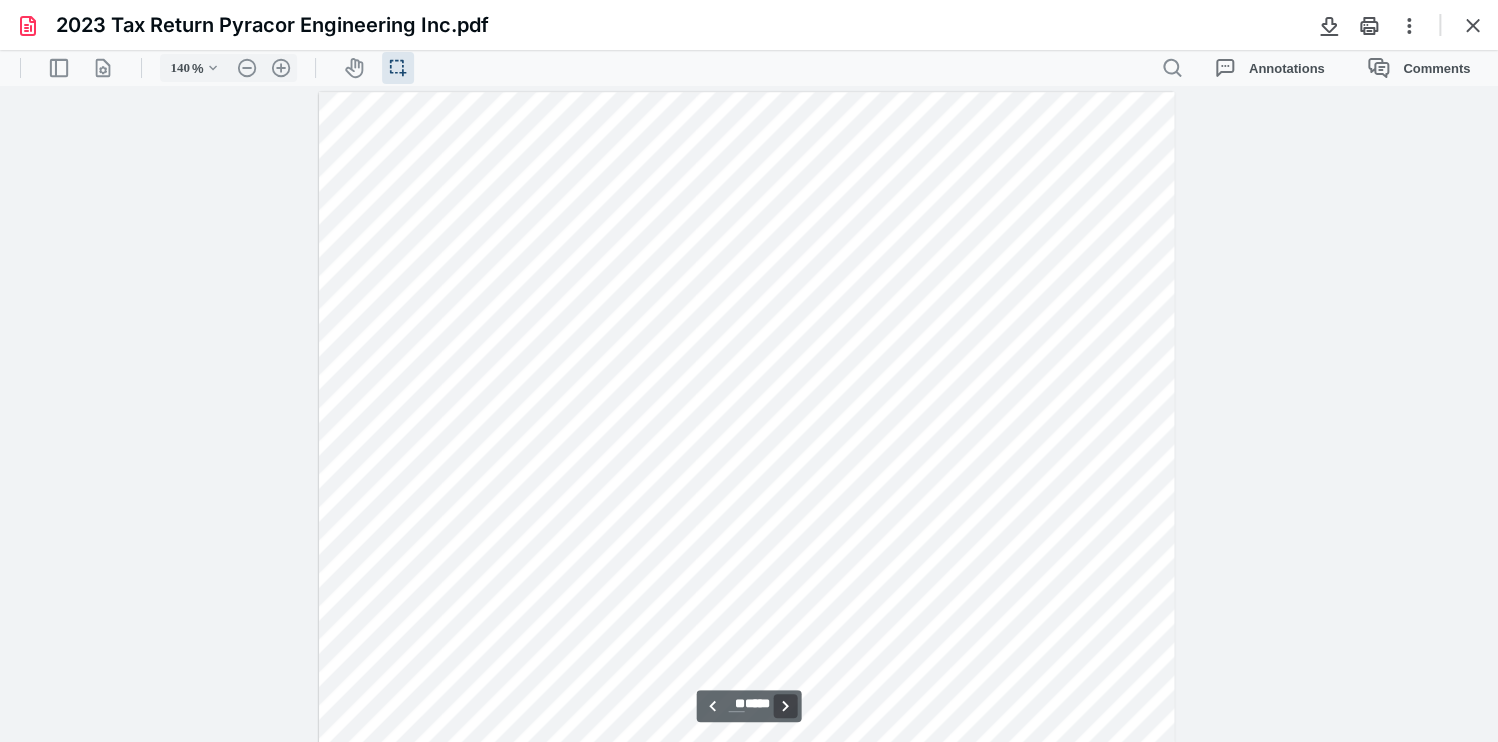 click on "**********" at bounding box center (786, 706) 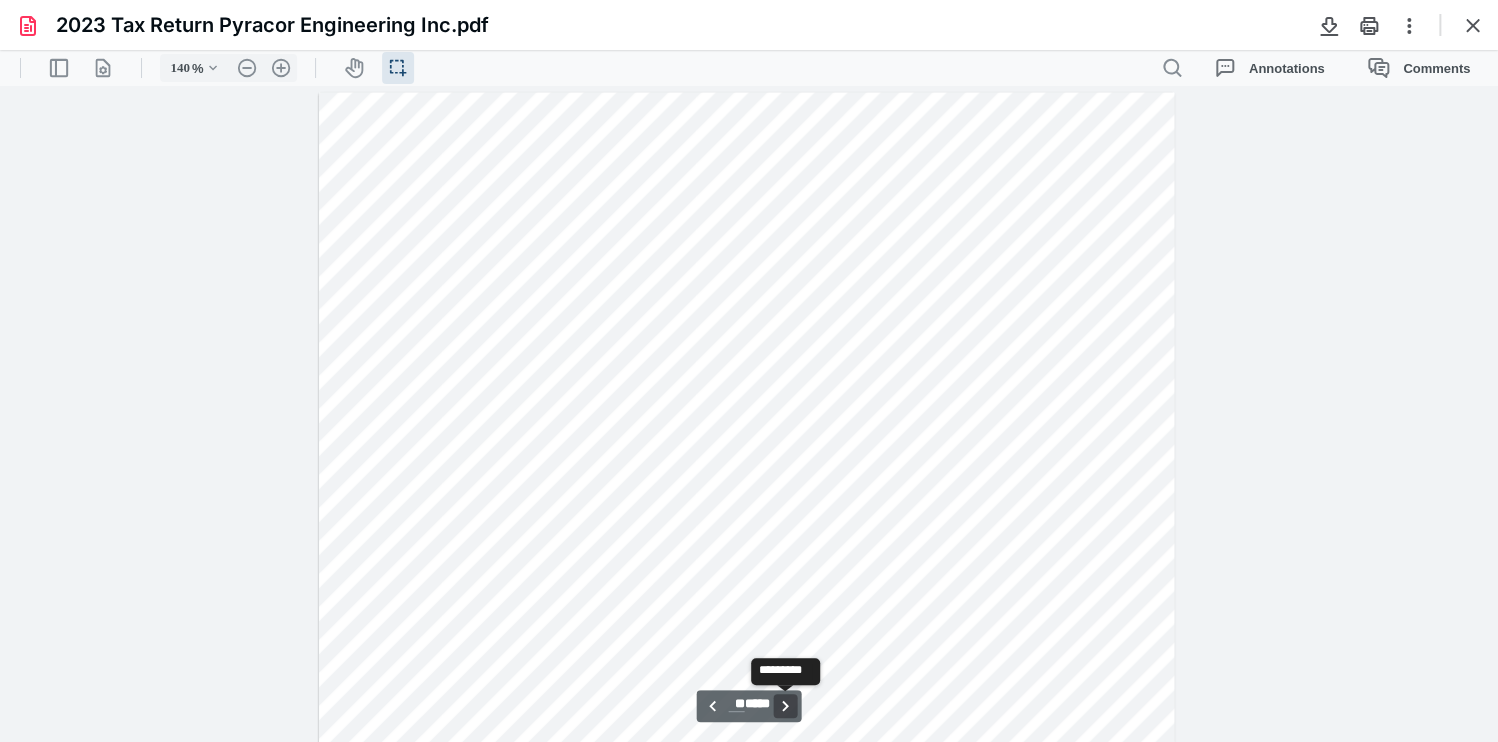 click on "**********" at bounding box center (786, 706) 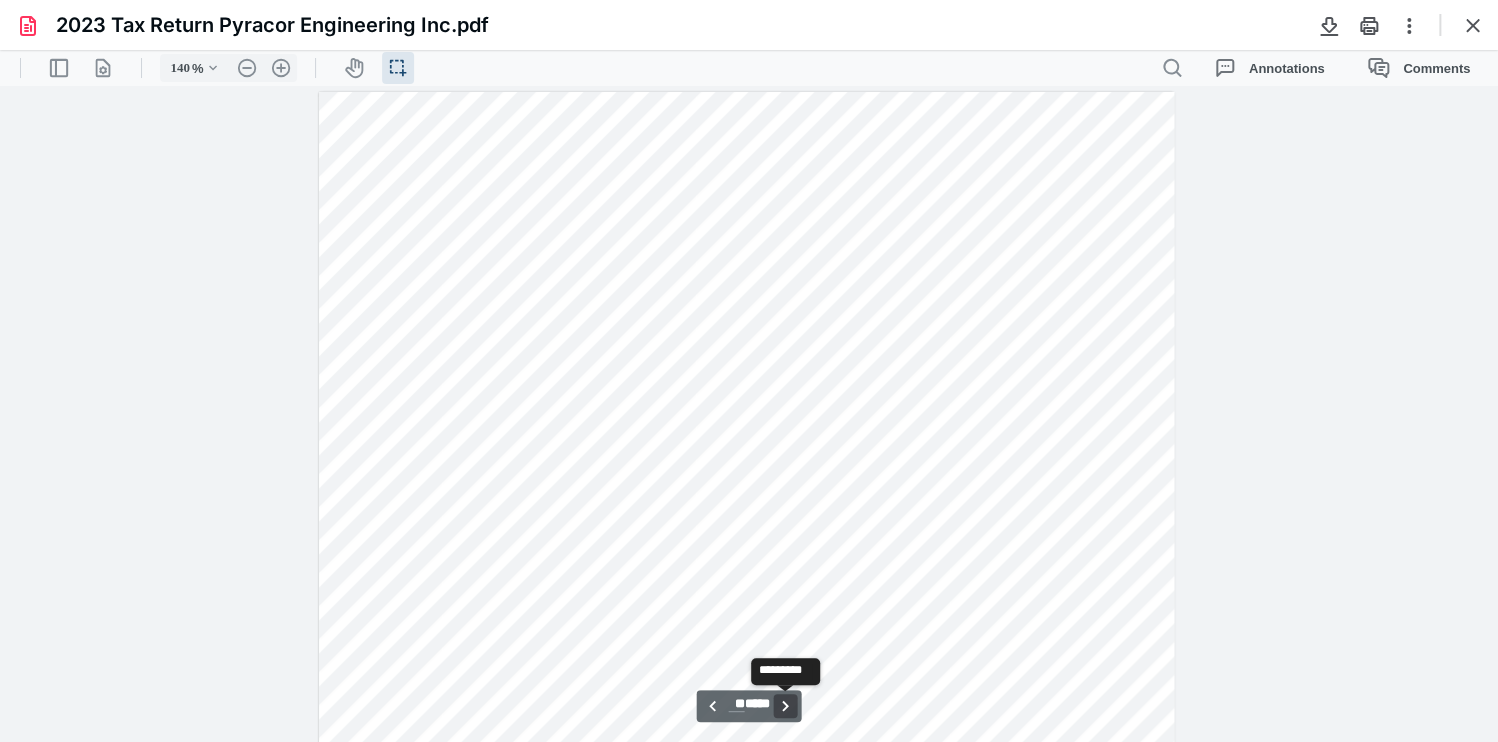 click on "**********" at bounding box center (786, 706) 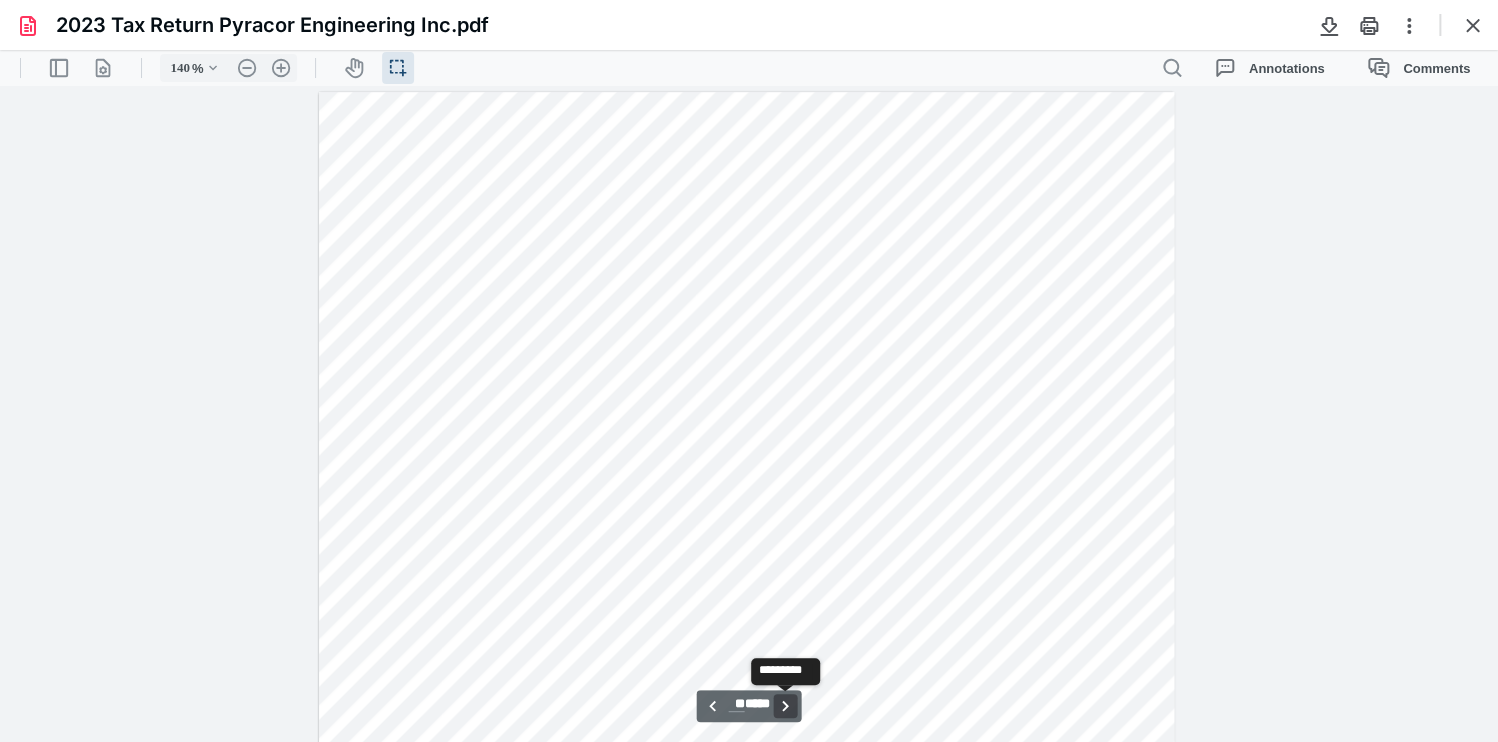 click on "**********" at bounding box center [786, 706] 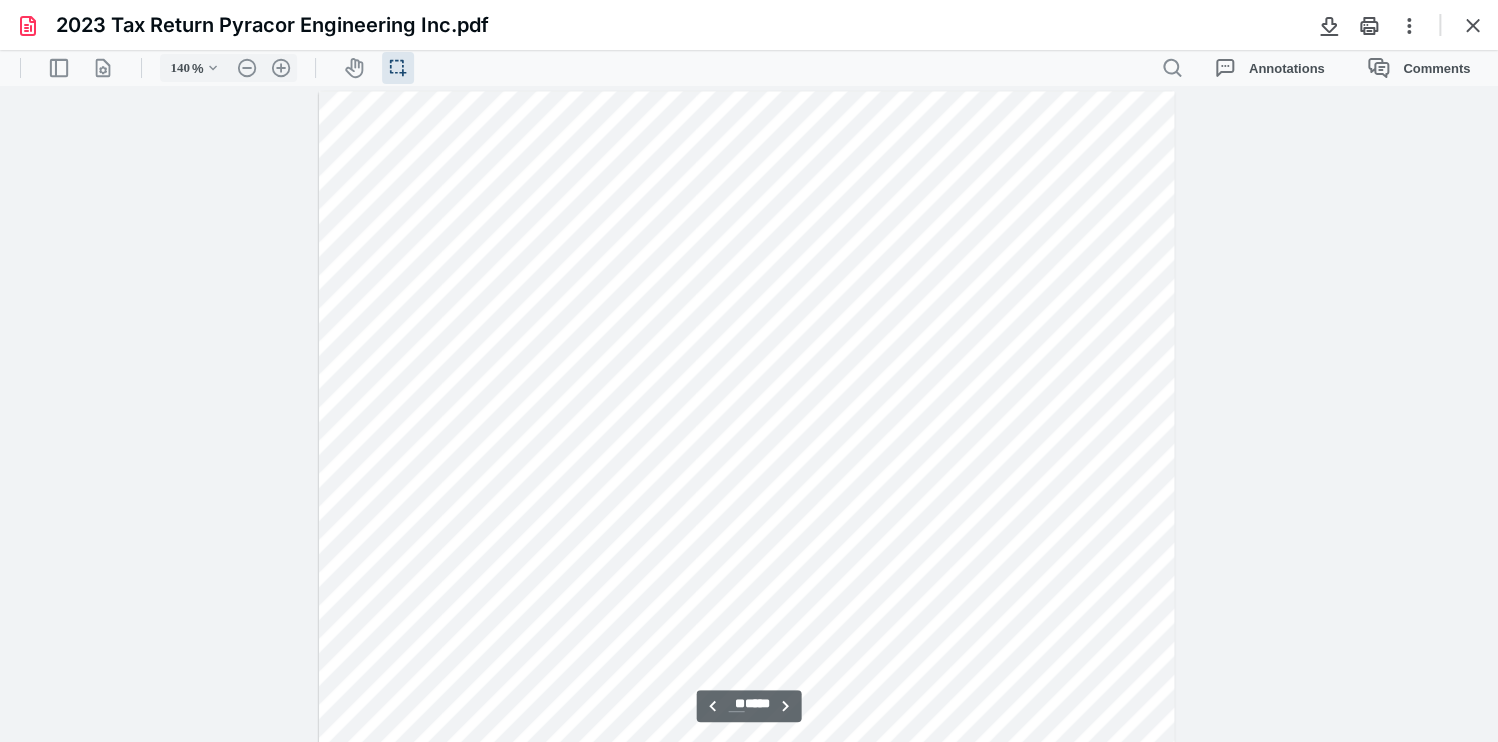 click on "**********" at bounding box center (748, 706) 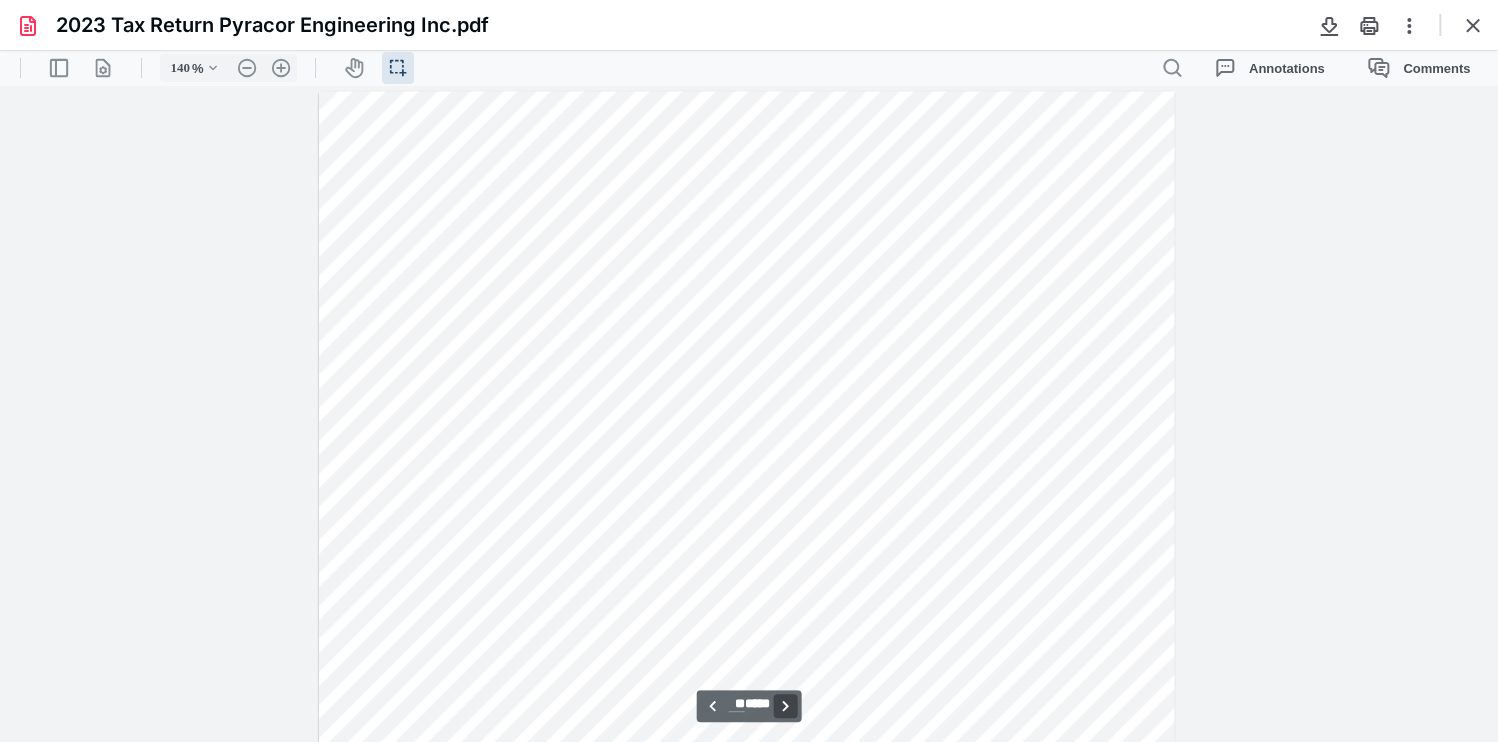 click on "**********" at bounding box center (786, 706) 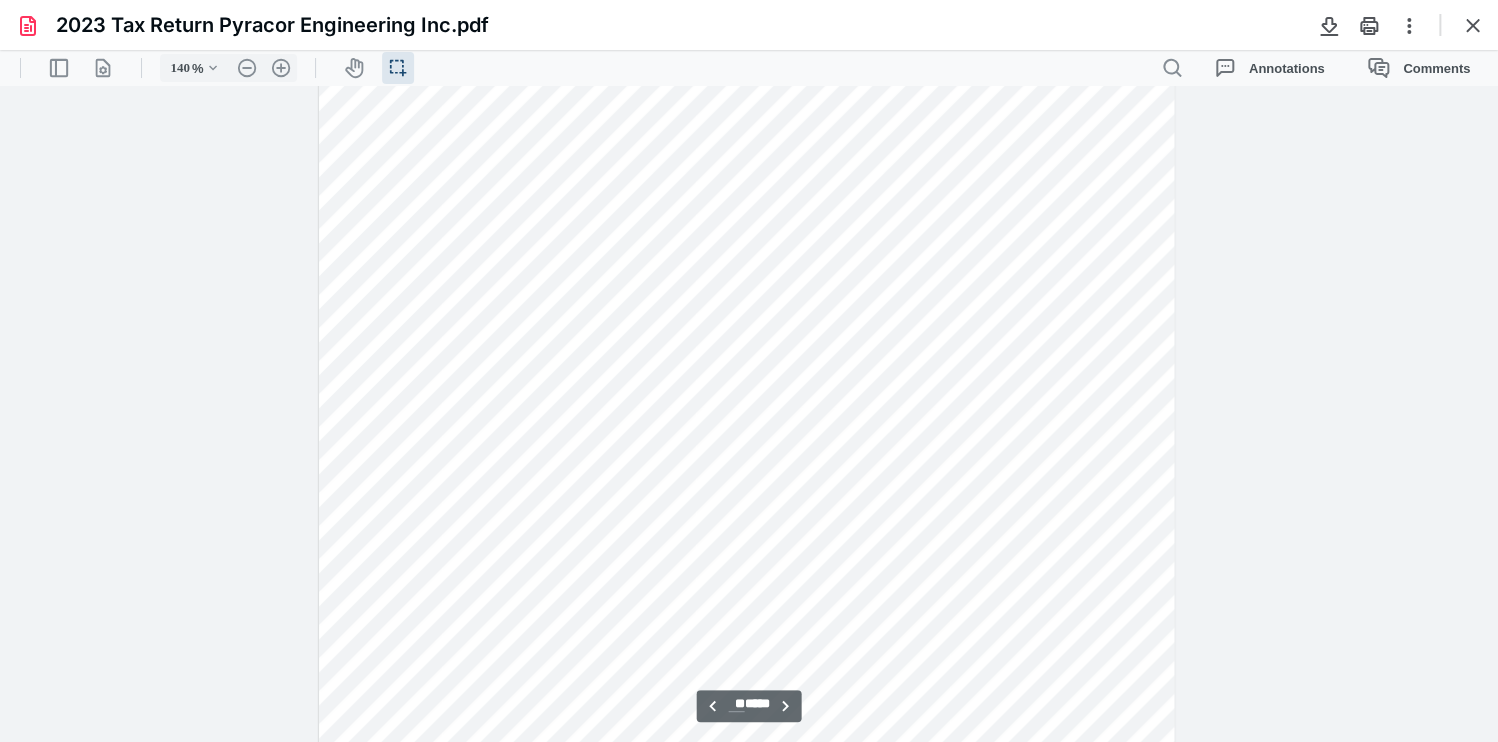 scroll, scrollTop: 25976, scrollLeft: 0, axis: vertical 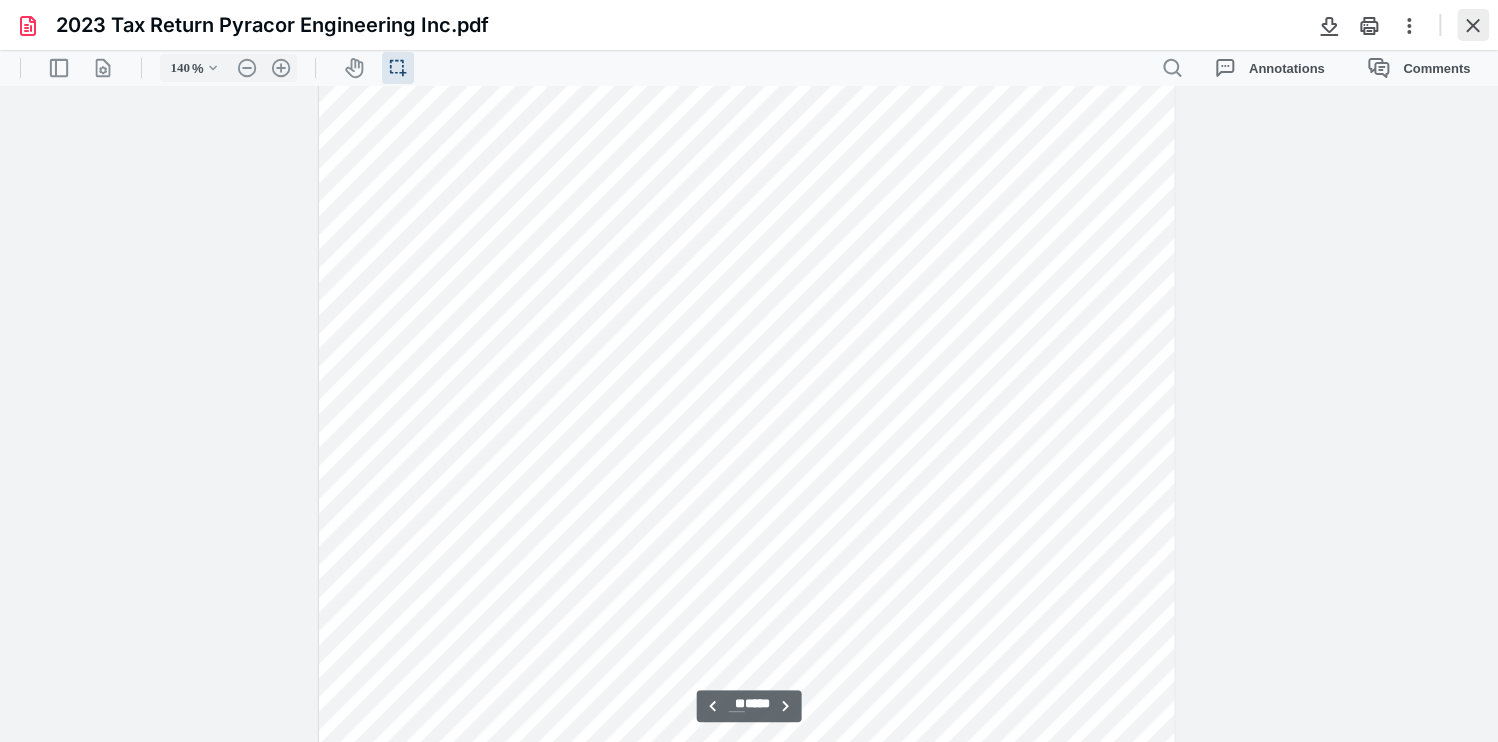 click at bounding box center (1473, 25) 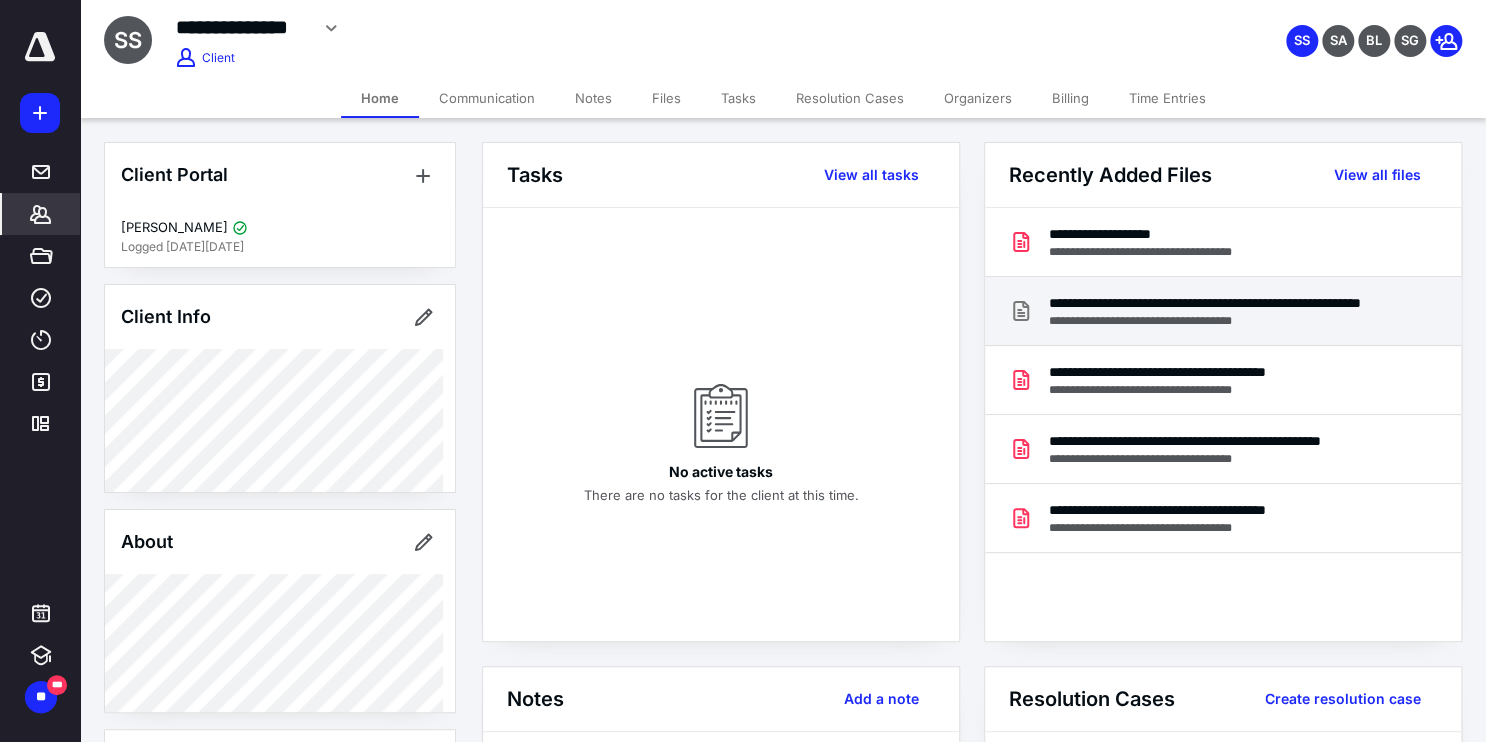 click on "**********" at bounding box center [1220, 303] 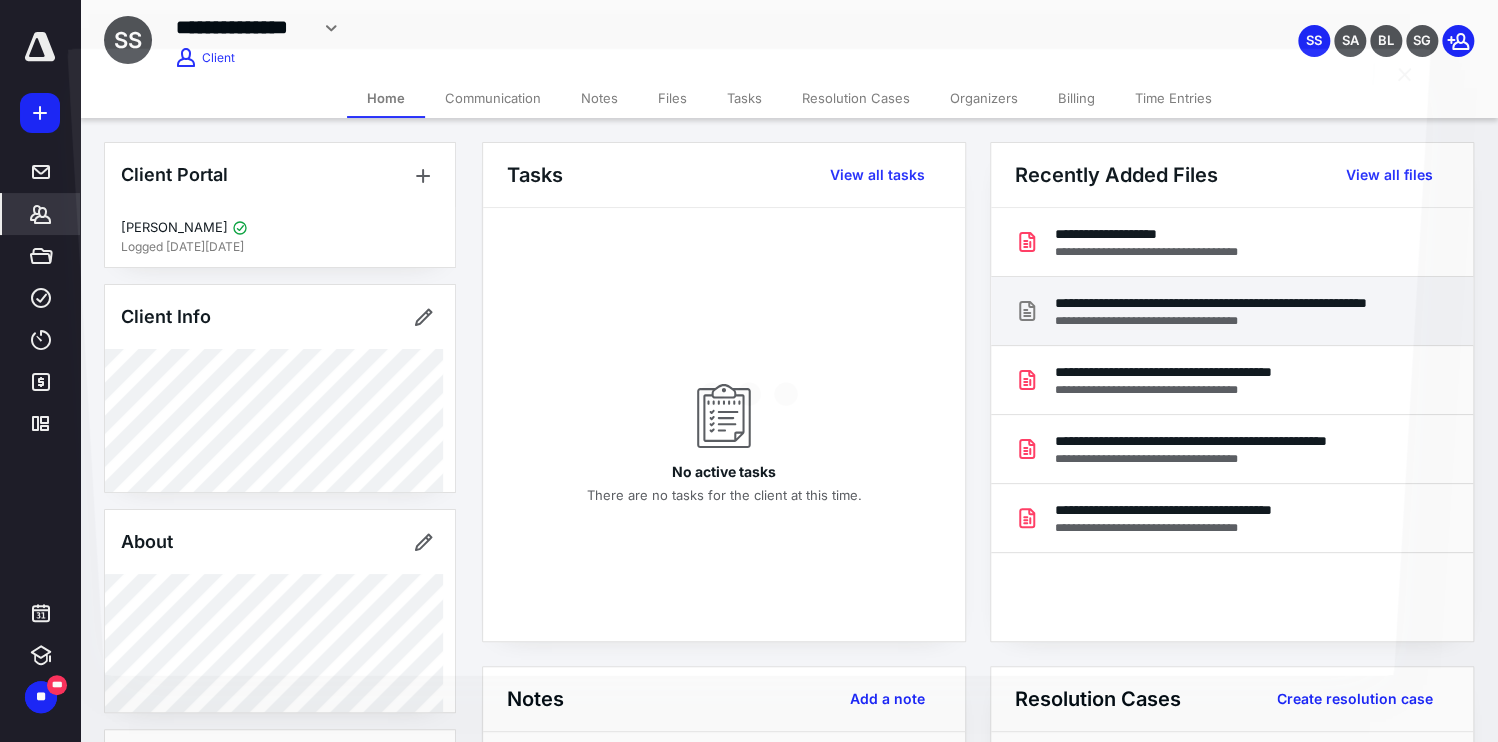click at bounding box center [749, 386] 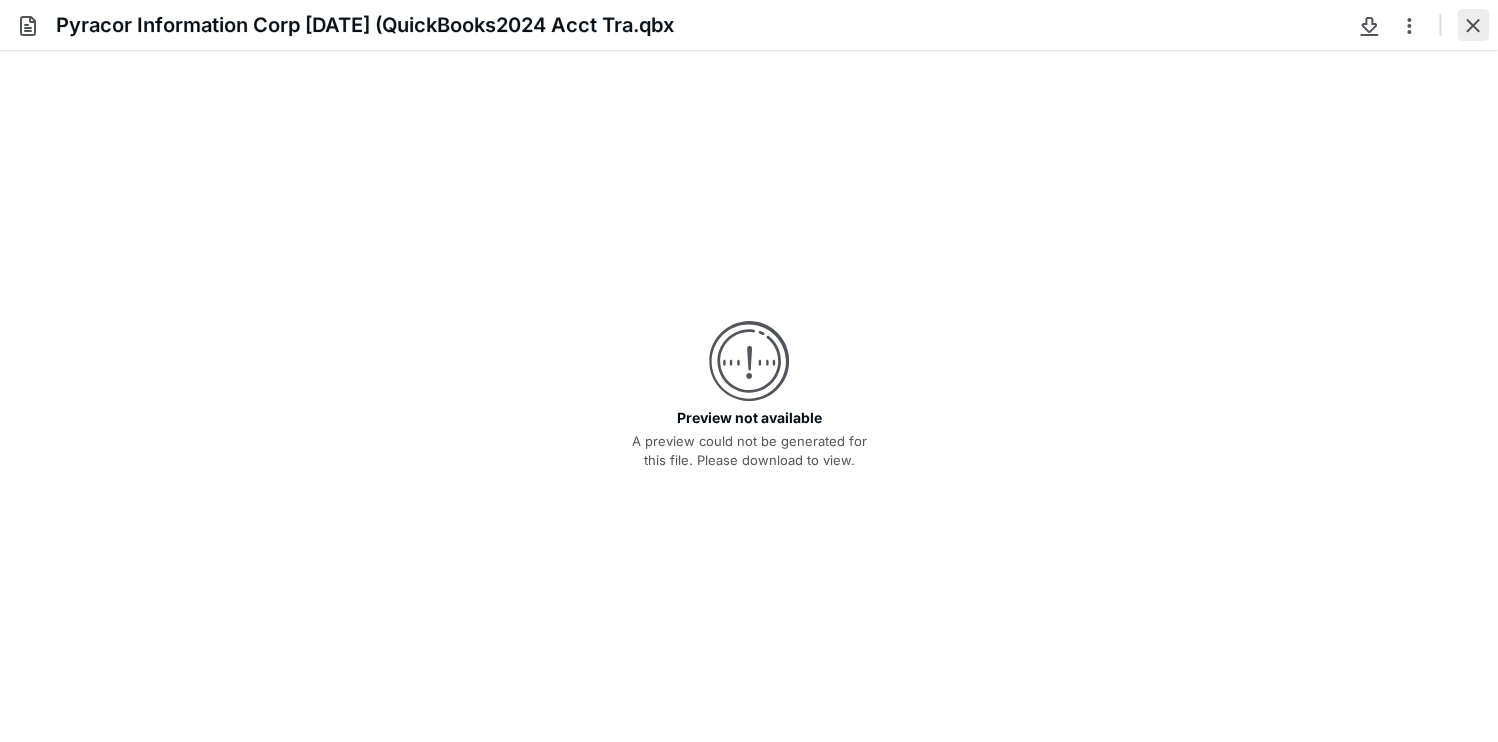 click at bounding box center (1473, 25) 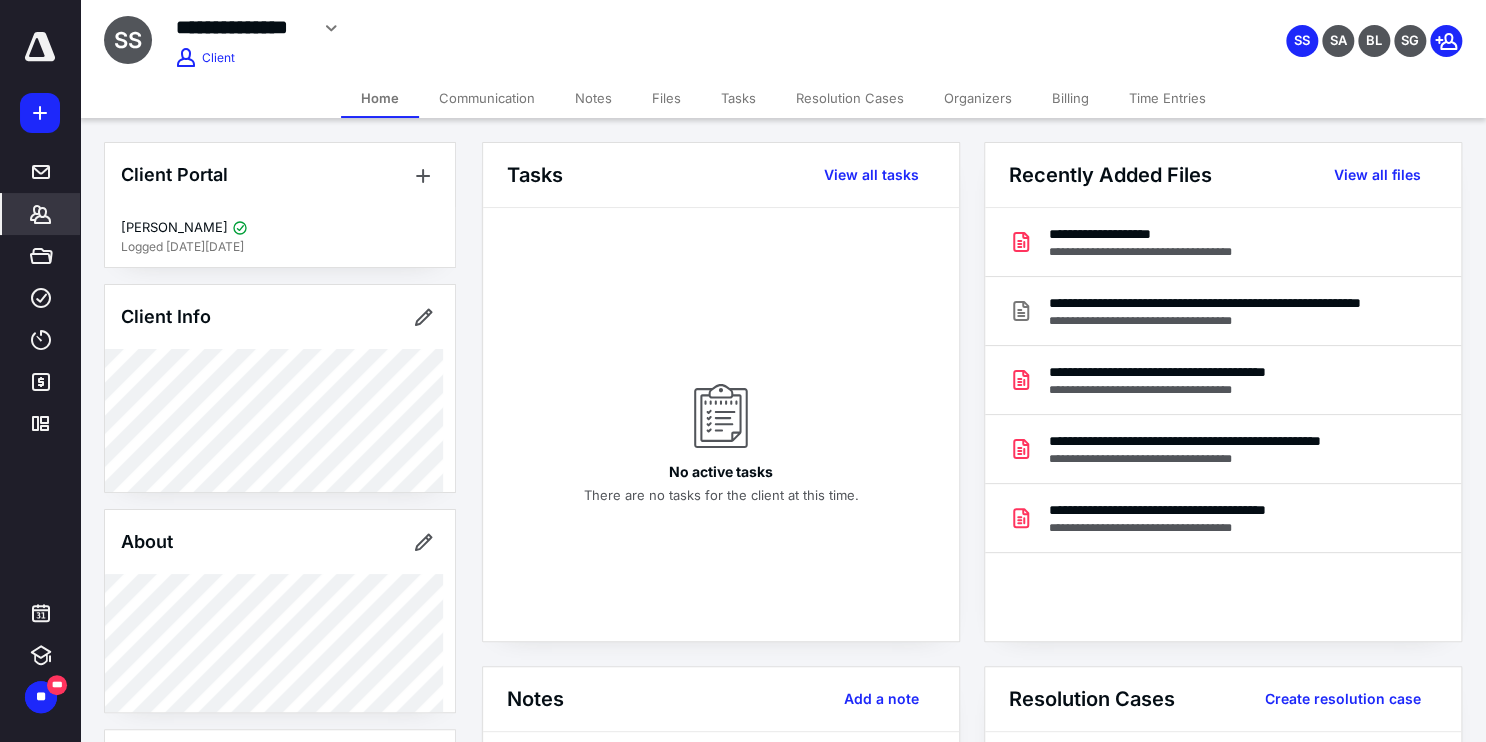click on "Notes" at bounding box center [593, 98] 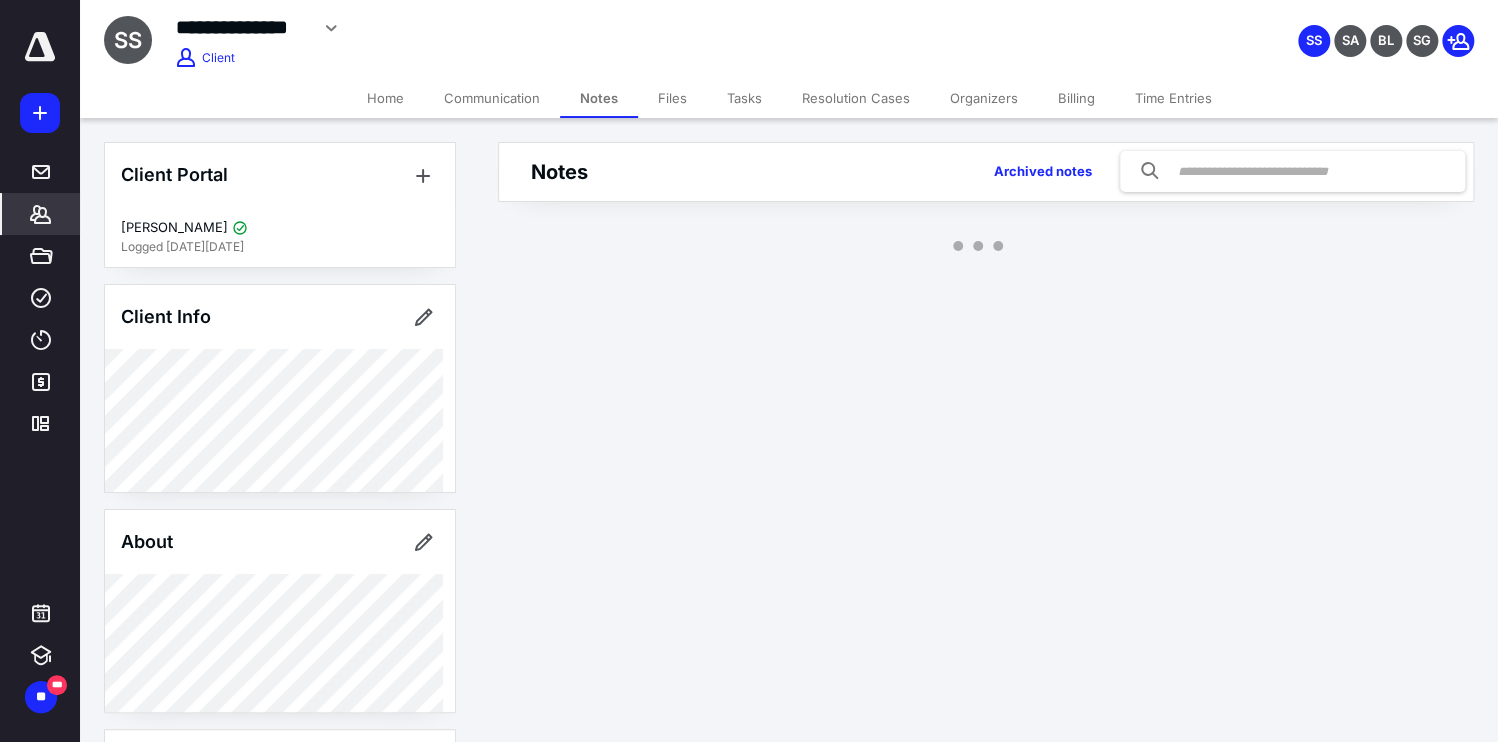 click on "Notes" at bounding box center (599, 98) 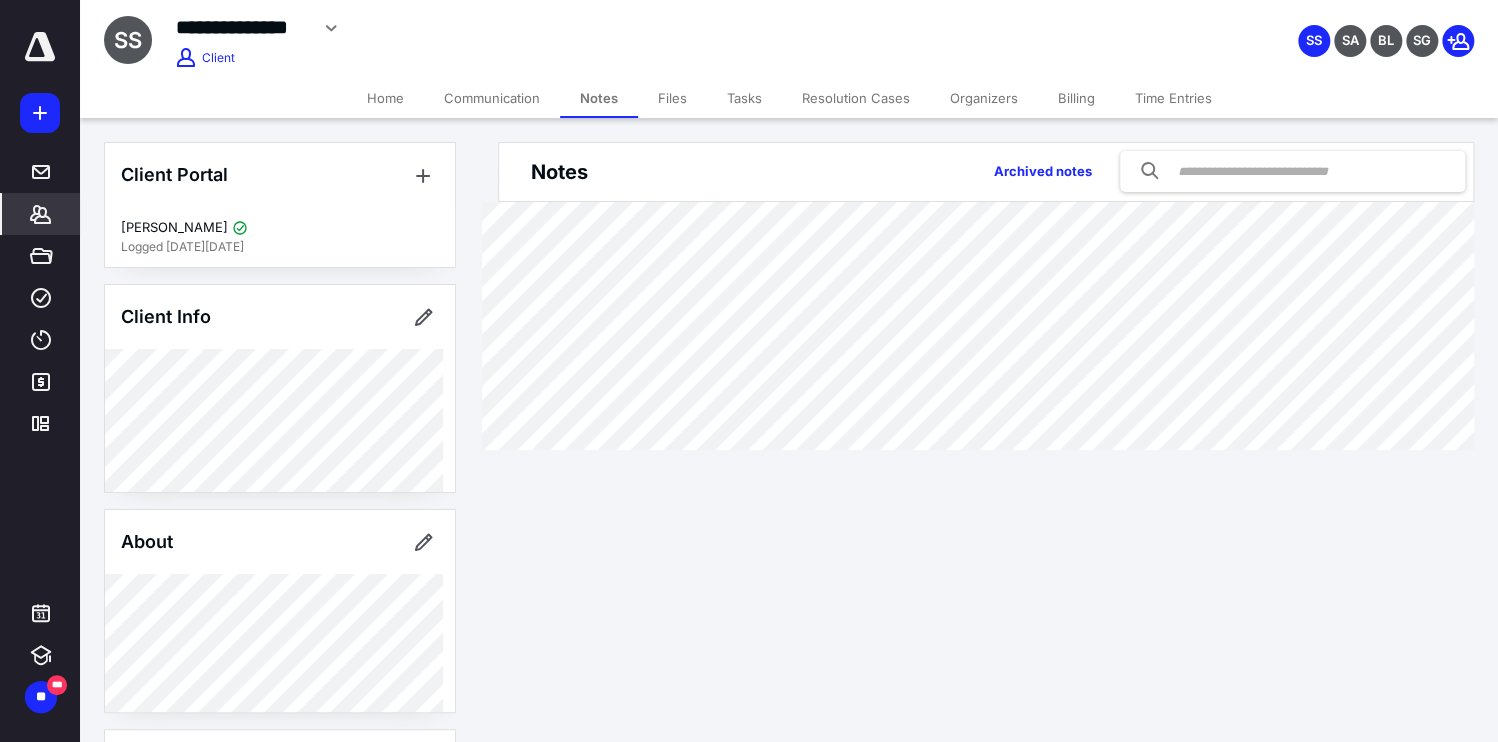 click on "Files" at bounding box center (672, 98) 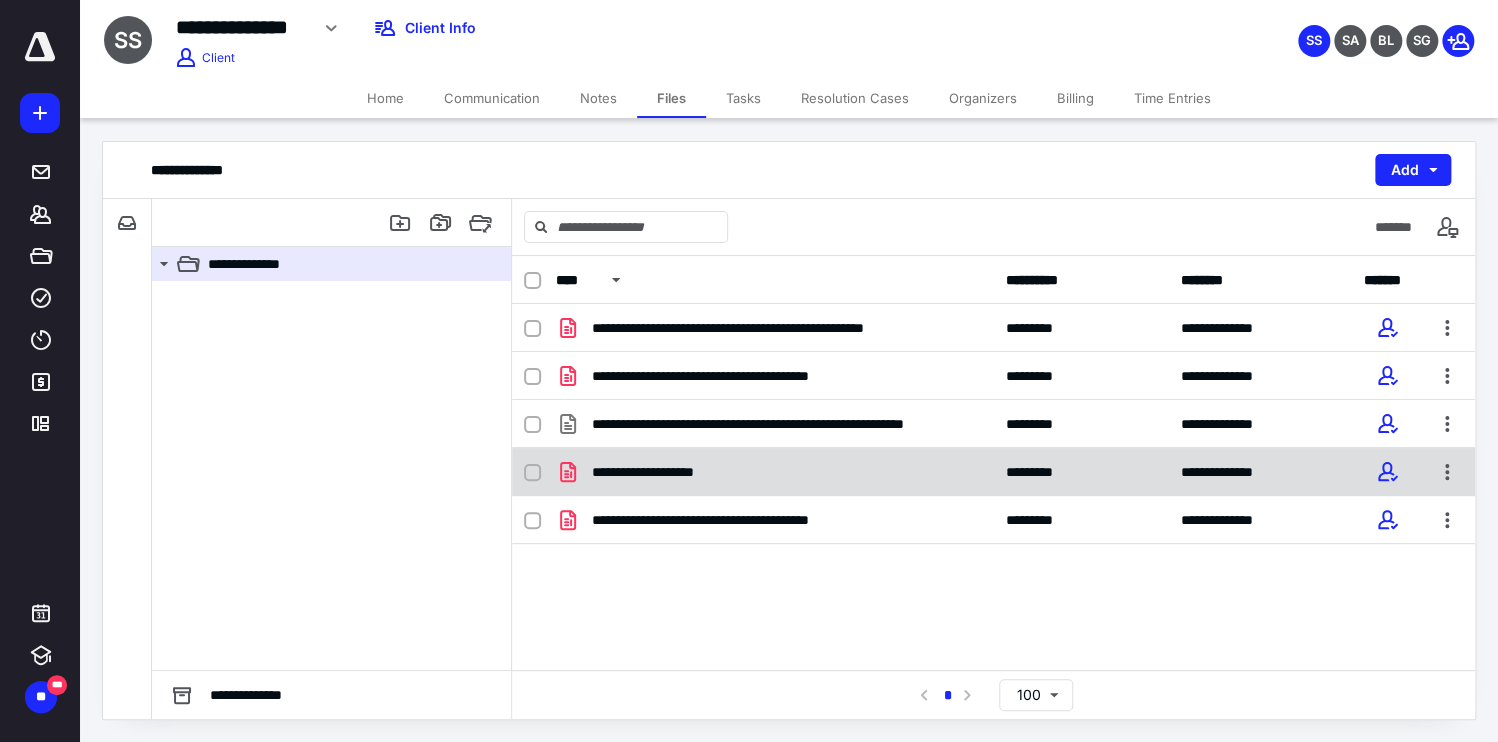click on "**********" at bounding box center (993, 472) 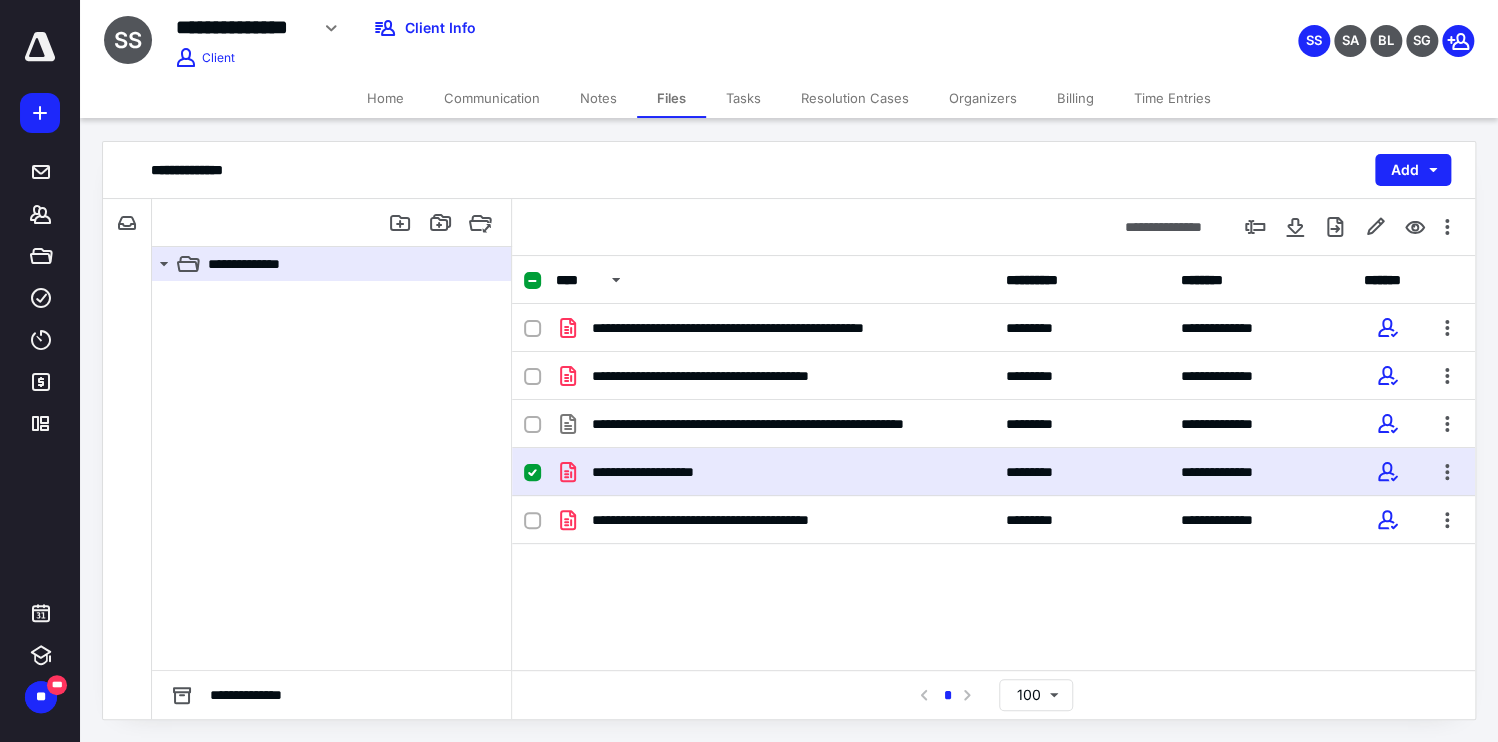 click on "**********" at bounding box center (993, 472) 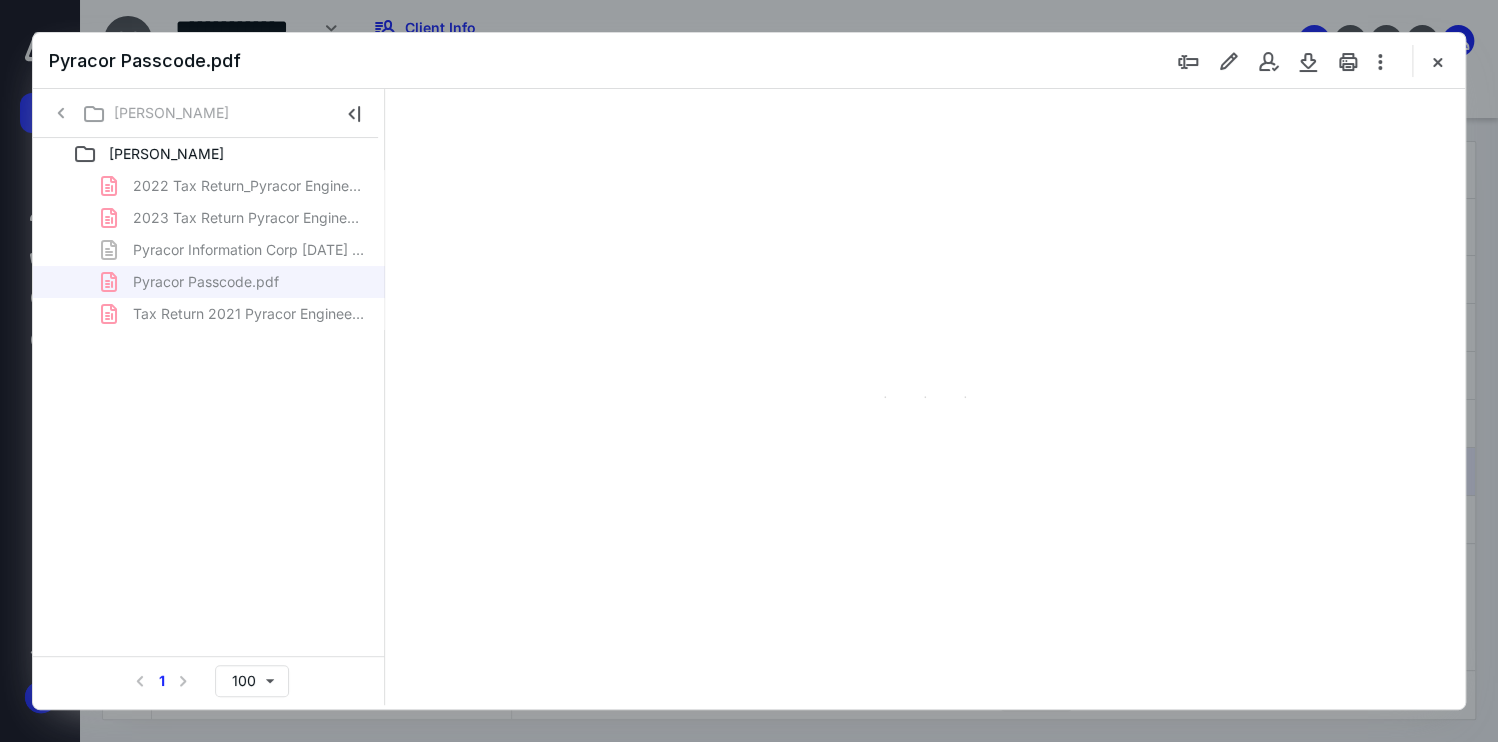 scroll, scrollTop: 0, scrollLeft: 0, axis: both 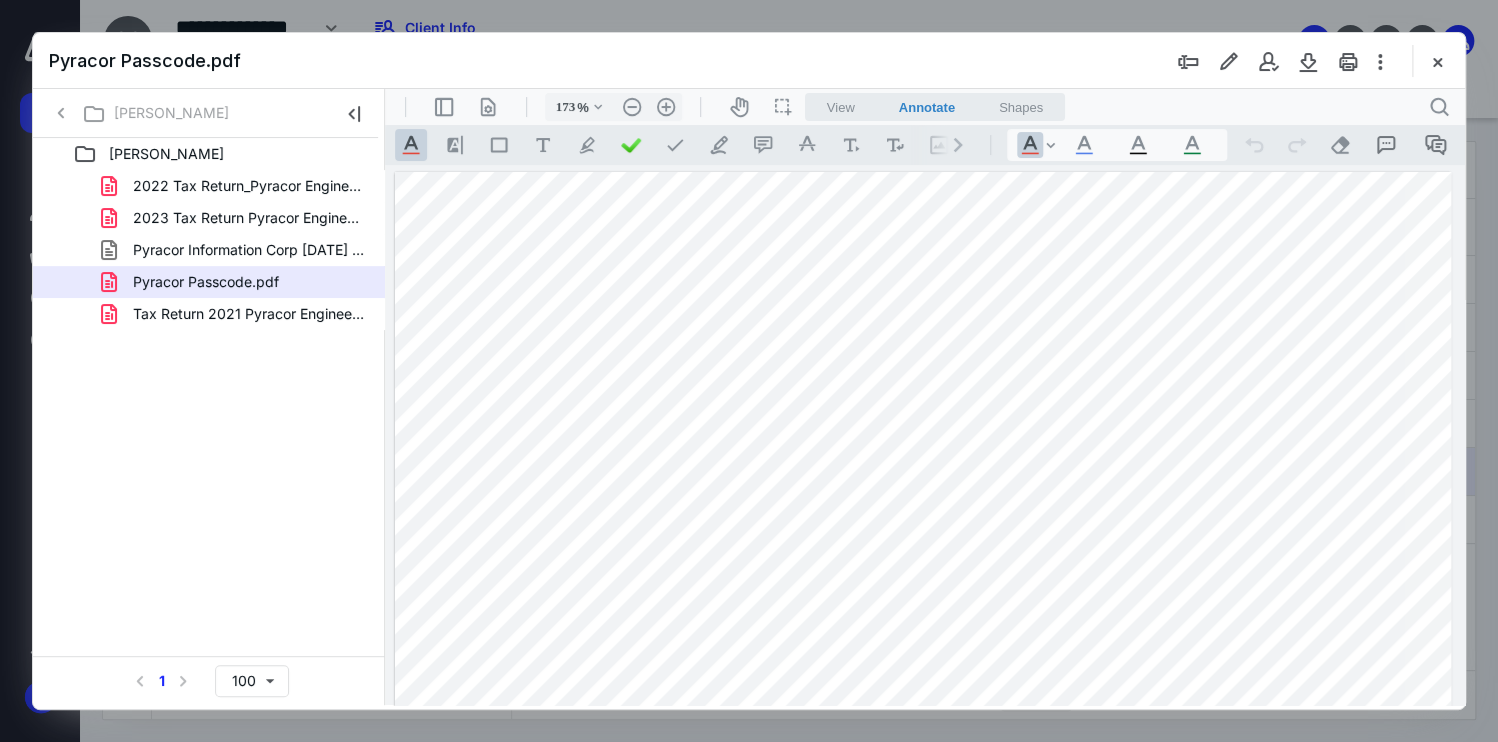 drag, startPoint x: 250, startPoint y: 563, endPoint x: 241, endPoint y: 542, distance: 22.847319 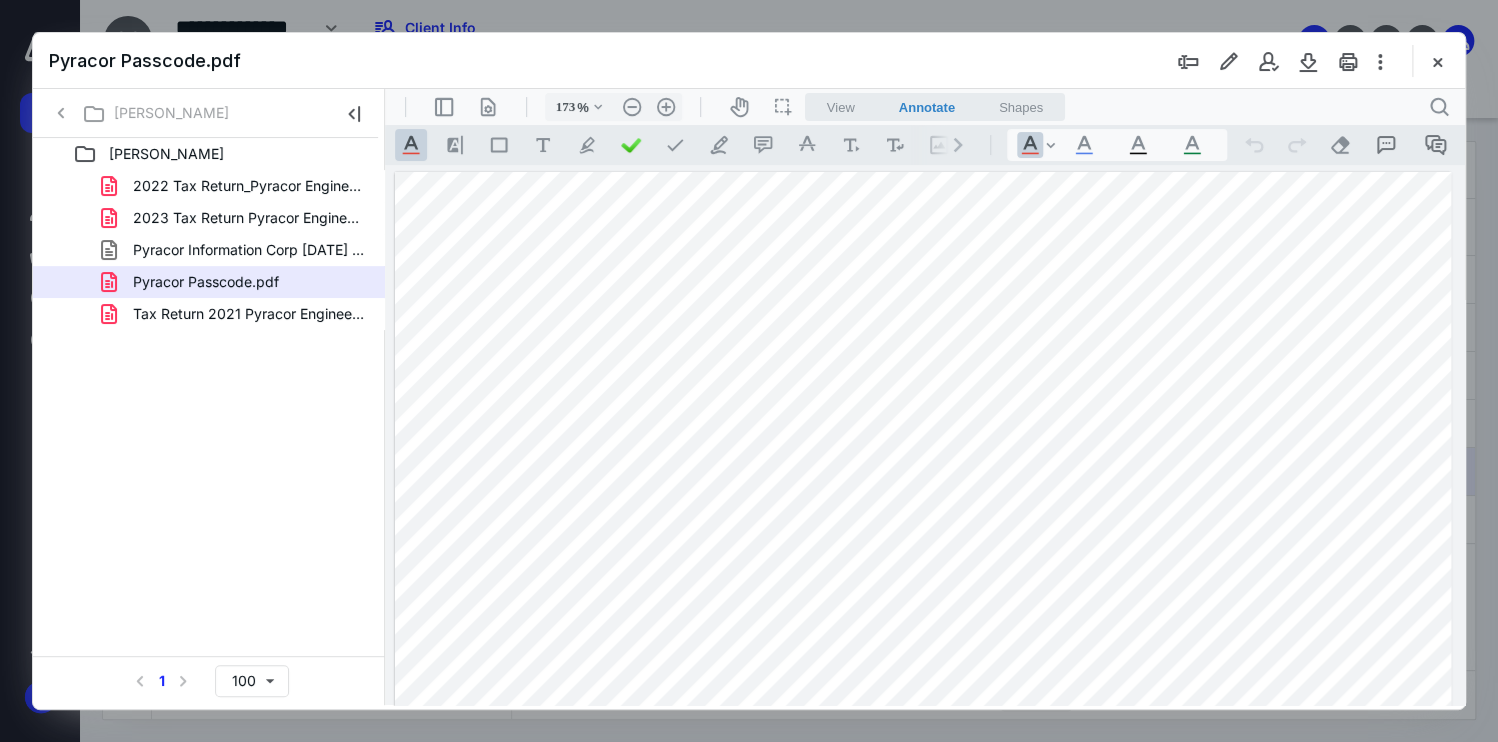 drag, startPoint x: 225, startPoint y: 446, endPoint x: 2, endPoint y: 484, distance: 226.2145 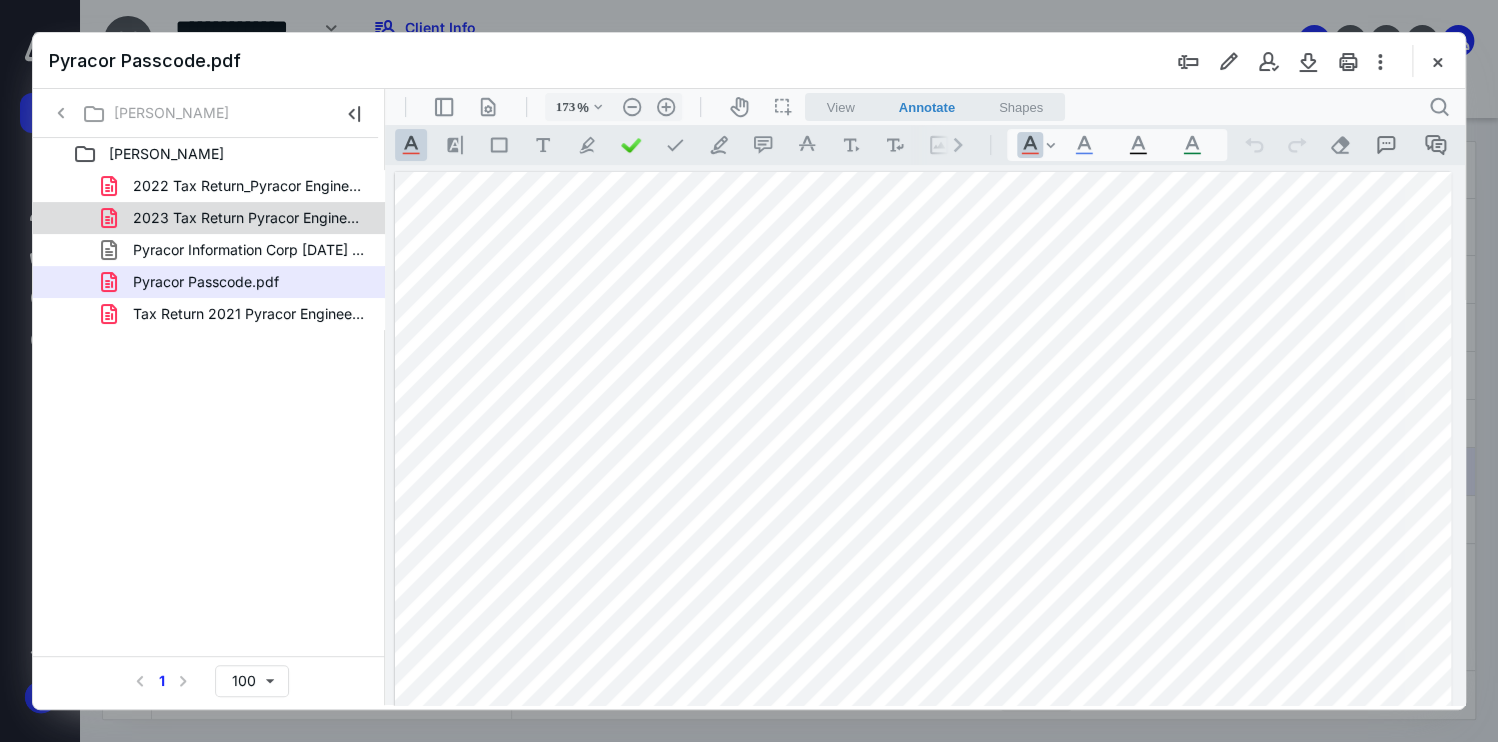 click on "2023 Tax Return Pyracor Engineering Inc.pdf" at bounding box center [249, 218] 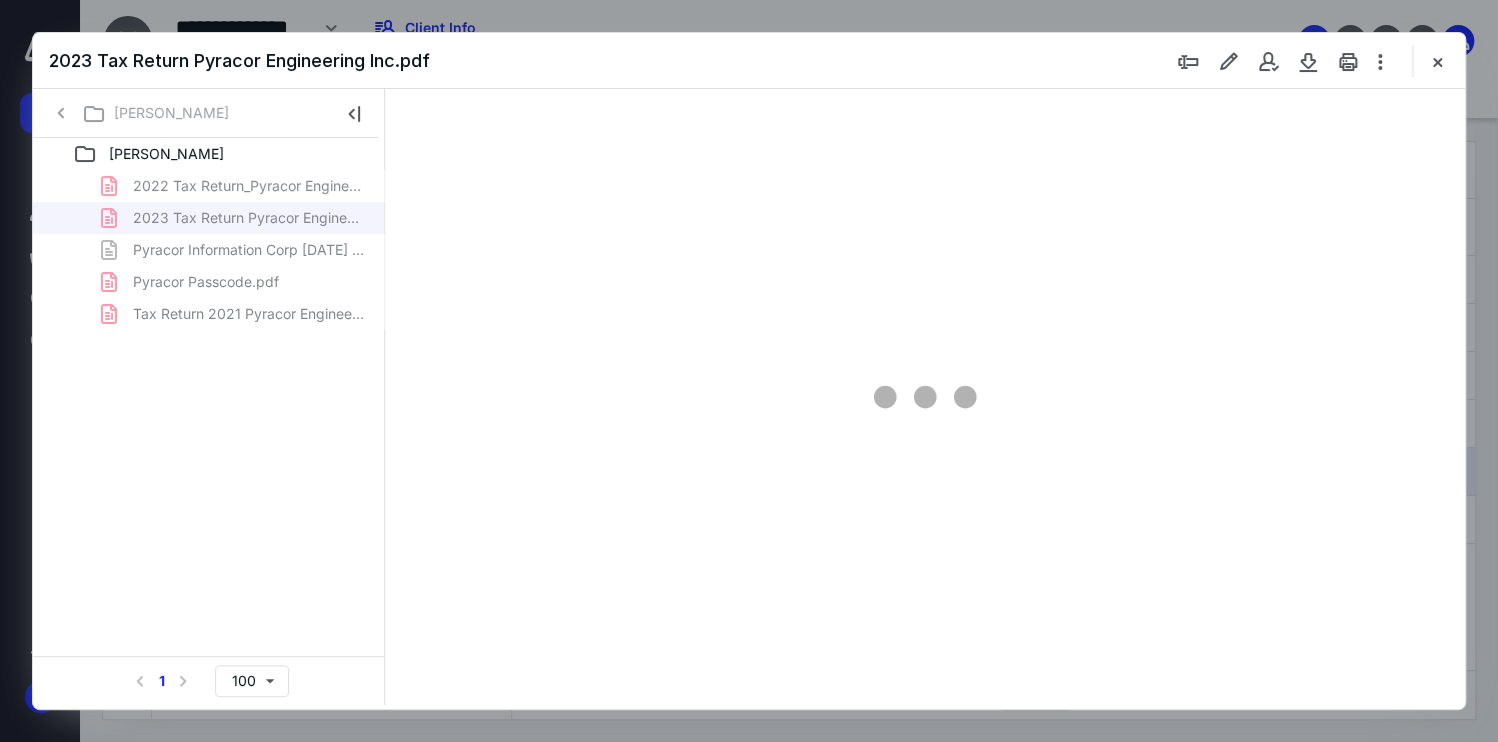 type on "173" 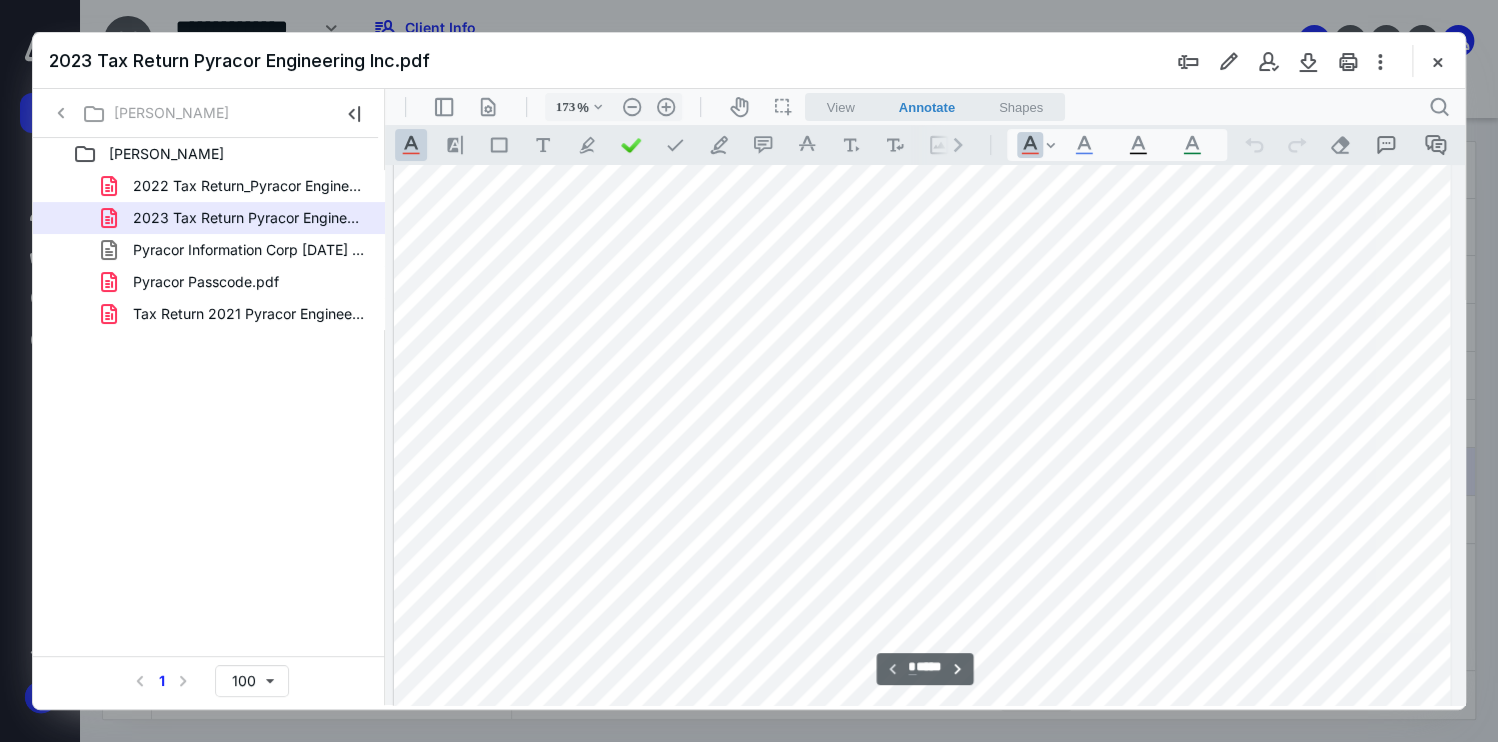 scroll, scrollTop: 723, scrollLeft: 154, axis: both 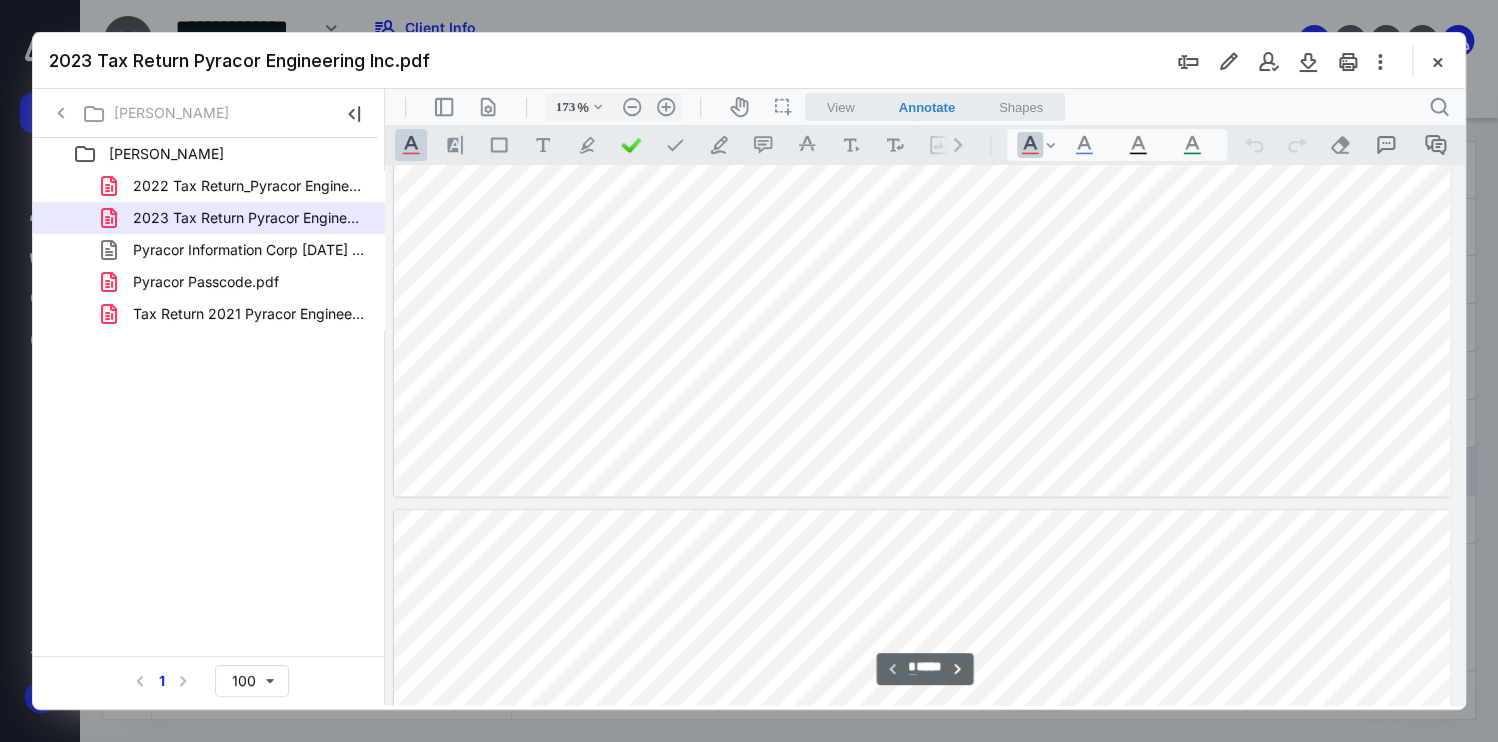 drag, startPoint x: 260, startPoint y: 391, endPoint x: 161, endPoint y: 378, distance: 99.849884 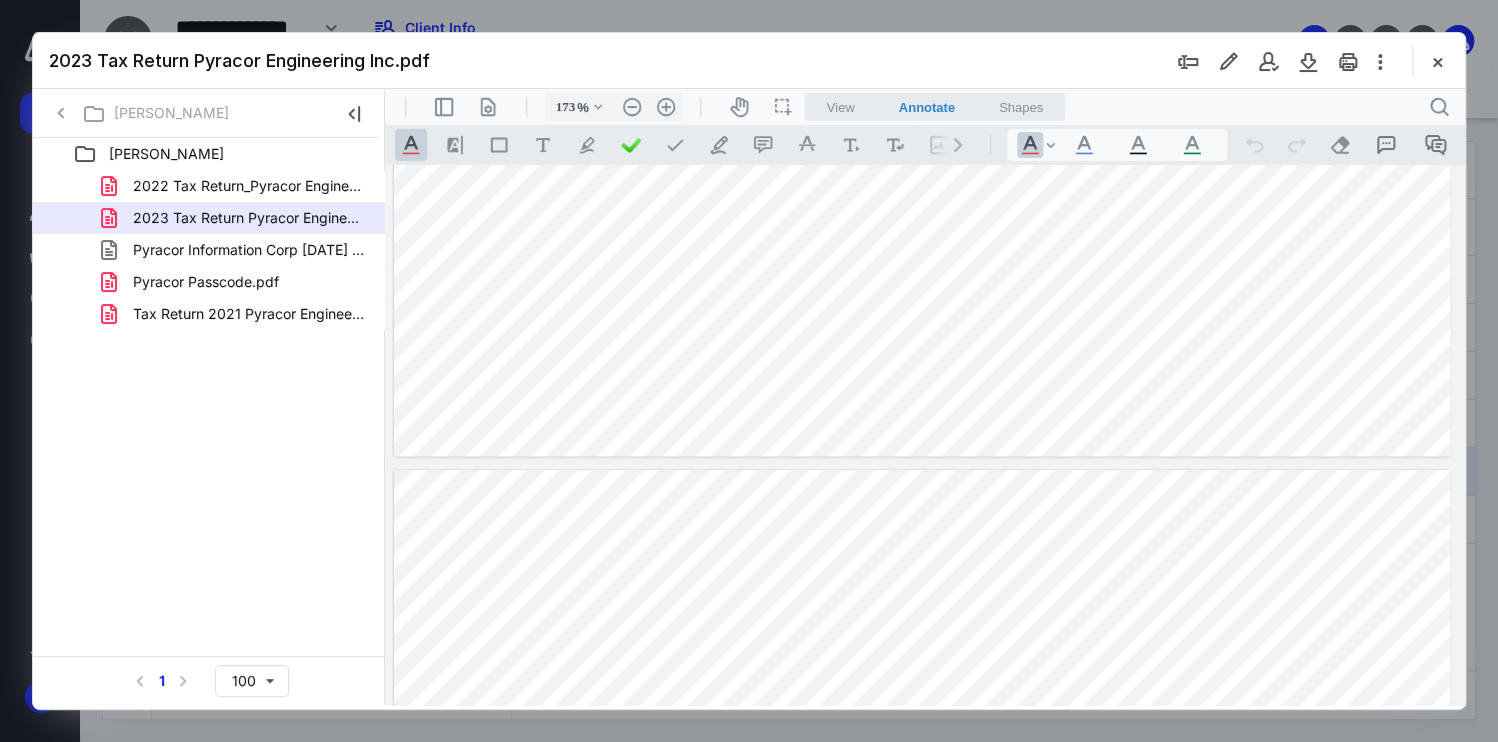 type on "*" 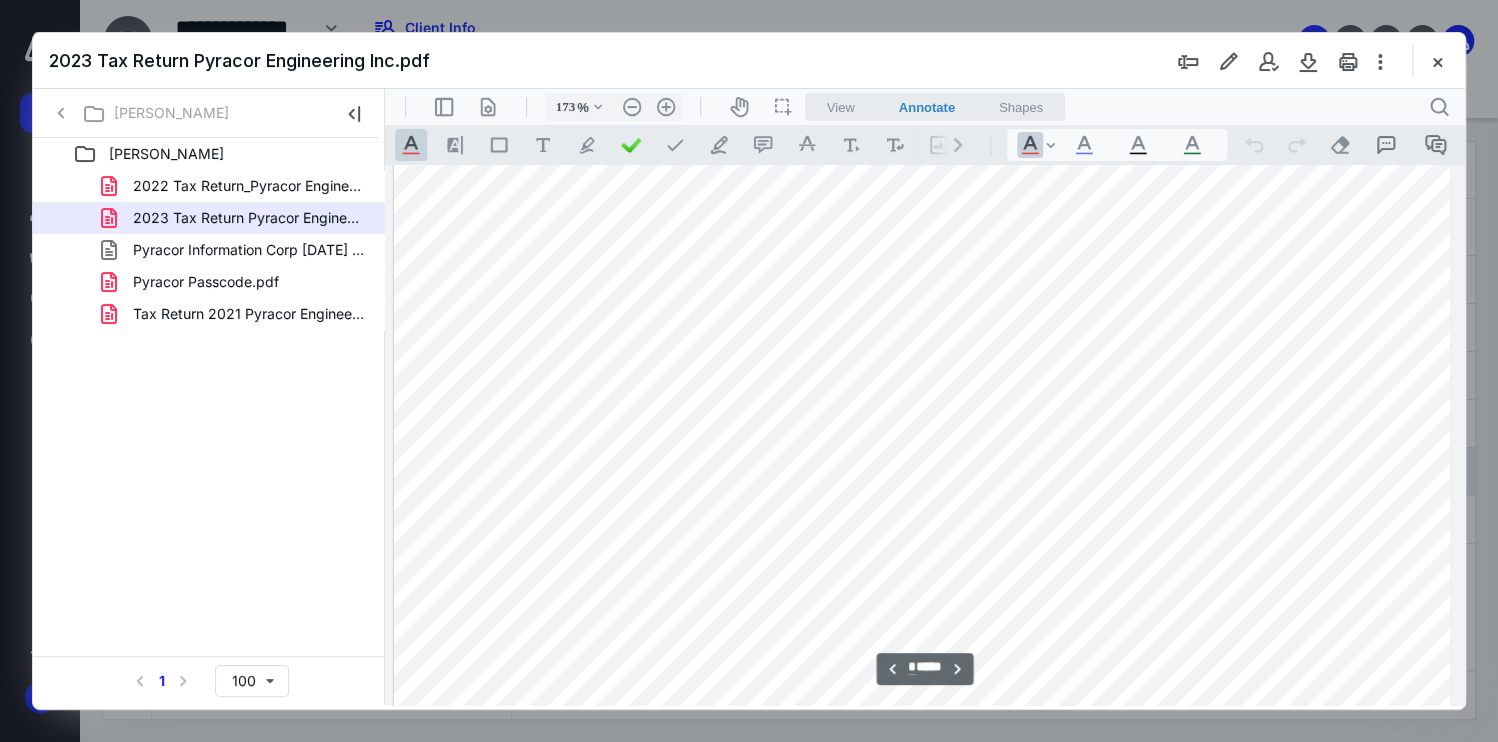 scroll, scrollTop: 2003, scrollLeft: 154, axis: both 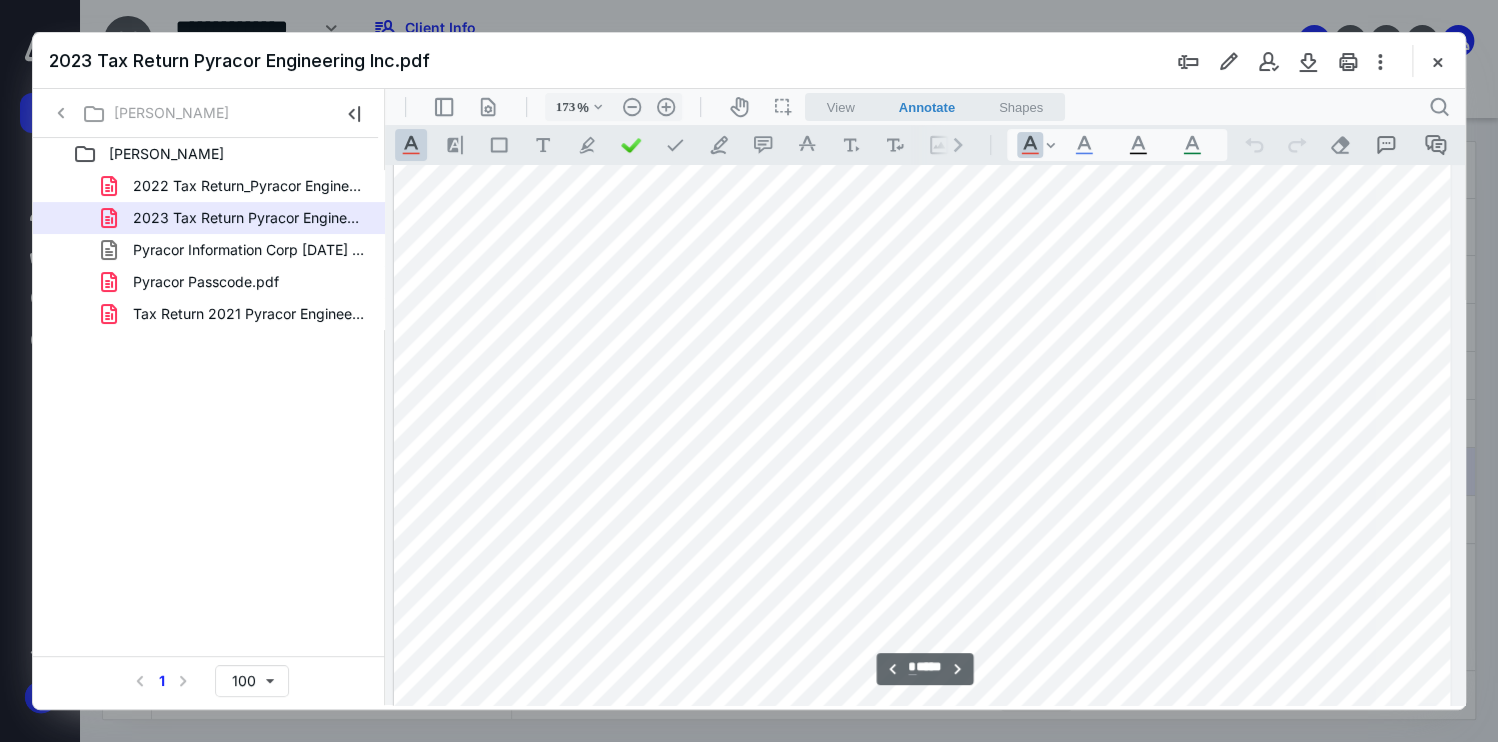 click on "Pyracor Passcode.pdf" at bounding box center (237, 282) 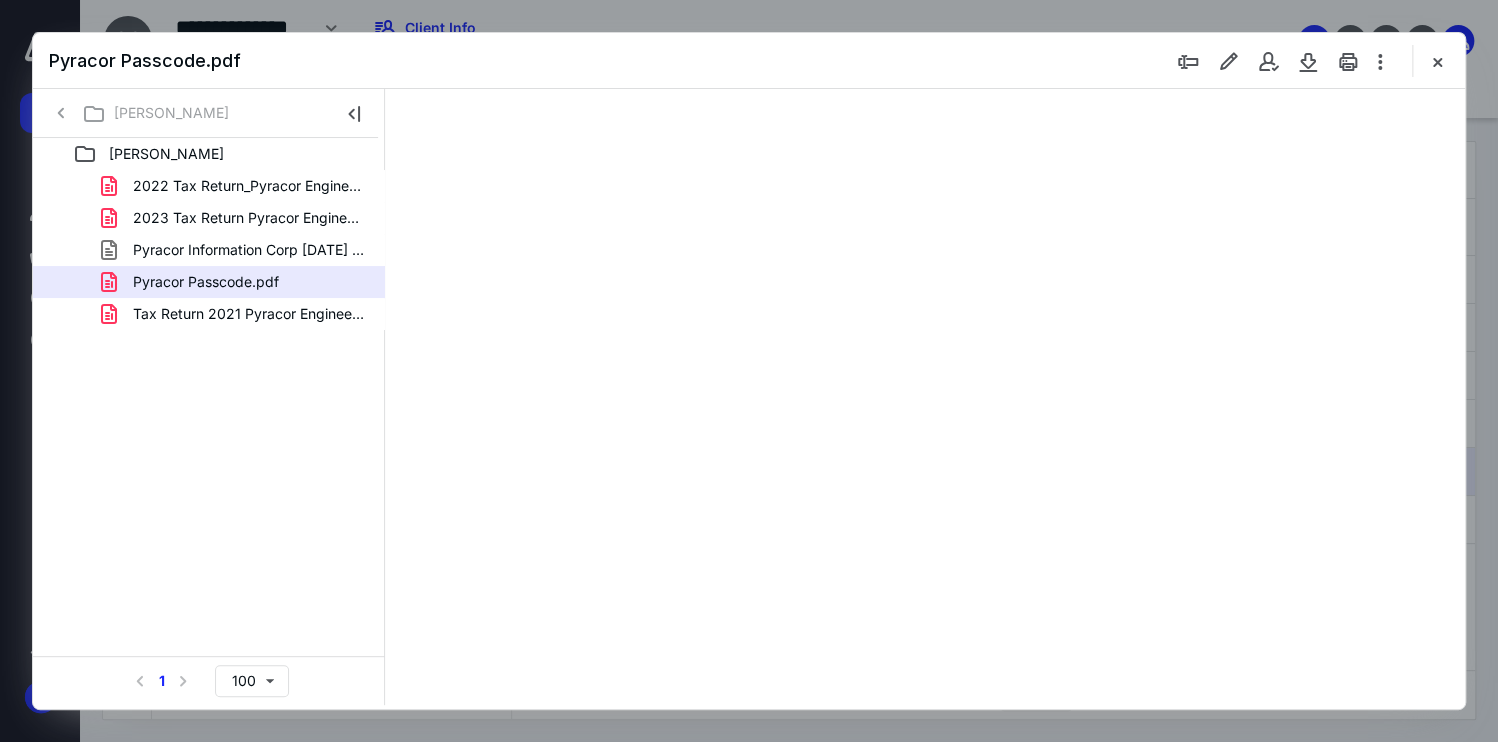 scroll, scrollTop: 0, scrollLeft: 0, axis: both 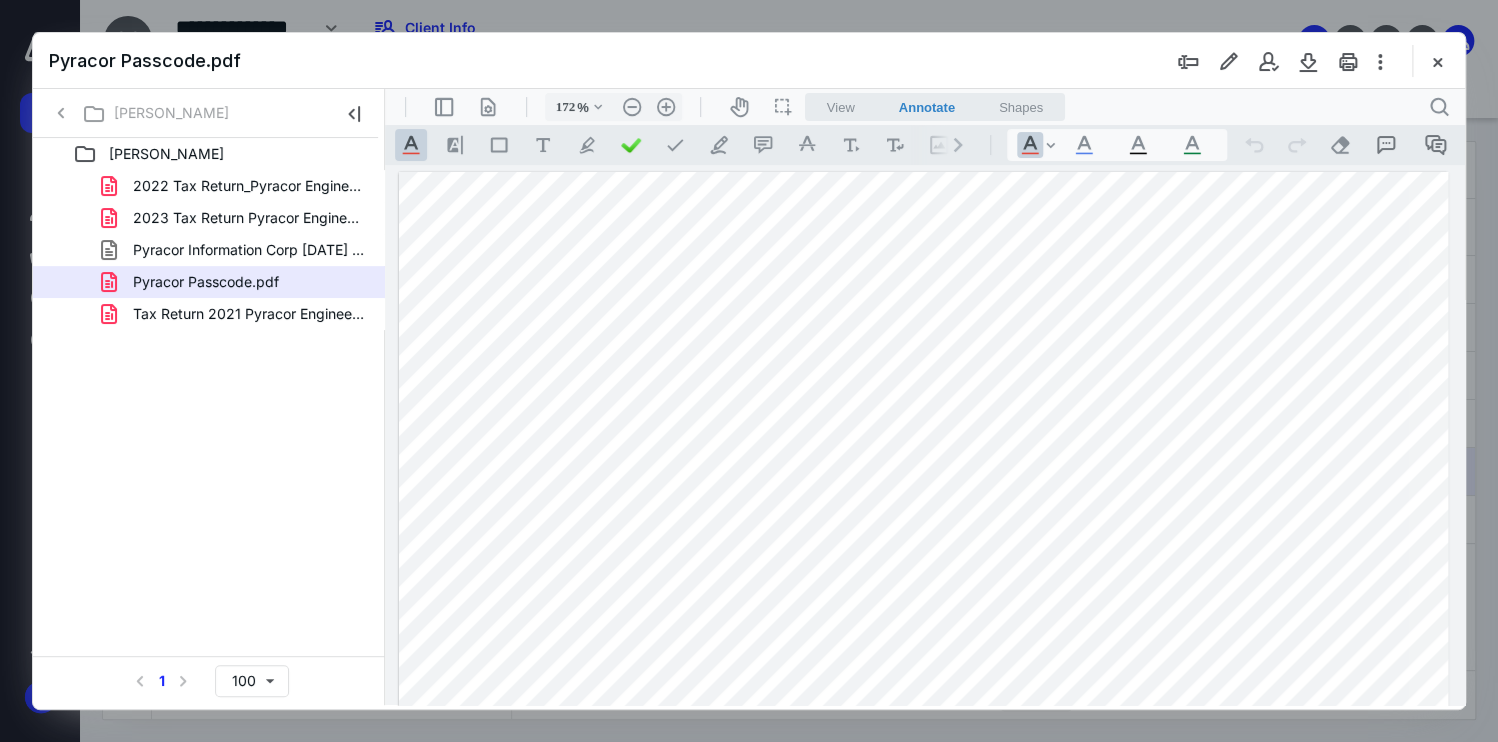 drag, startPoint x: 350, startPoint y: 364, endPoint x: 305, endPoint y: 377, distance: 46.840153 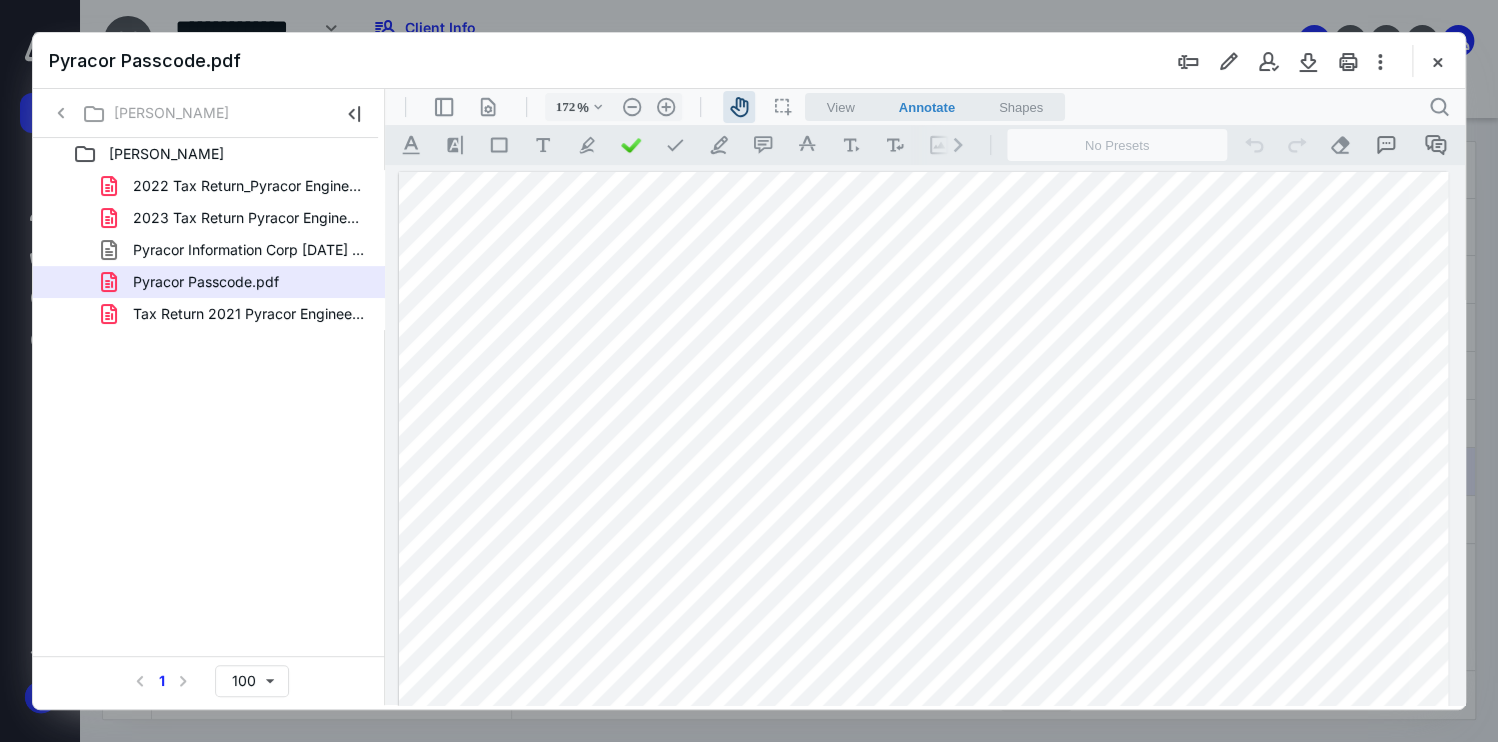 drag, startPoint x: 672, startPoint y: 419, endPoint x: 630, endPoint y: 475, distance: 70 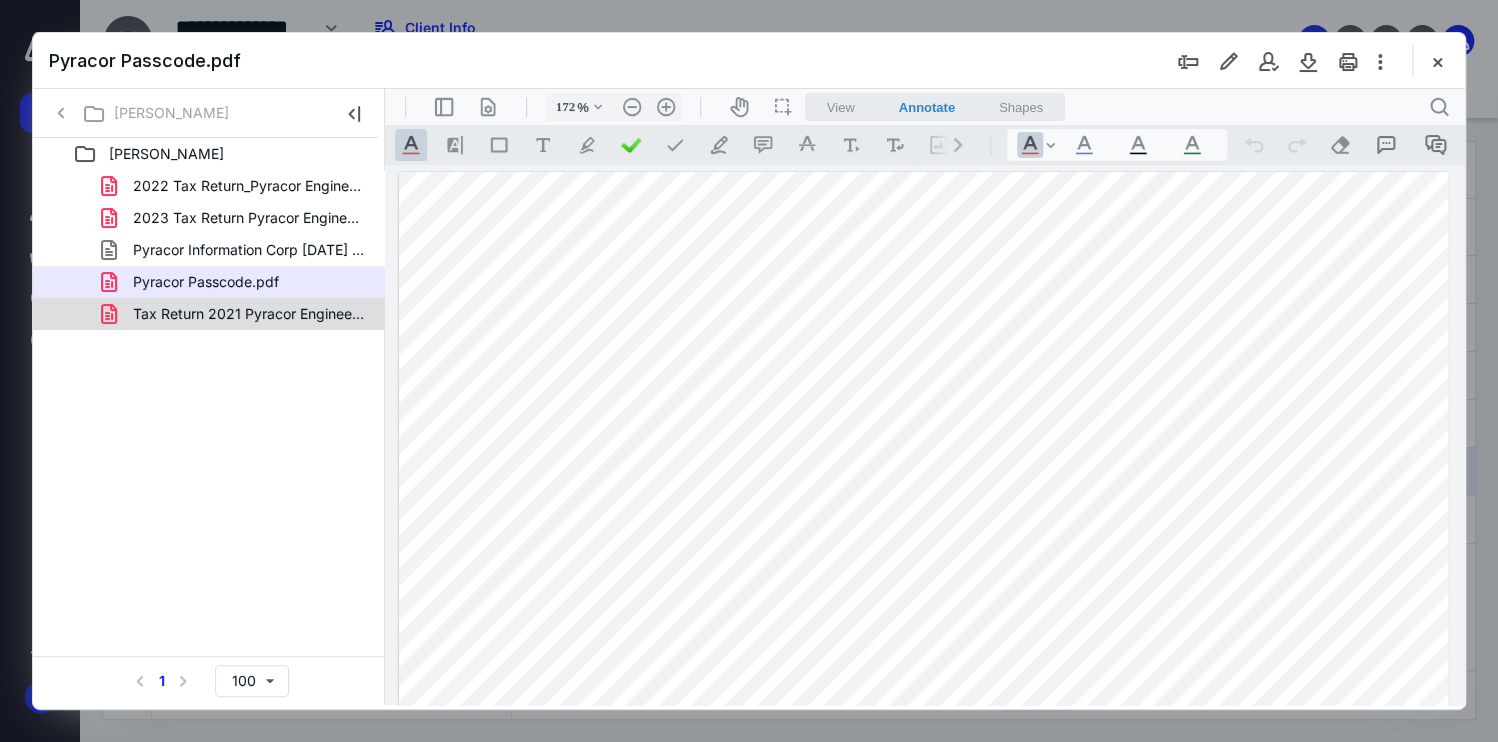 click on "Tax Return 2021 Pyracor Engineering Inc.pdf" at bounding box center (249, 314) 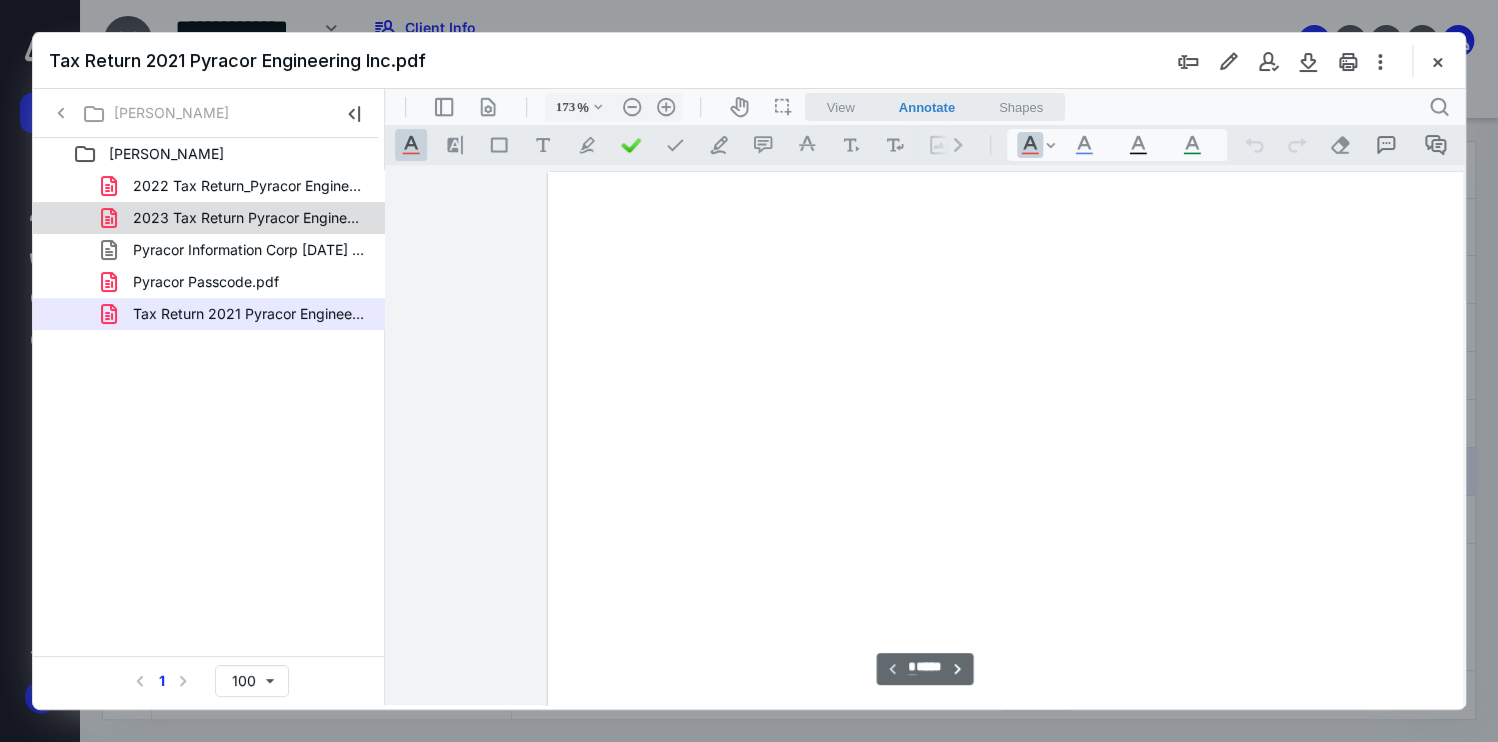 scroll, scrollTop: 83, scrollLeft: 154, axis: both 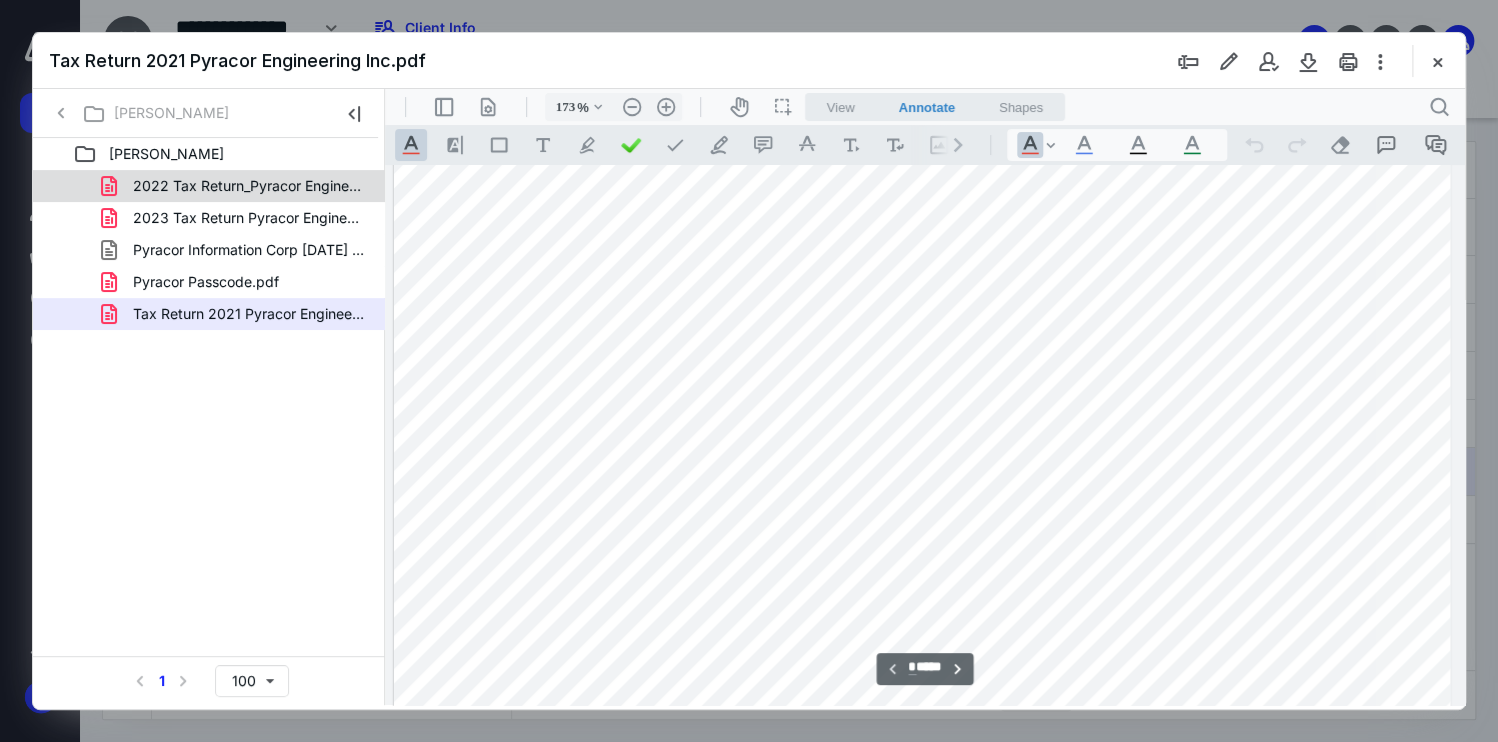 click on "2022 Tax Return_Pyracor Engineering Inc Draft Copy.pdf" at bounding box center [249, 186] 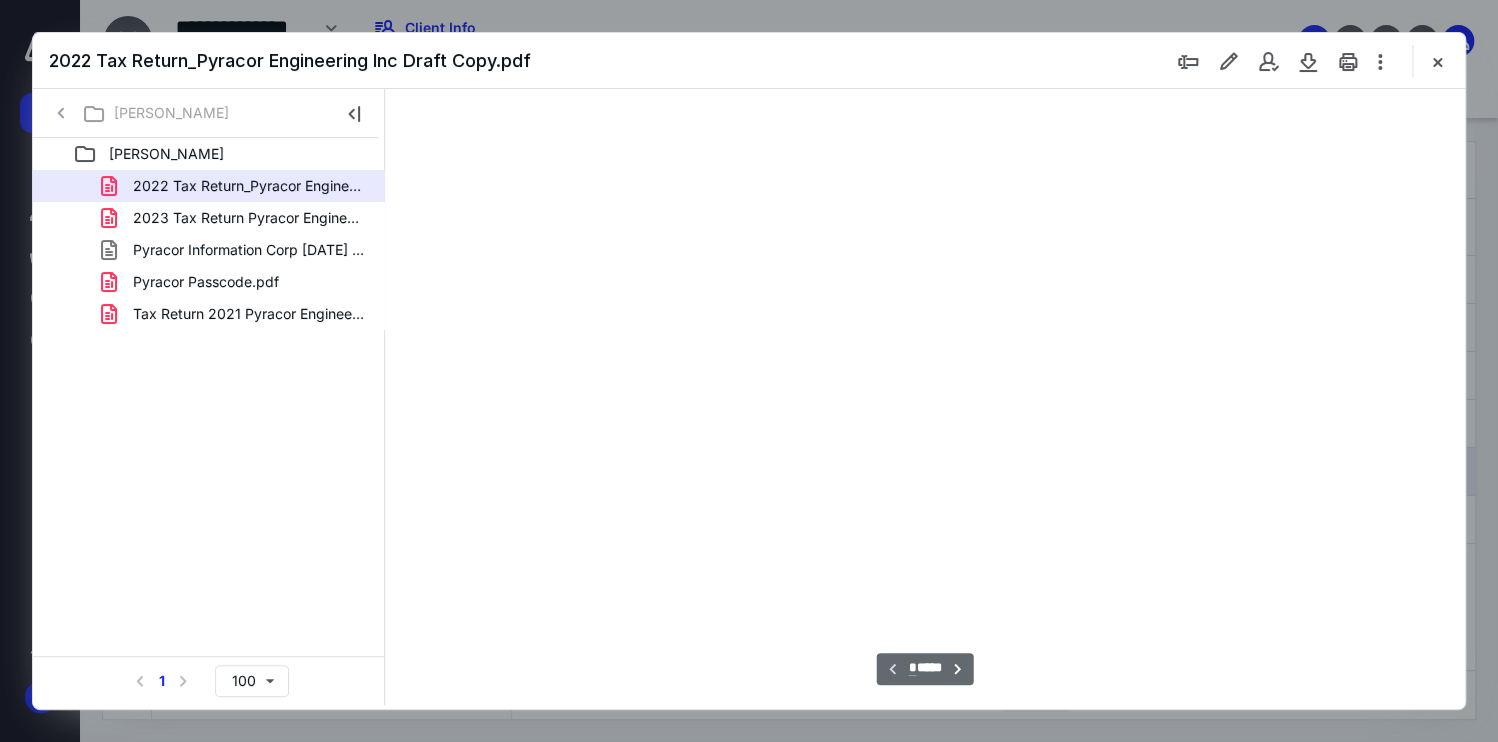 type on "173" 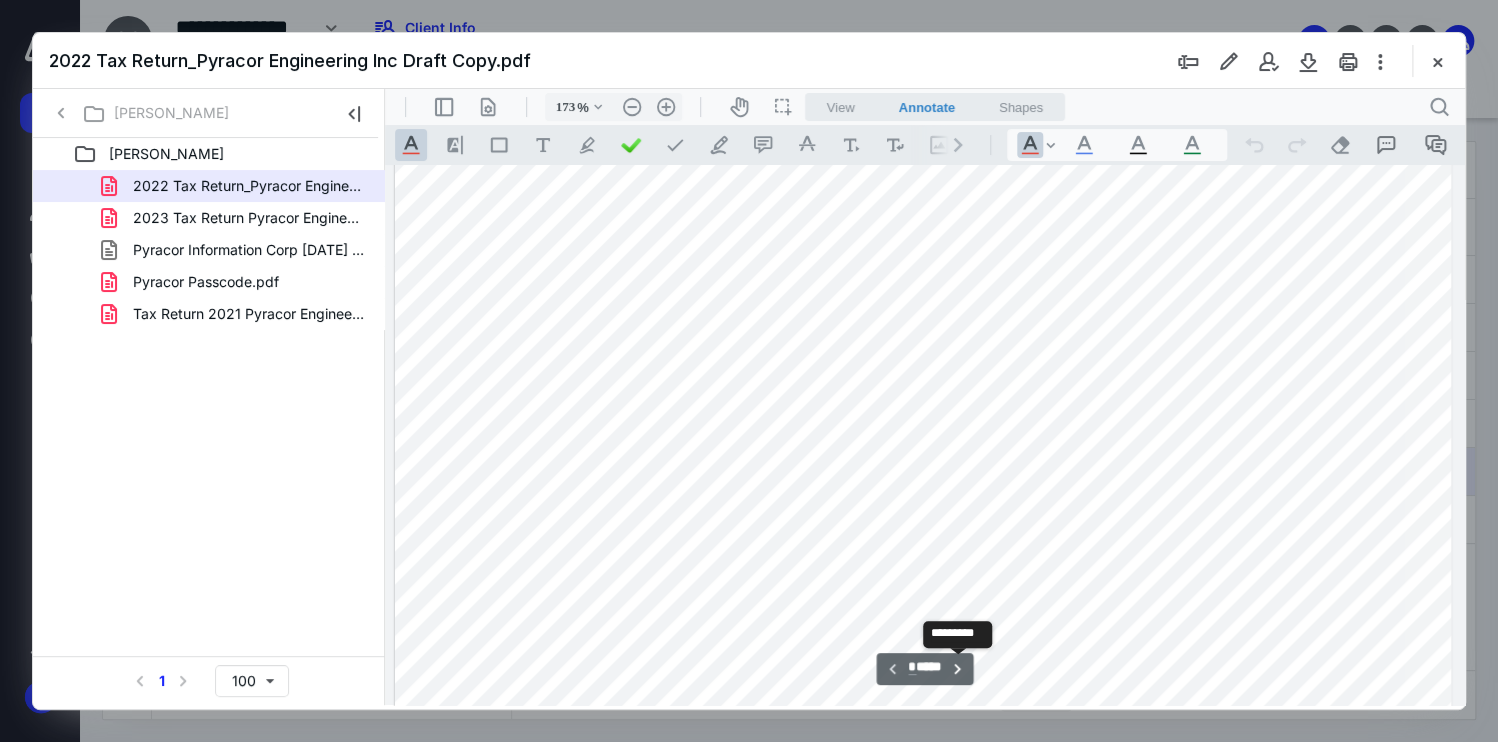 click on "**********" at bounding box center (958, 669) 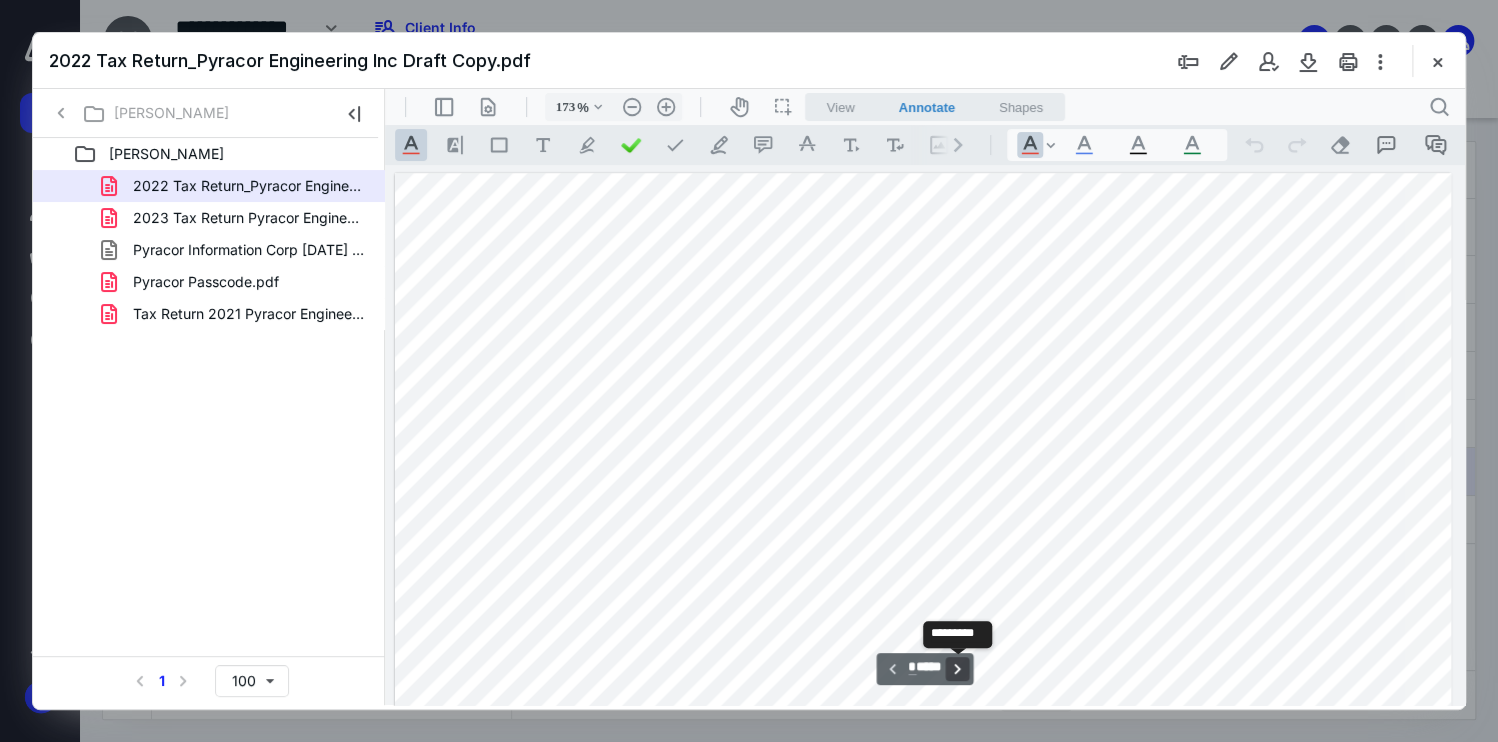 drag, startPoint x: 1351, startPoint y: 759, endPoint x: 966, endPoint y: 669, distance: 395.37958 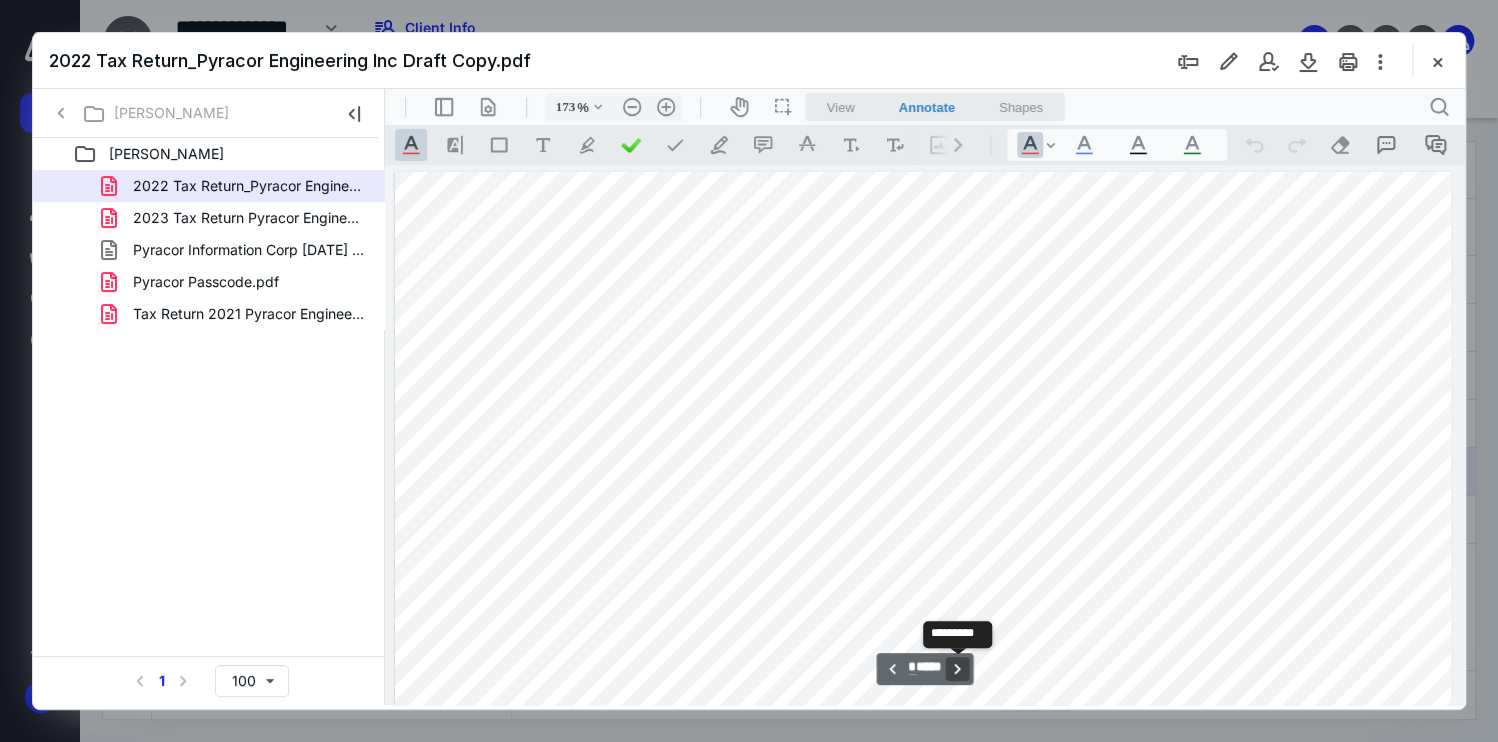 click on "**********" at bounding box center [958, 669] 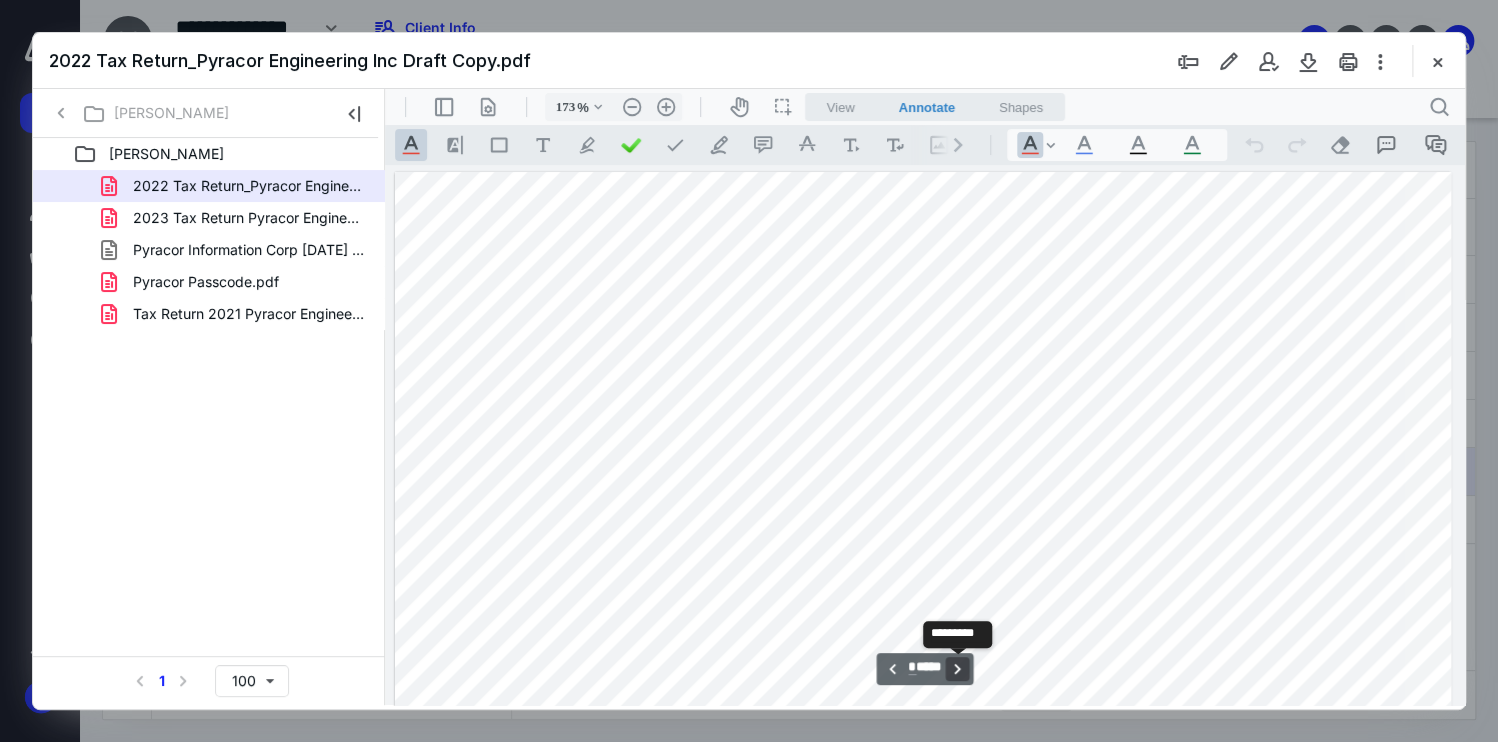 click on "**********" at bounding box center [958, 669] 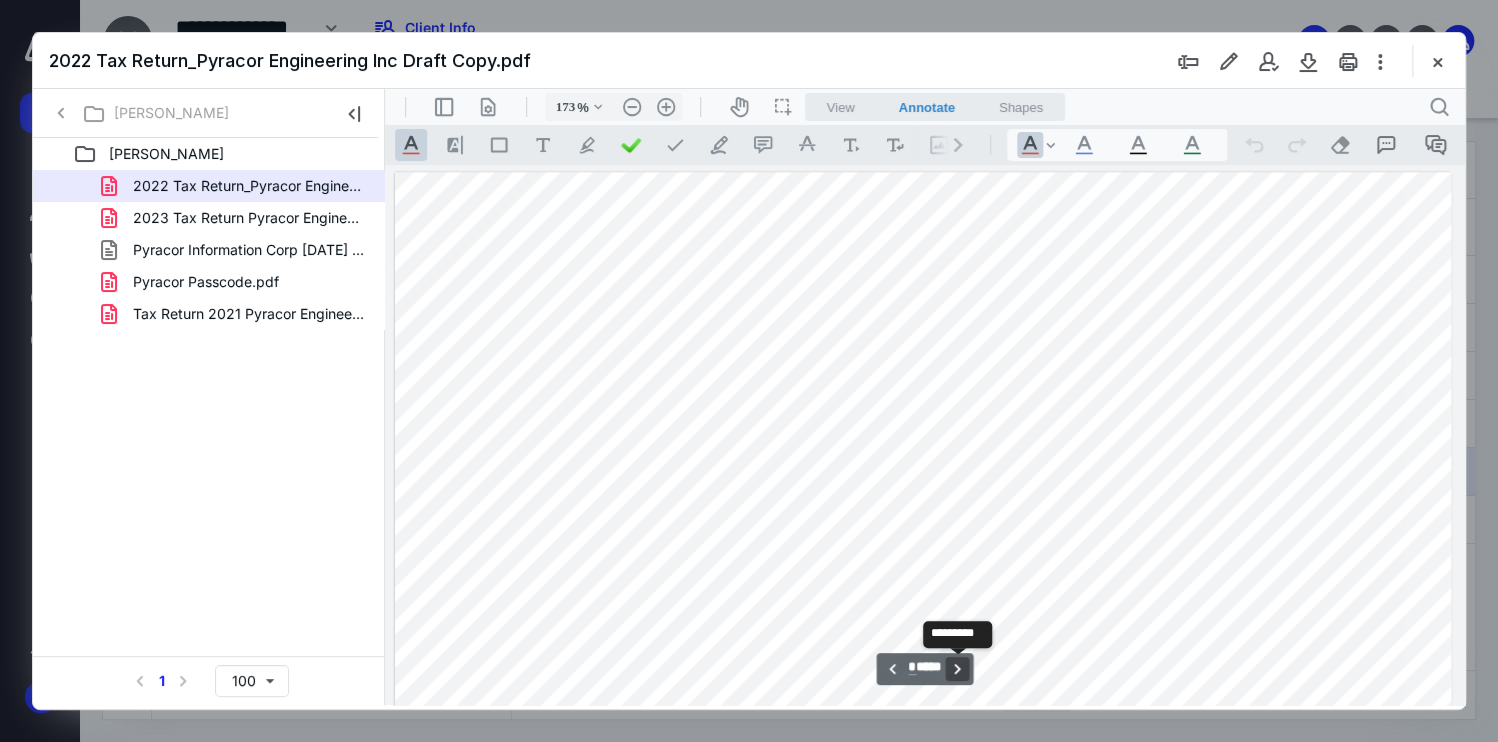 click on "**********" at bounding box center [958, 669] 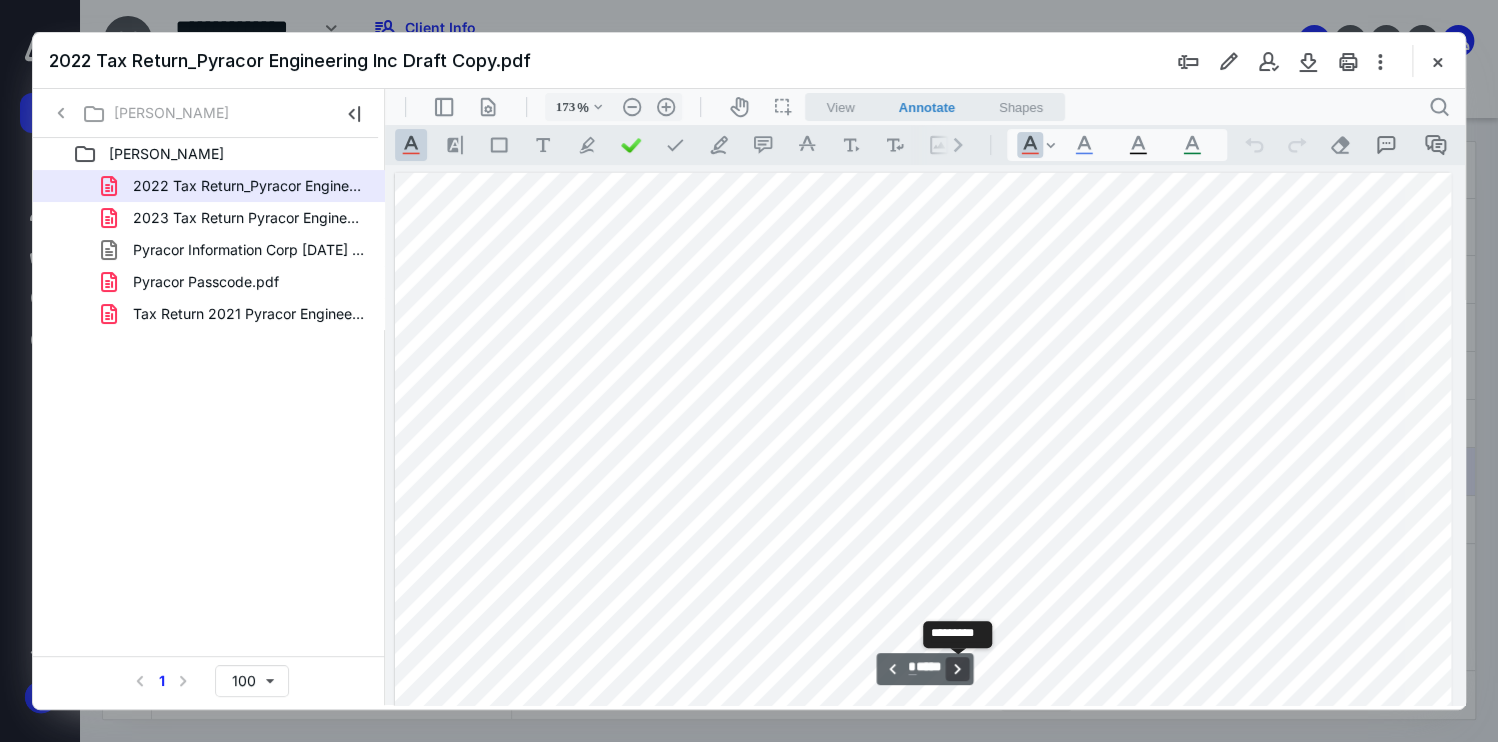 click on "**********" at bounding box center [958, 669] 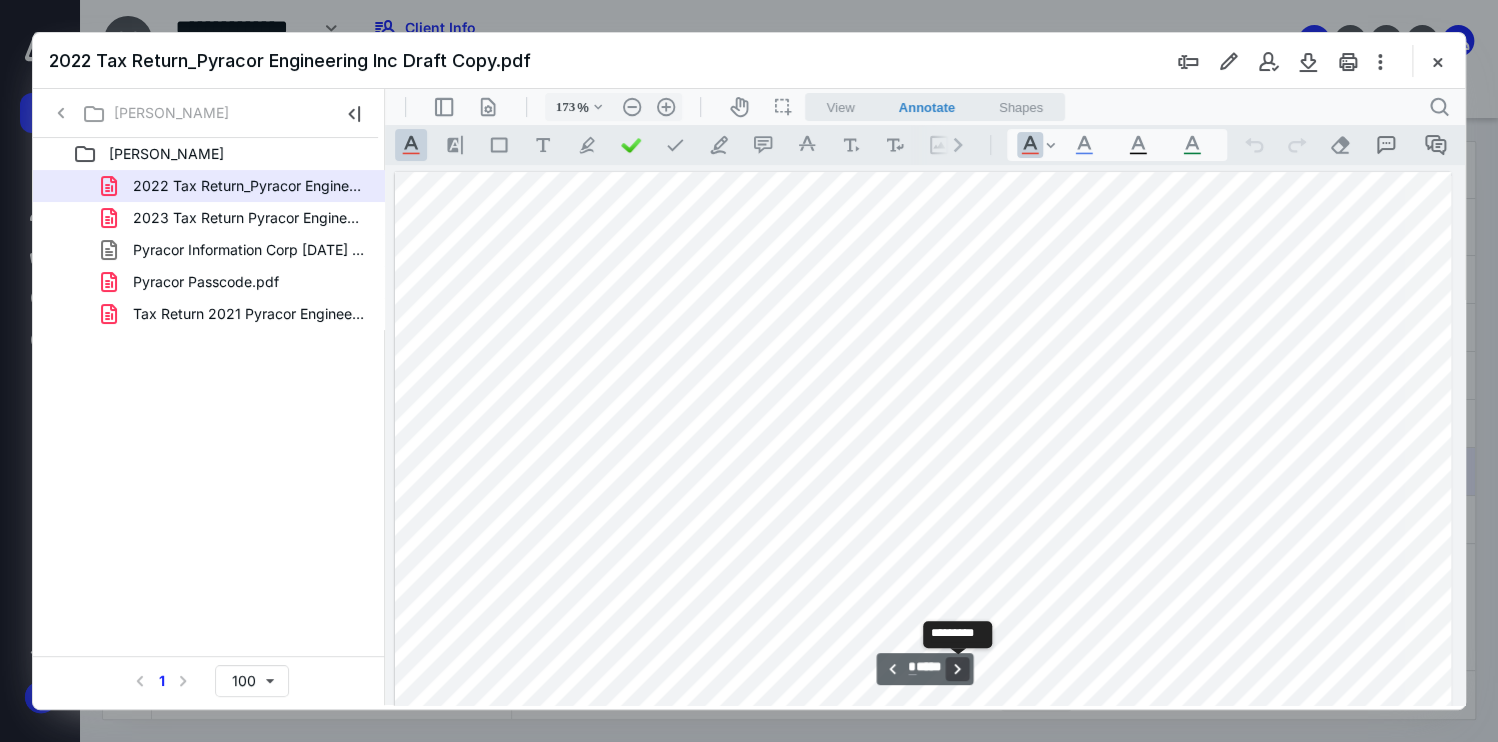 click on "**********" at bounding box center (958, 669) 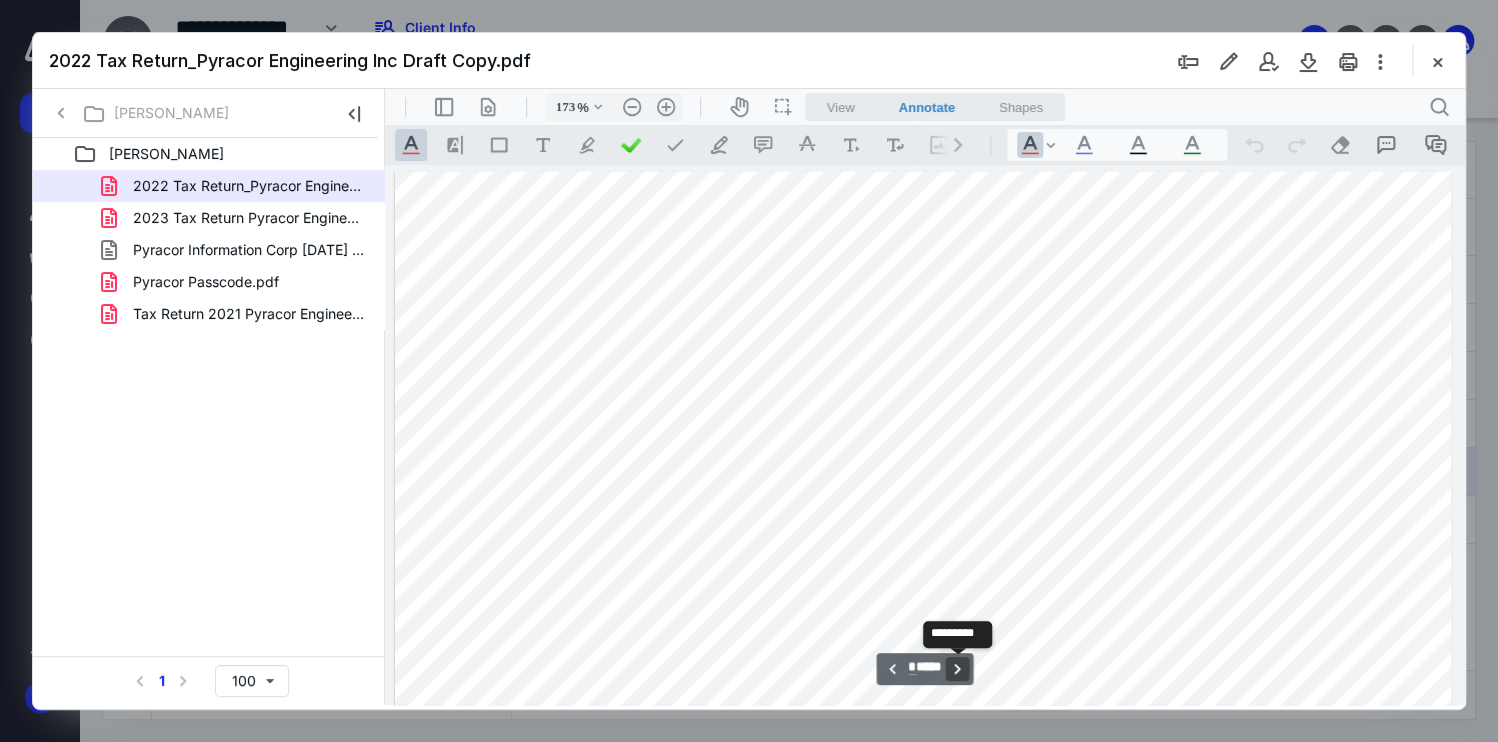 click on "**********" at bounding box center [958, 669] 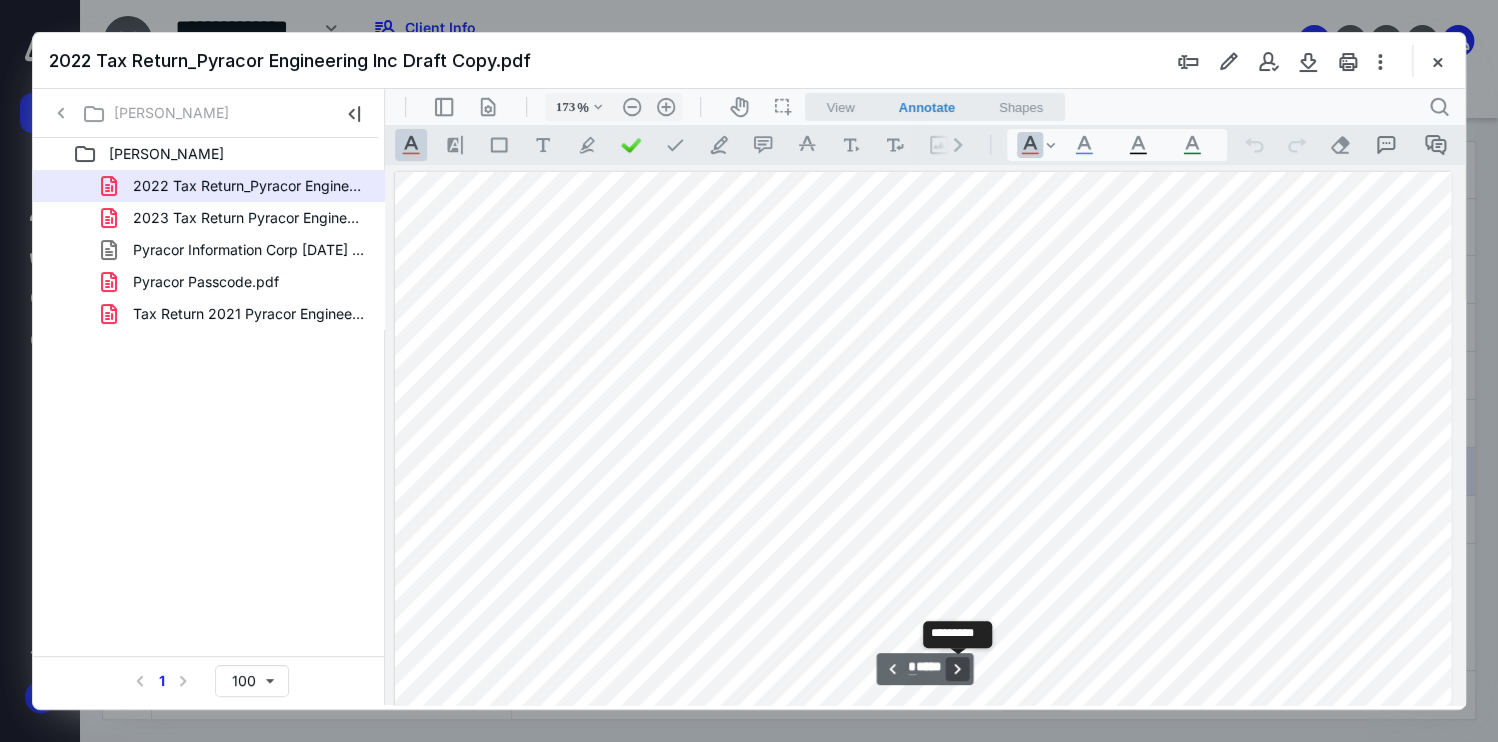 click on "**********" at bounding box center [958, 669] 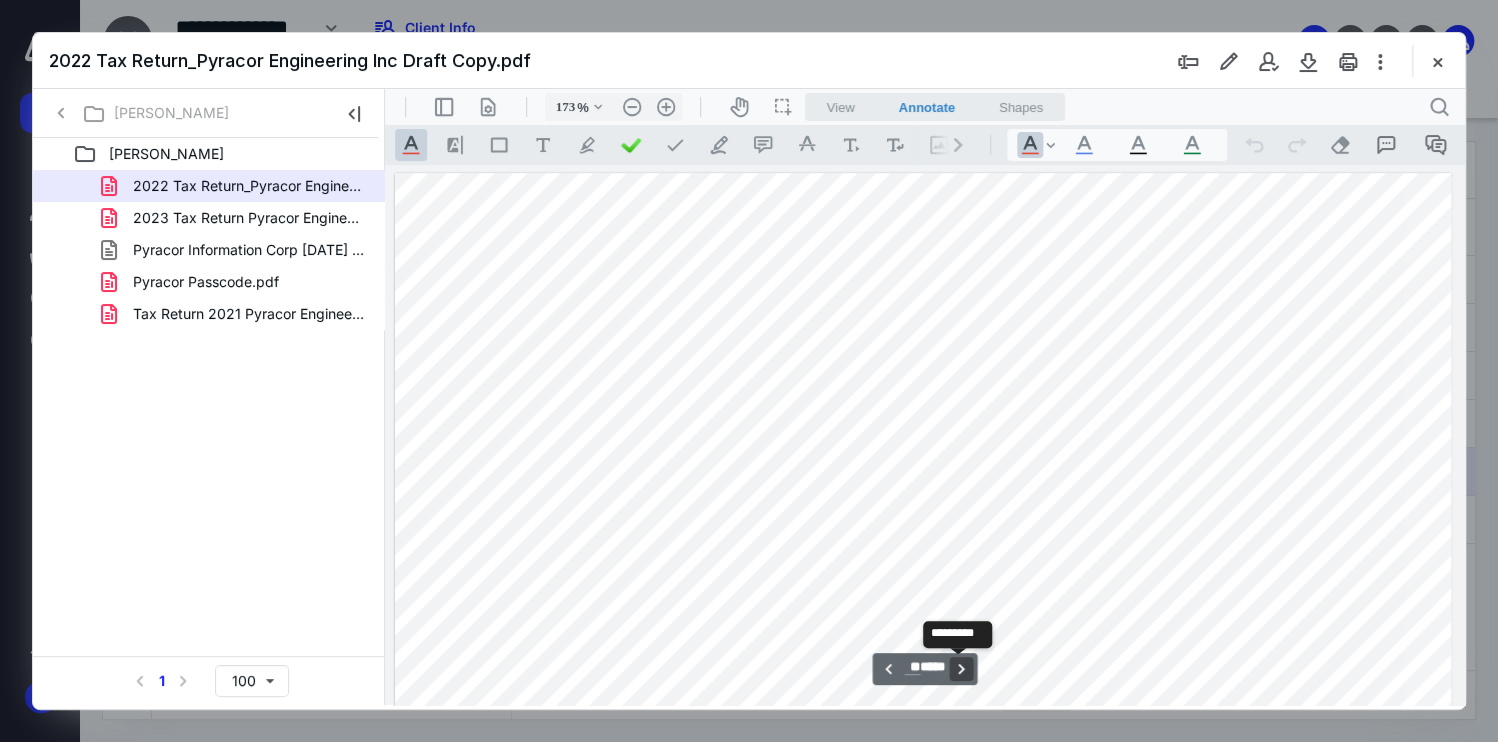 click on "**********" at bounding box center [962, 669] 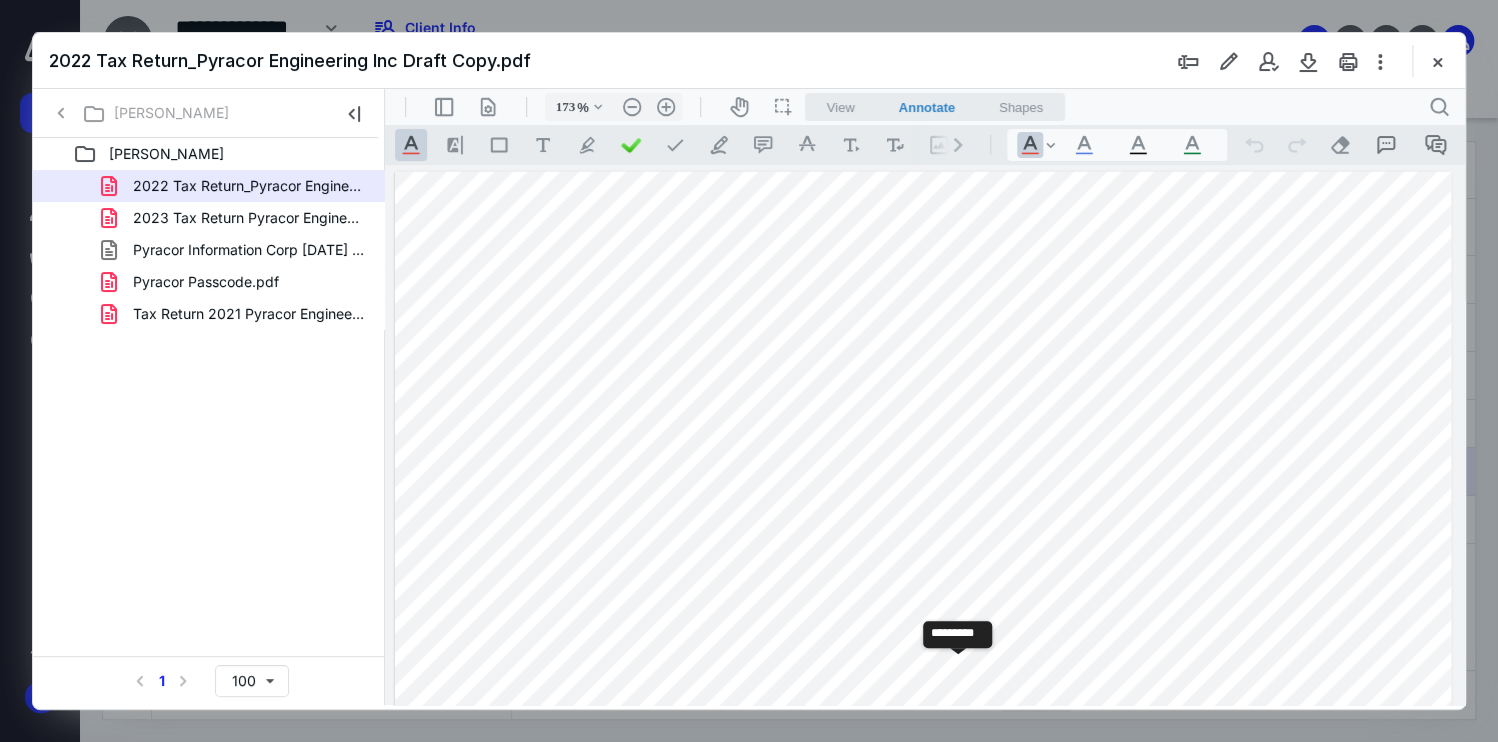 click on "**********" at bounding box center (962, 669) 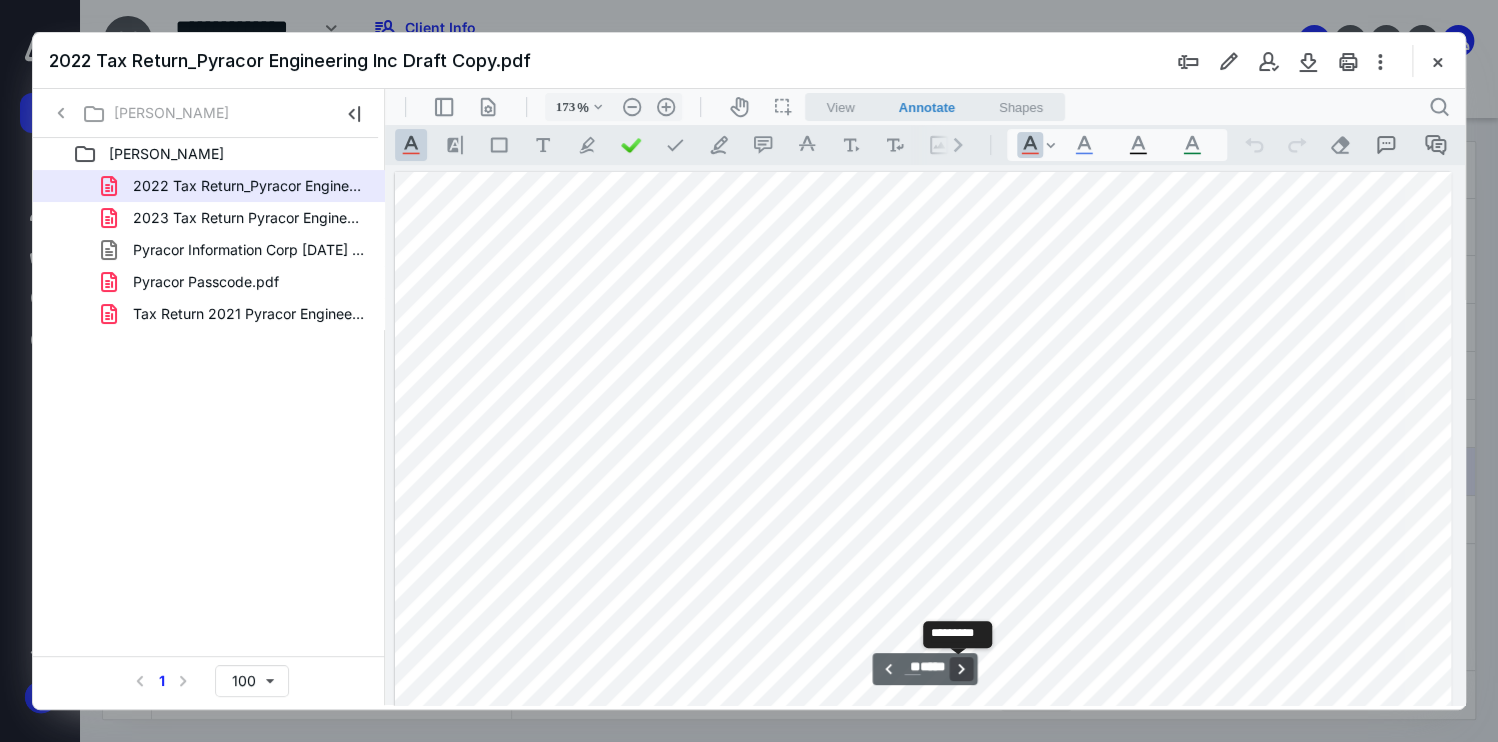 click on "**********" at bounding box center [962, 669] 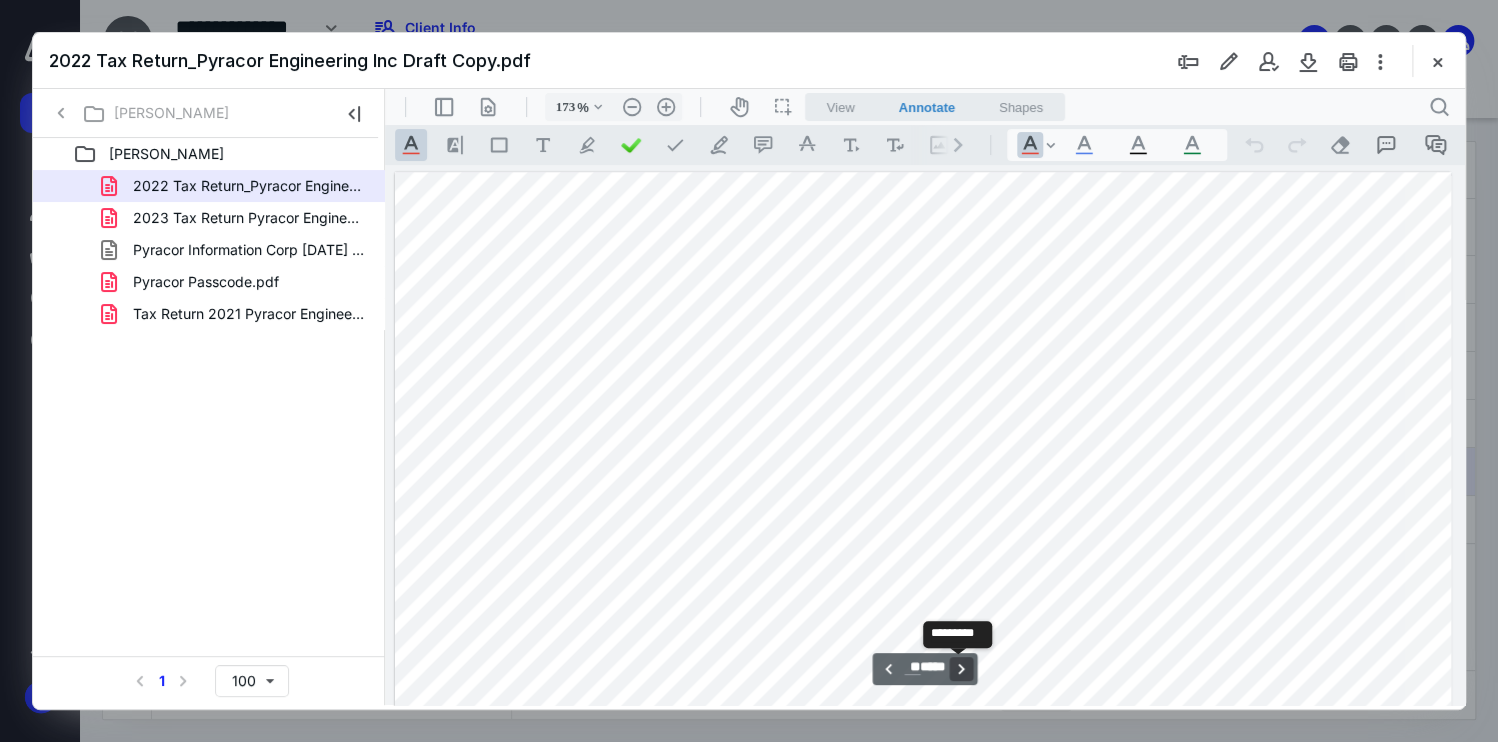 click on "**********" at bounding box center (962, 669) 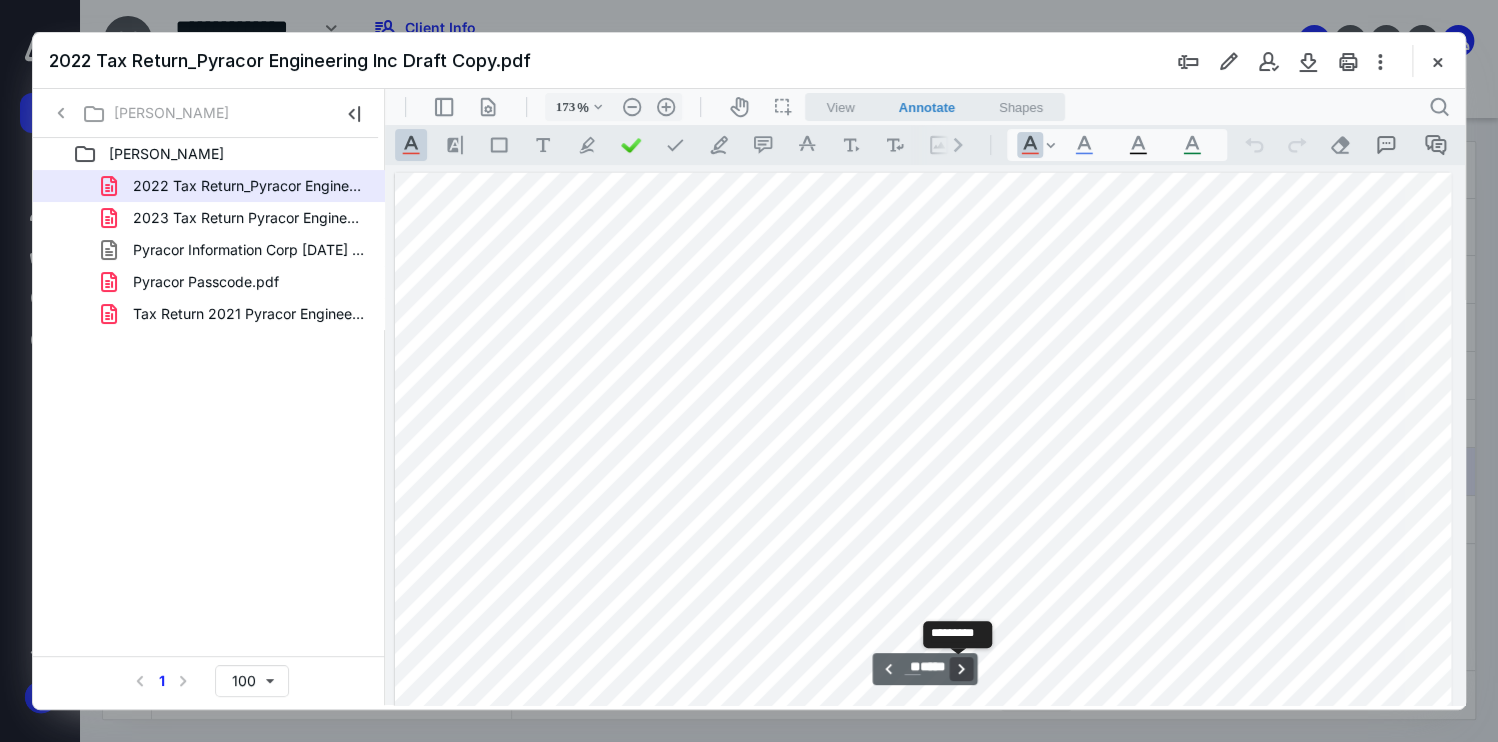 click on "**********" at bounding box center [962, 669] 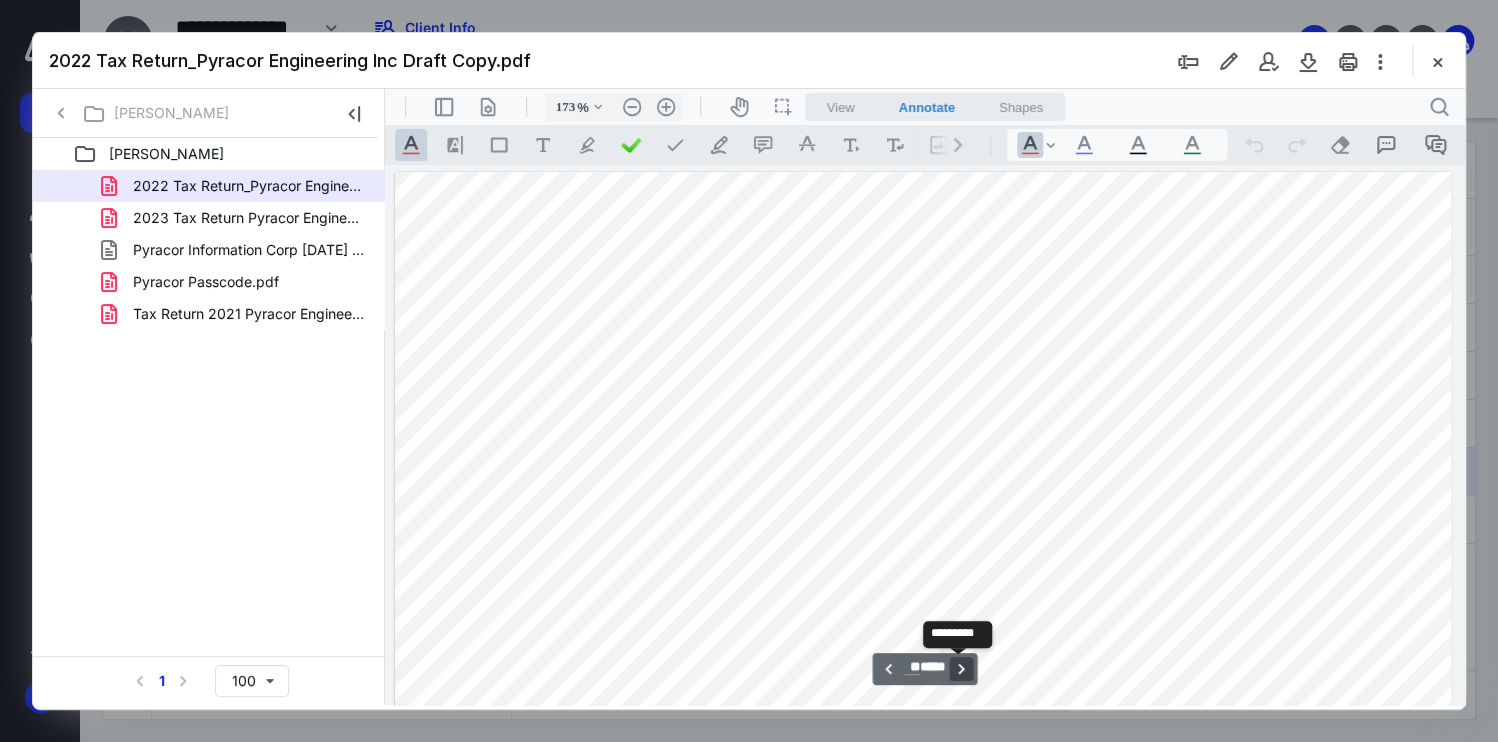 click on "**********" at bounding box center [962, 669] 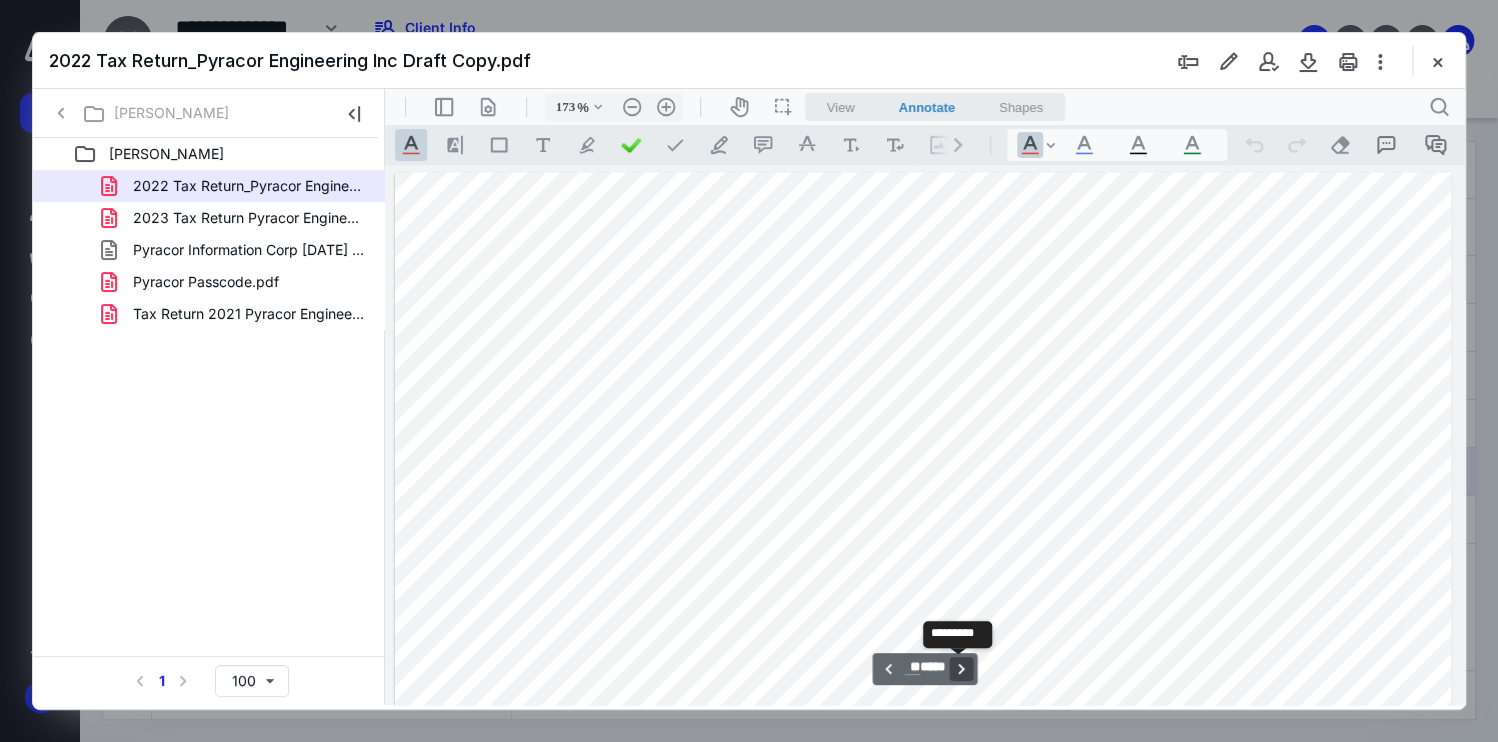 click on "**********" at bounding box center (962, 669) 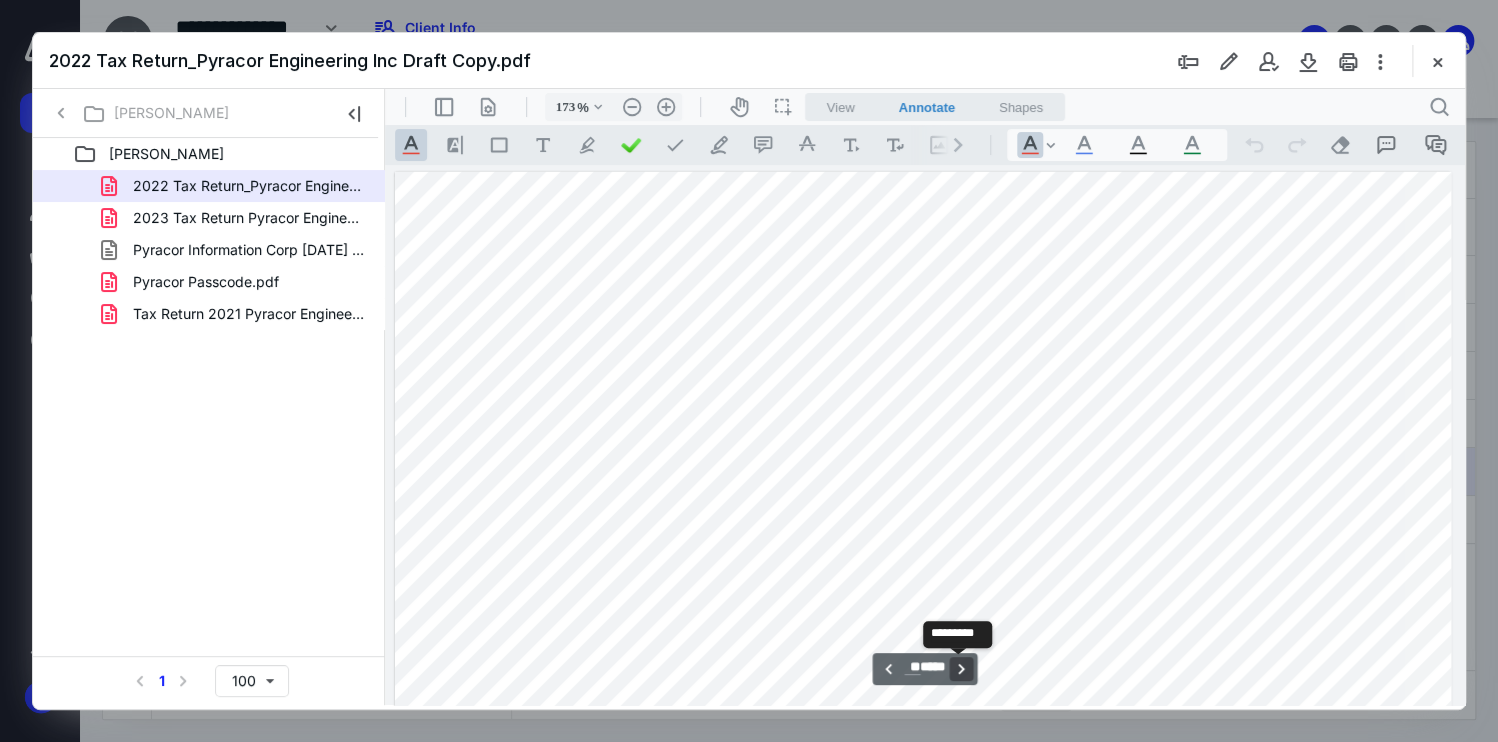 click on "**********" at bounding box center (962, 669) 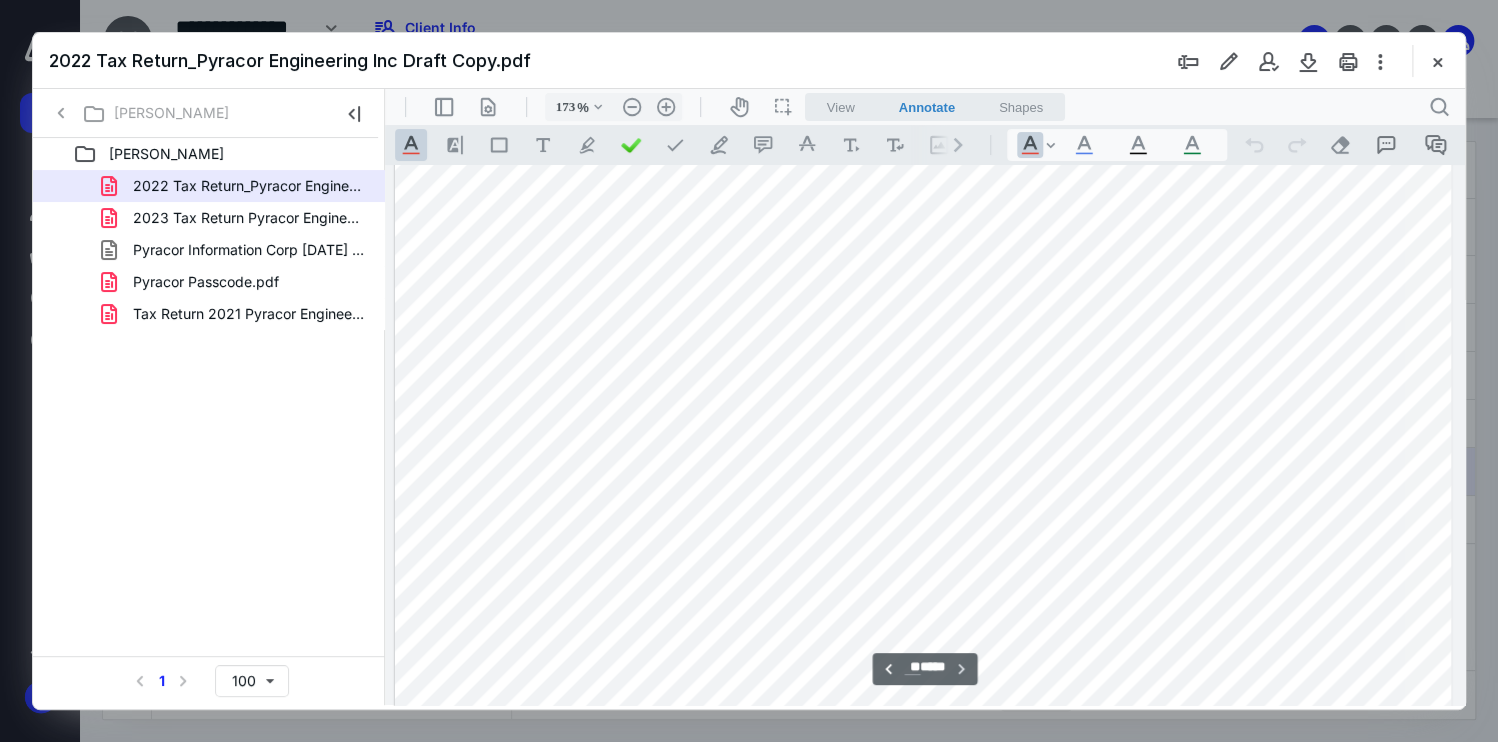 scroll, scrollTop: 23636, scrollLeft: 0, axis: vertical 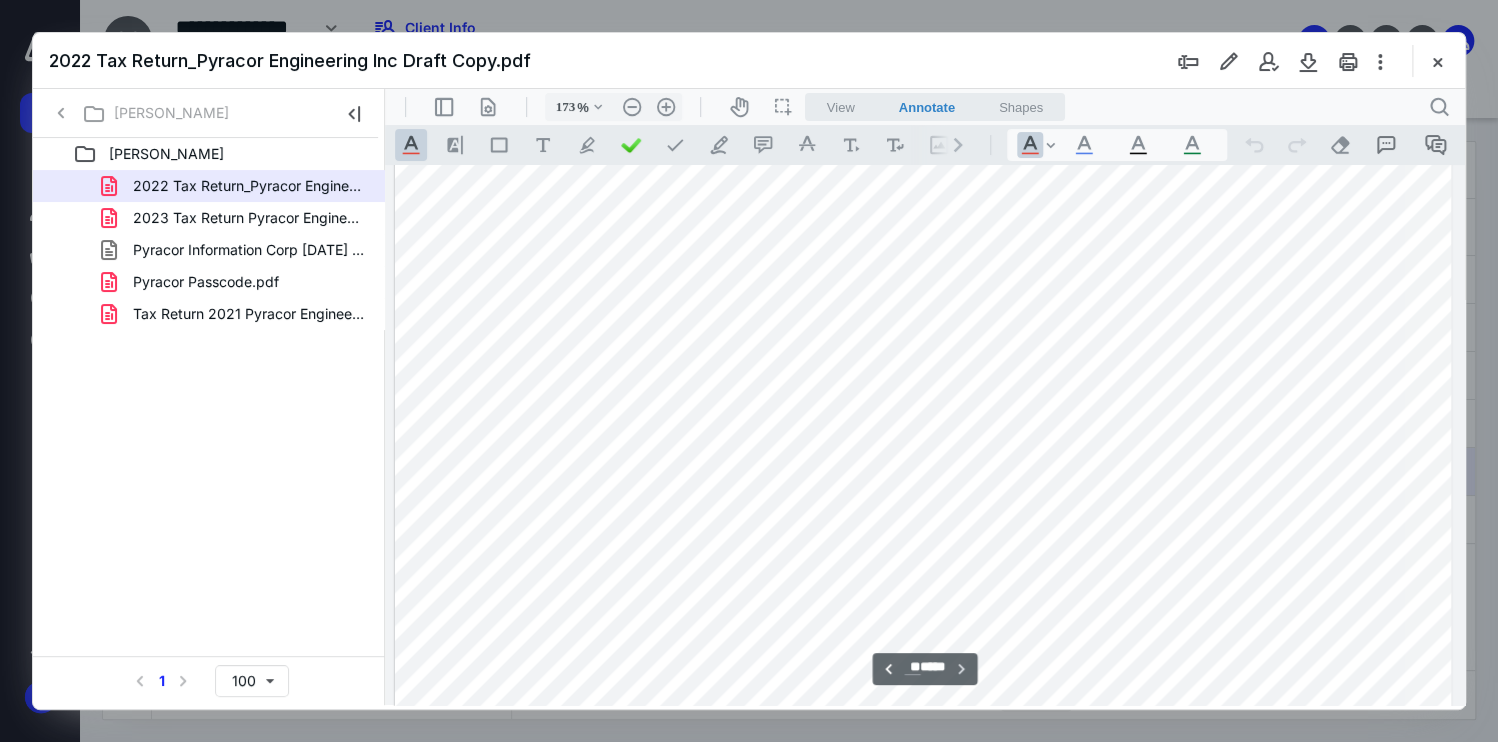 click at bounding box center [923, 696] 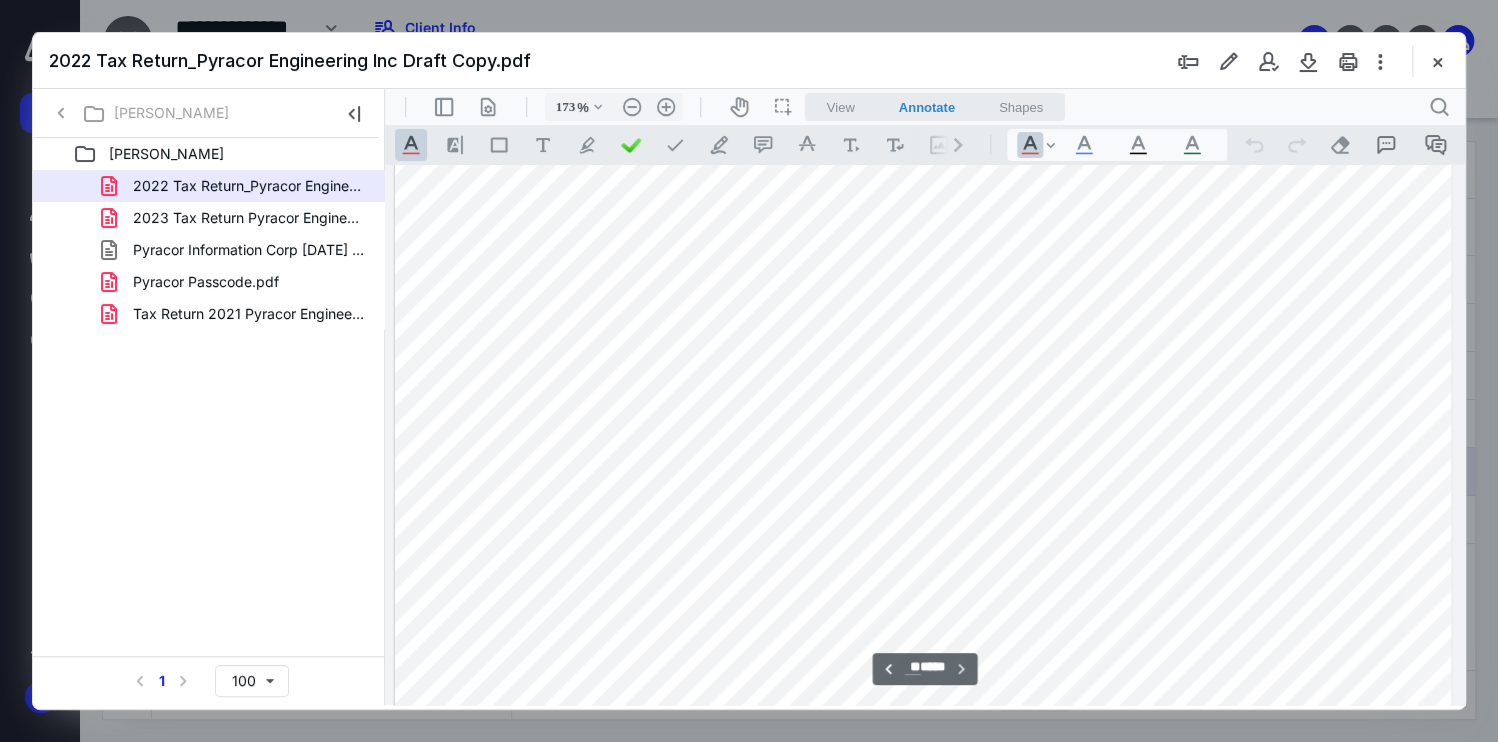 scroll, scrollTop: 23636, scrollLeft: 0, axis: vertical 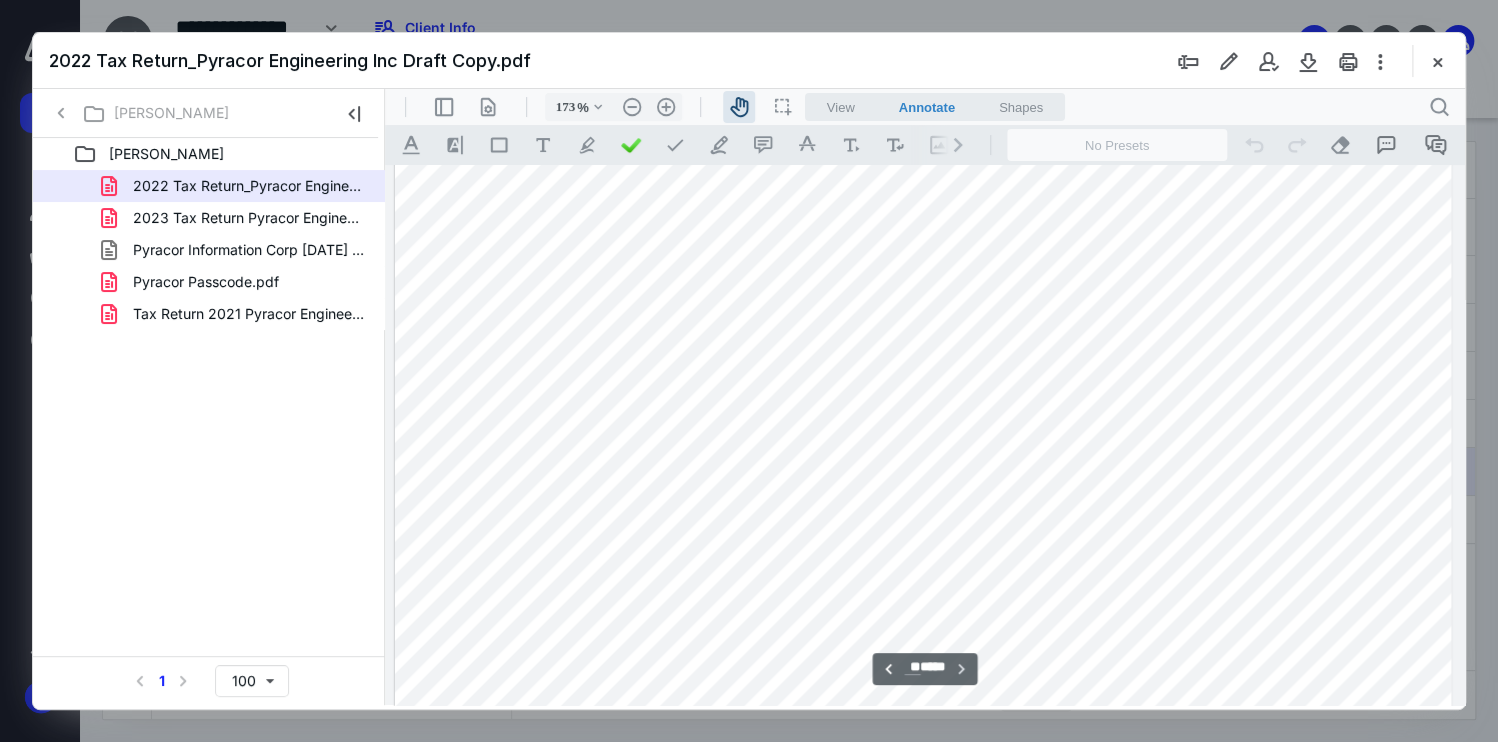 drag, startPoint x: 907, startPoint y: 561, endPoint x: 890, endPoint y: 552, distance: 19.235384 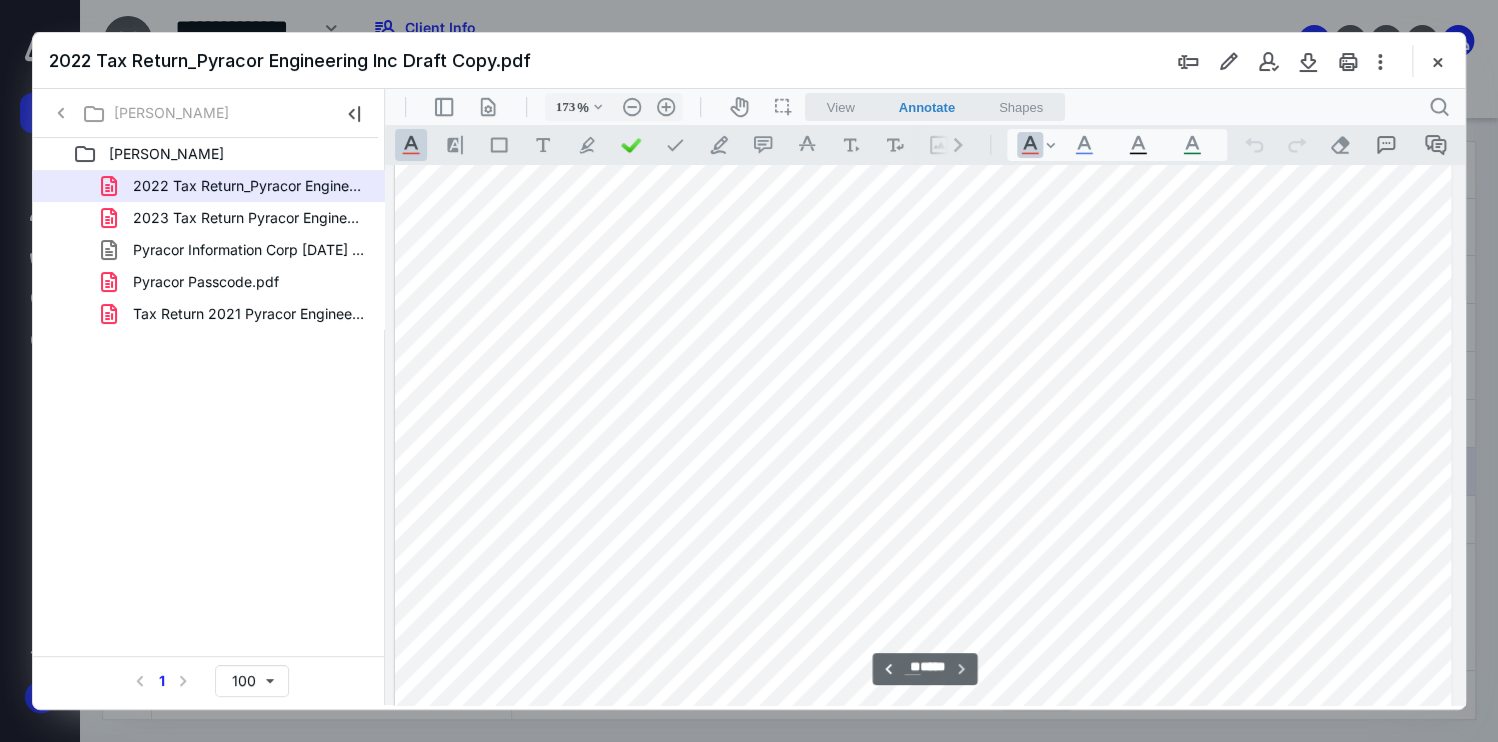 drag, startPoint x: 890, startPoint y: 552, endPoint x: 804, endPoint y: 517, distance: 92.84934 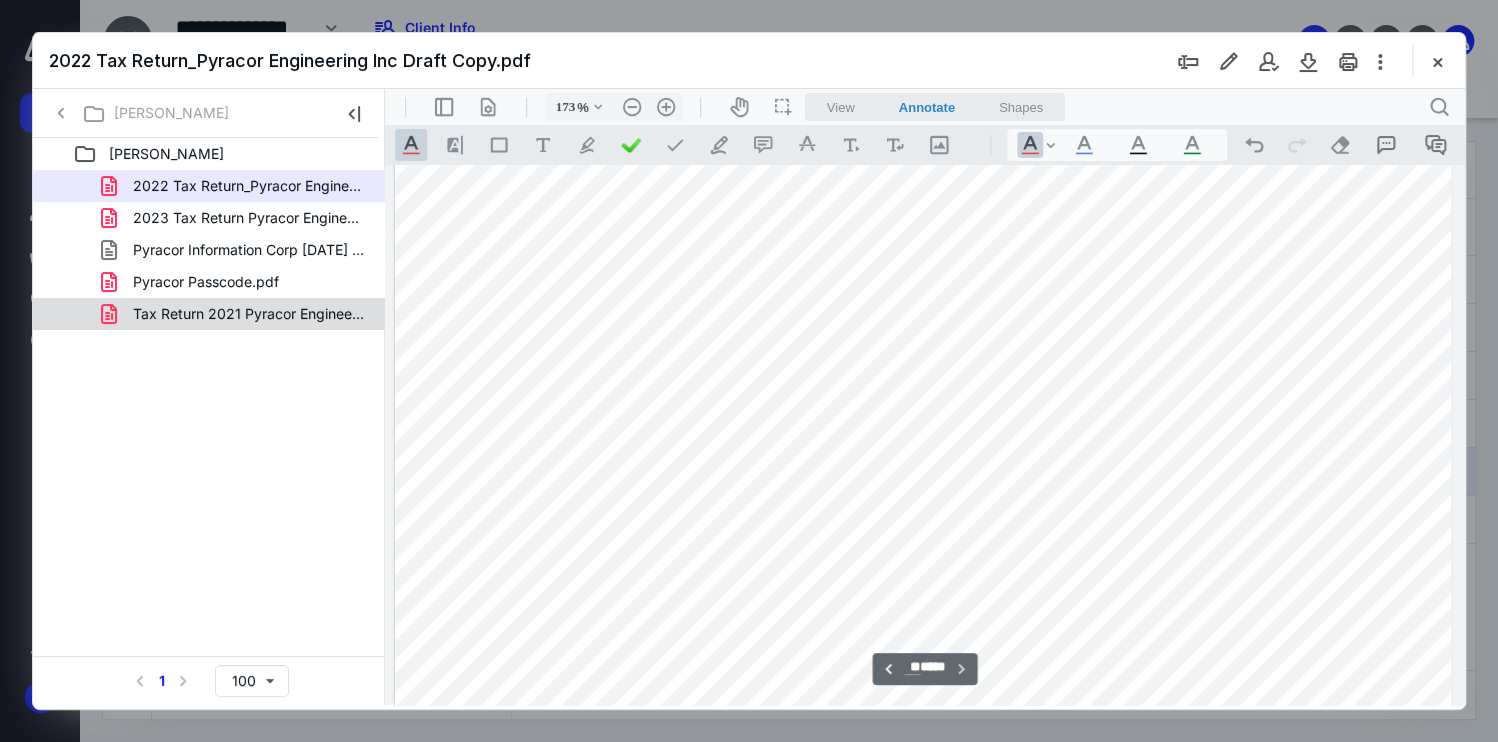 click on "Tax Return 2021 Pyracor Engineering Inc.pdf" at bounding box center (249, 314) 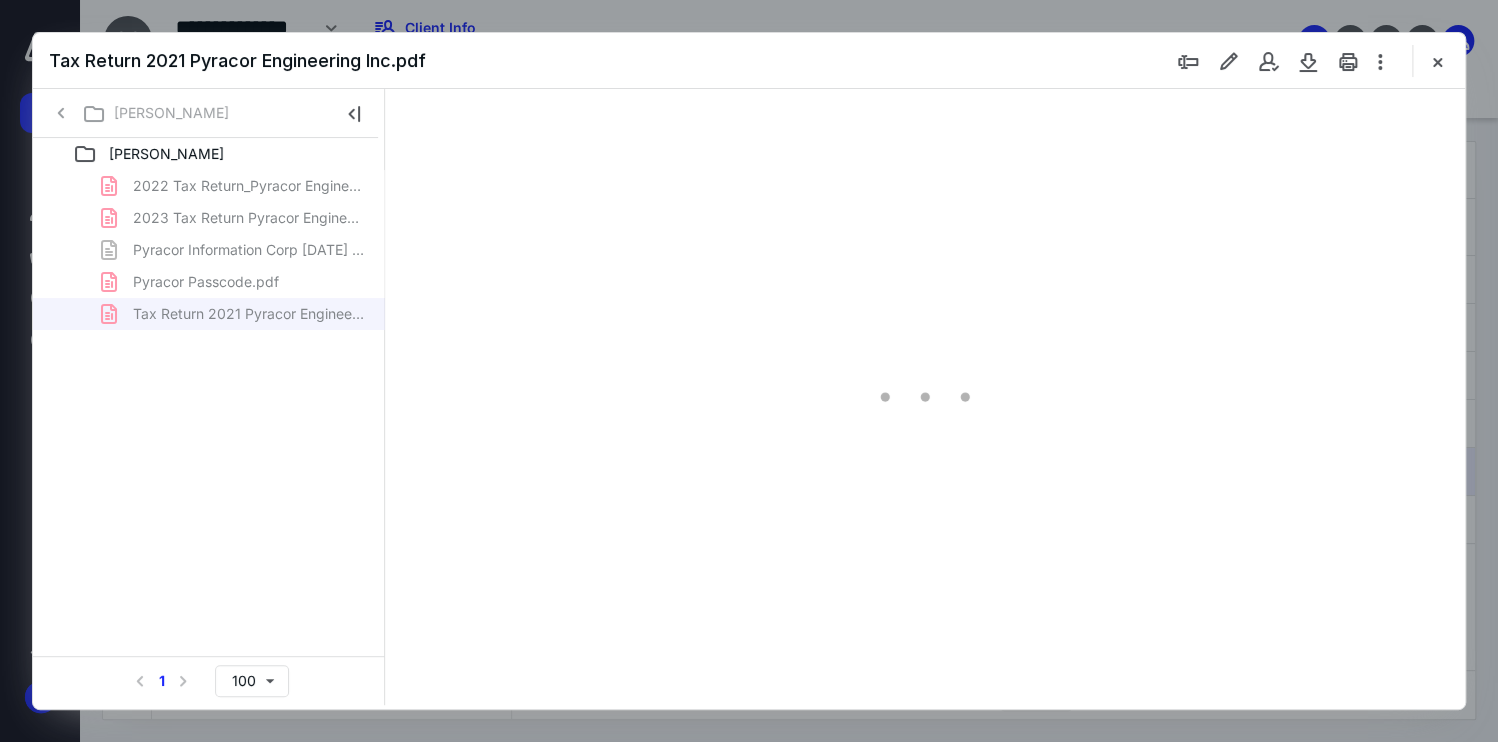 drag, startPoint x: 777, startPoint y: 372, endPoint x: 648, endPoint y: 240, distance: 184.56706 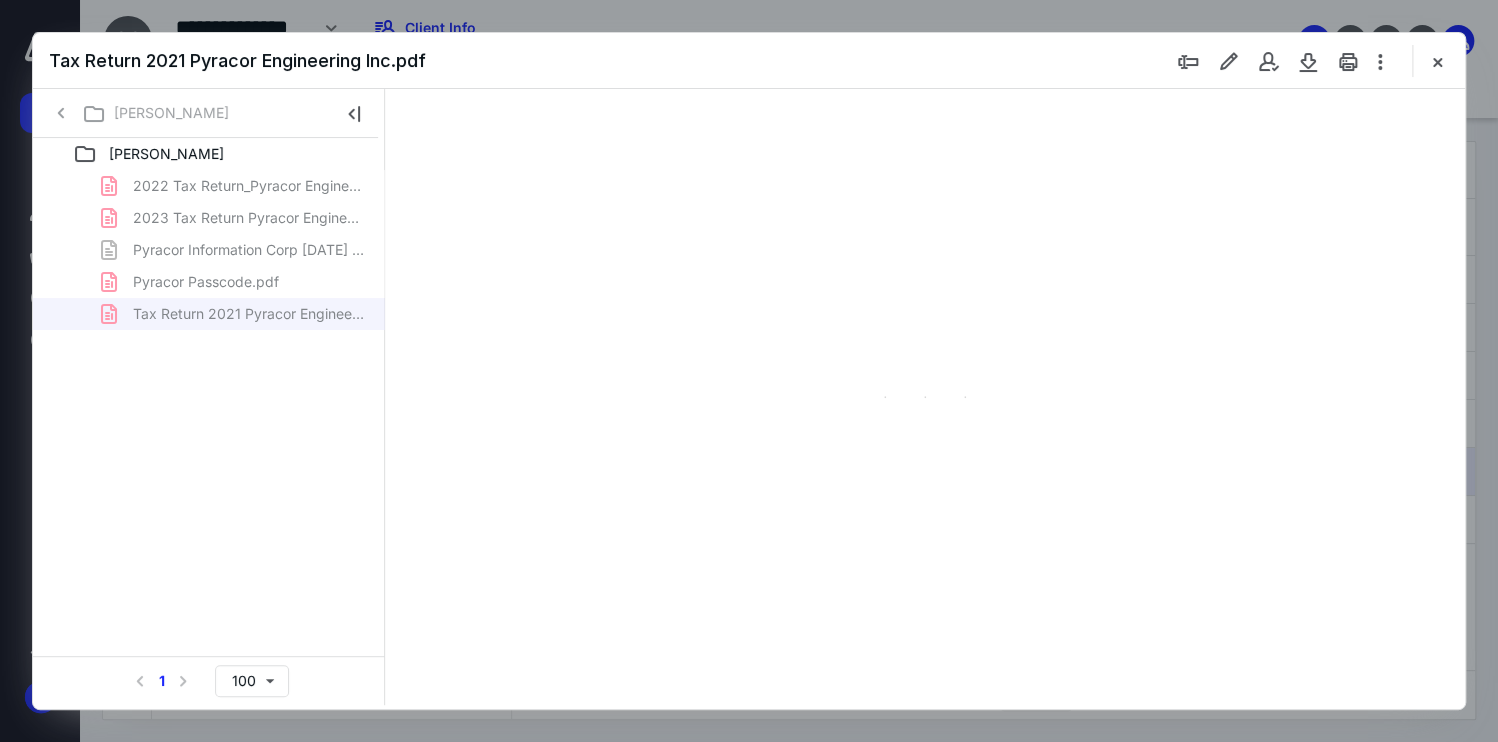 click at bounding box center (925, 397) 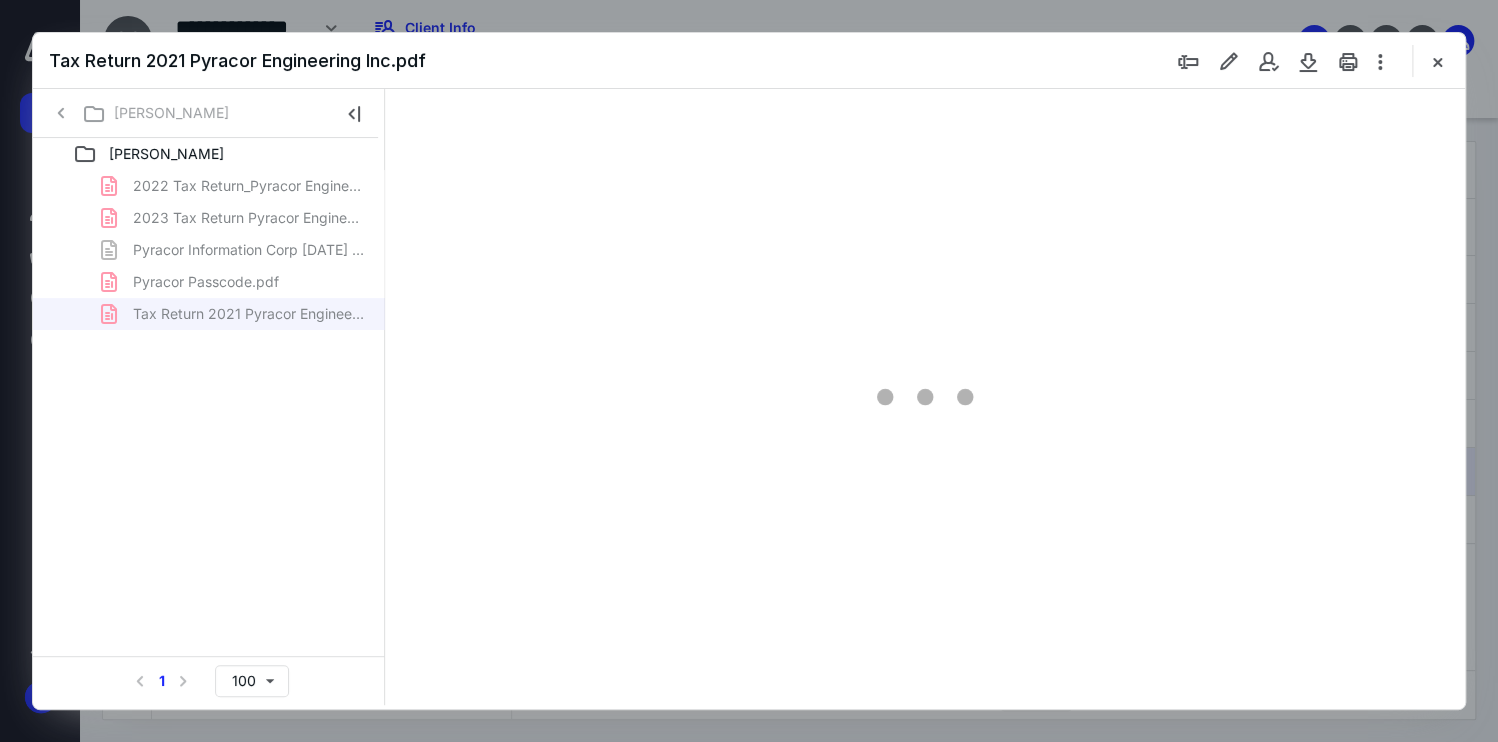 type on "173" 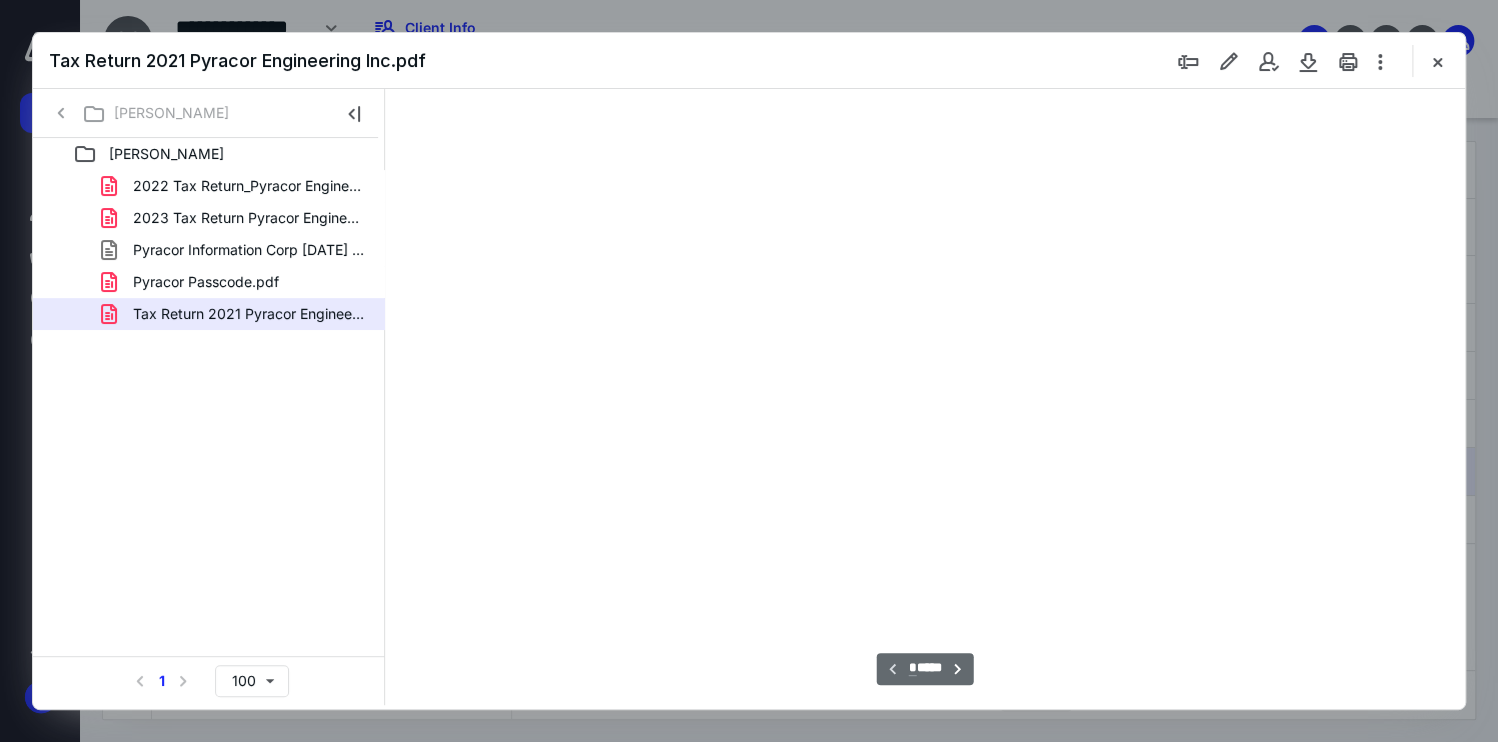 scroll, scrollTop: 83, scrollLeft: 154, axis: both 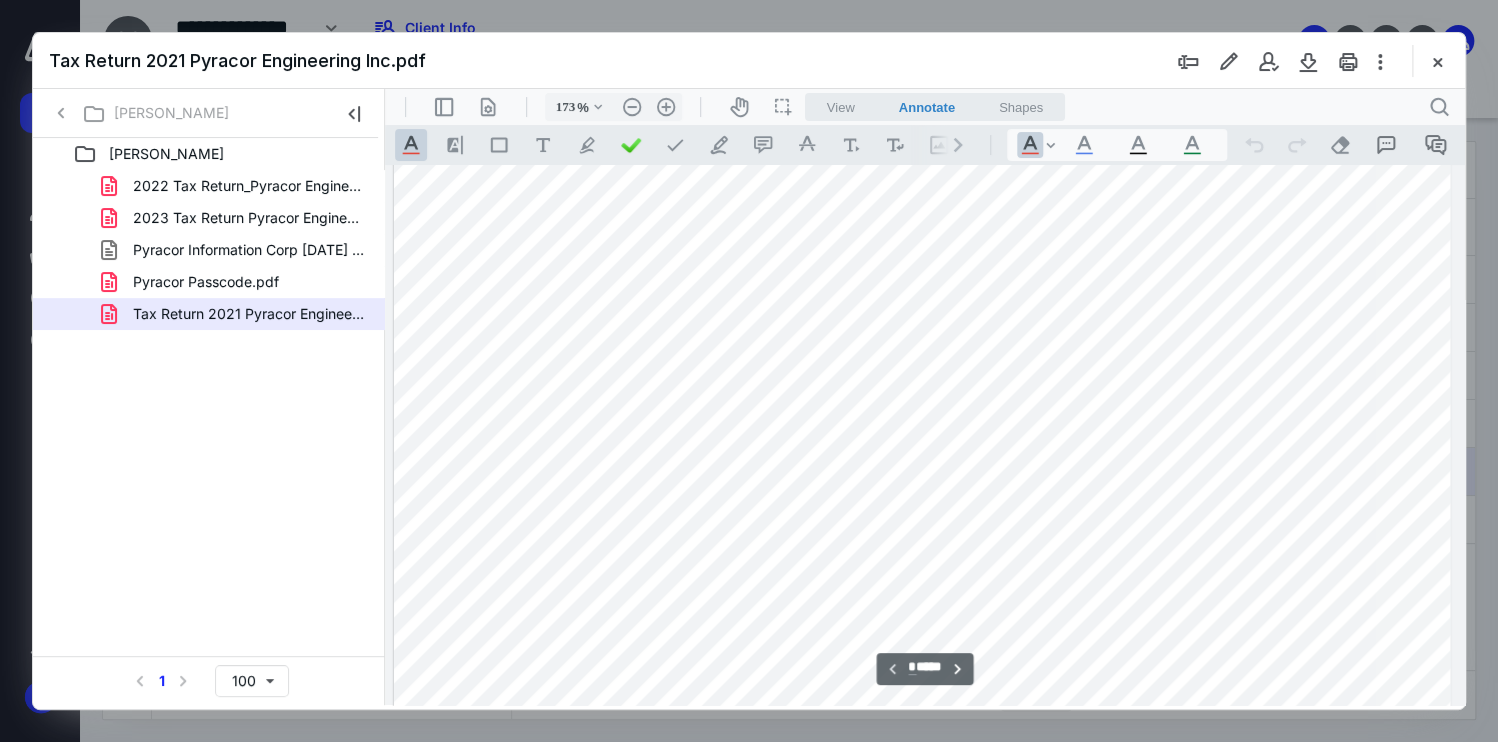 click on "**********" at bounding box center [924, 669] 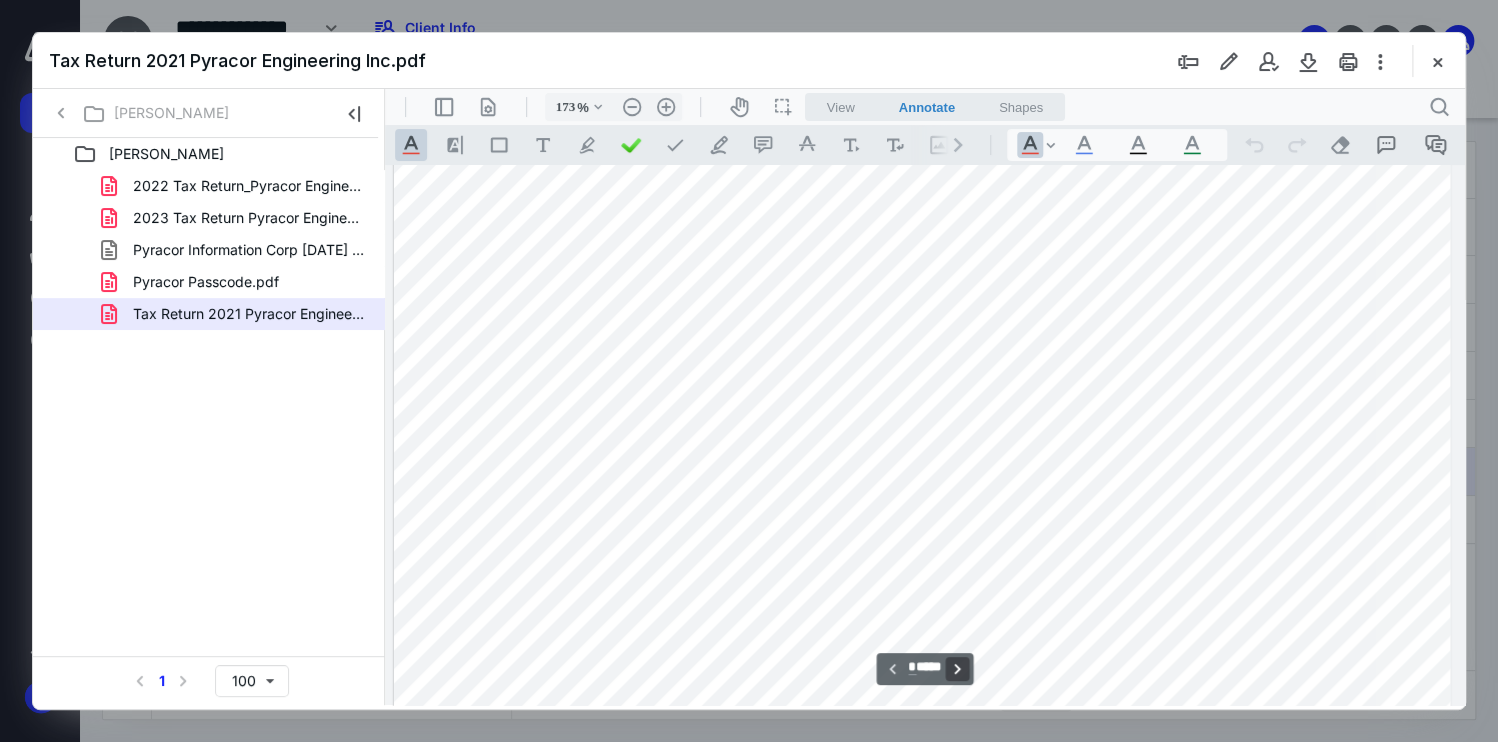 drag, startPoint x: 952, startPoint y: 657, endPoint x: 957, endPoint y: 667, distance: 11.18034 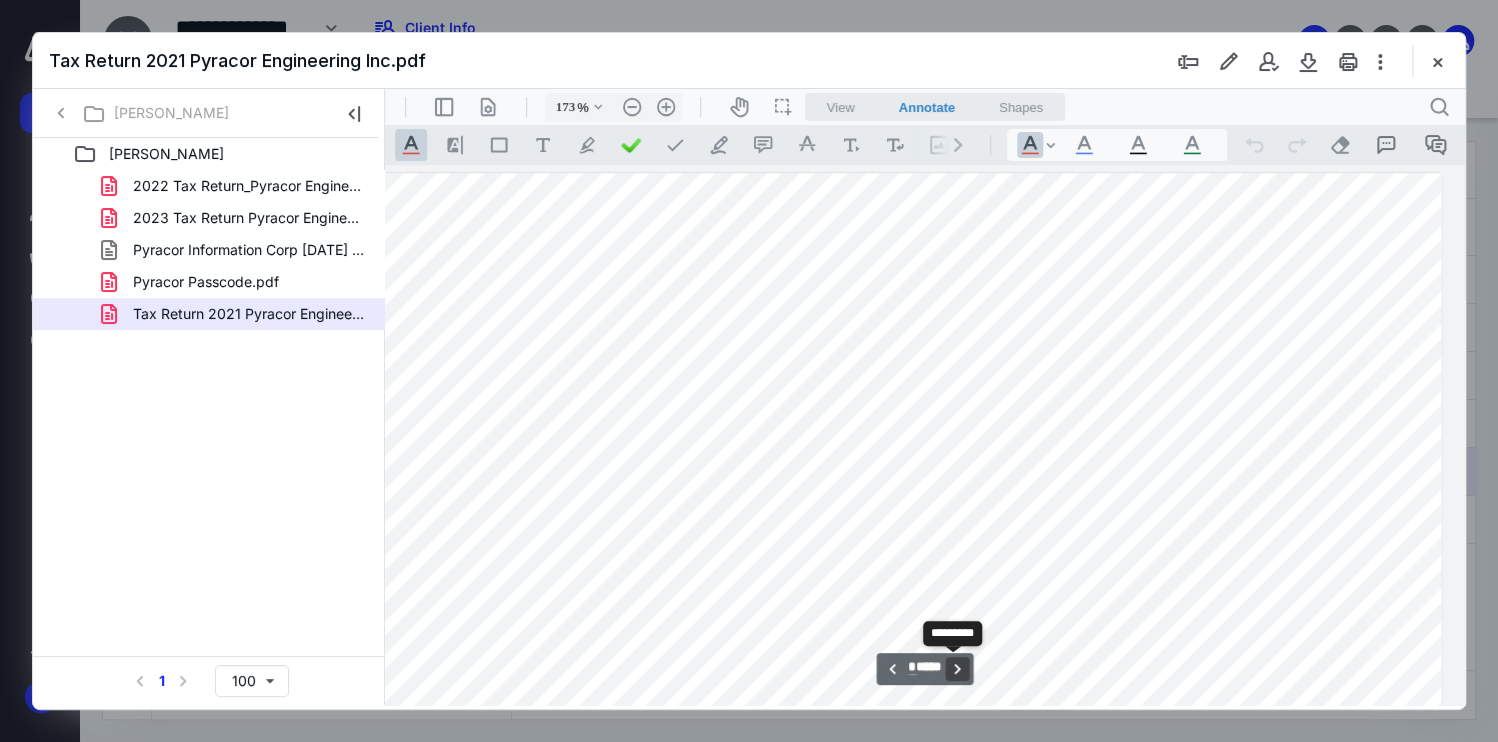 click on "**********" at bounding box center (958, 669) 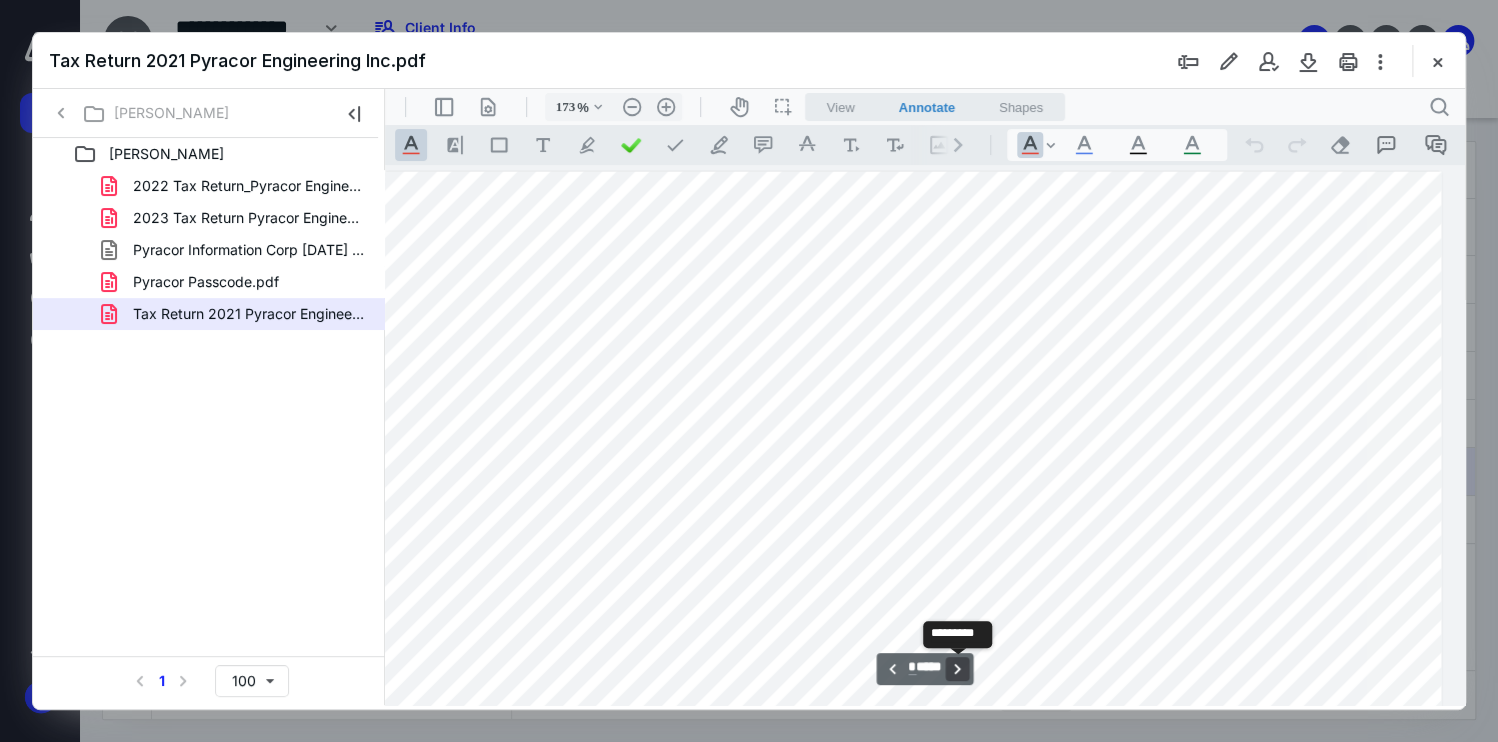 click on "**********" at bounding box center (958, 669) 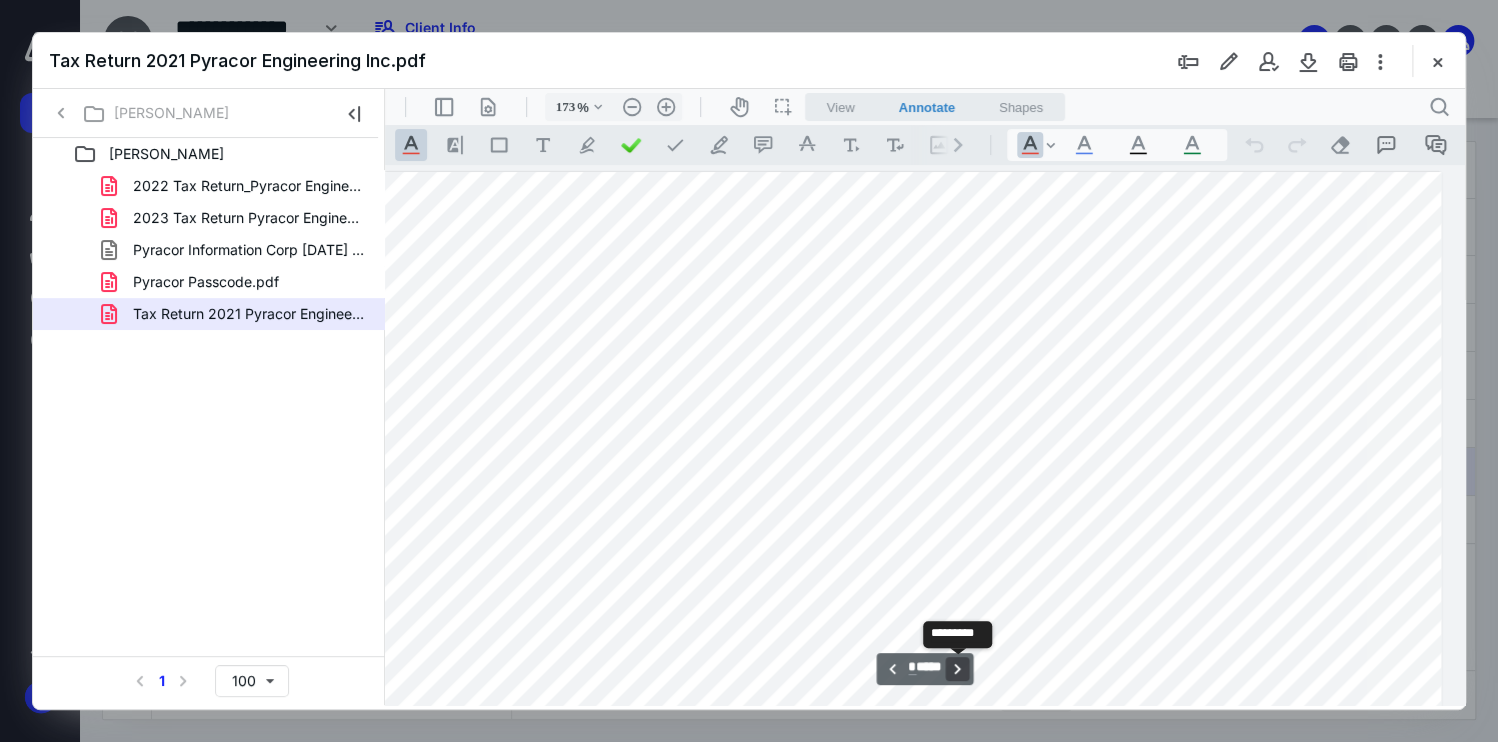 click on "**********" at bounding box center [958, 669] 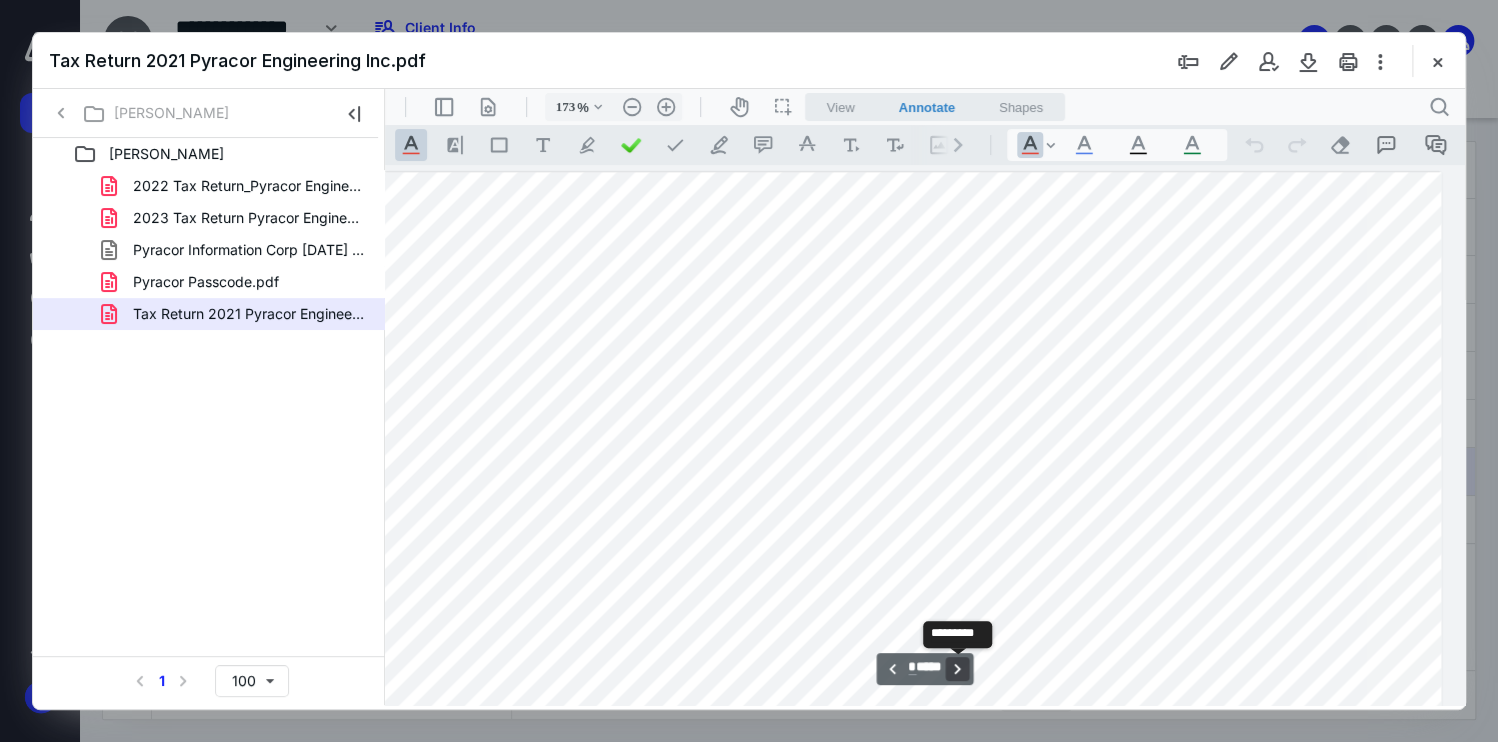 click on "**********" at bounding box center (958, 669) 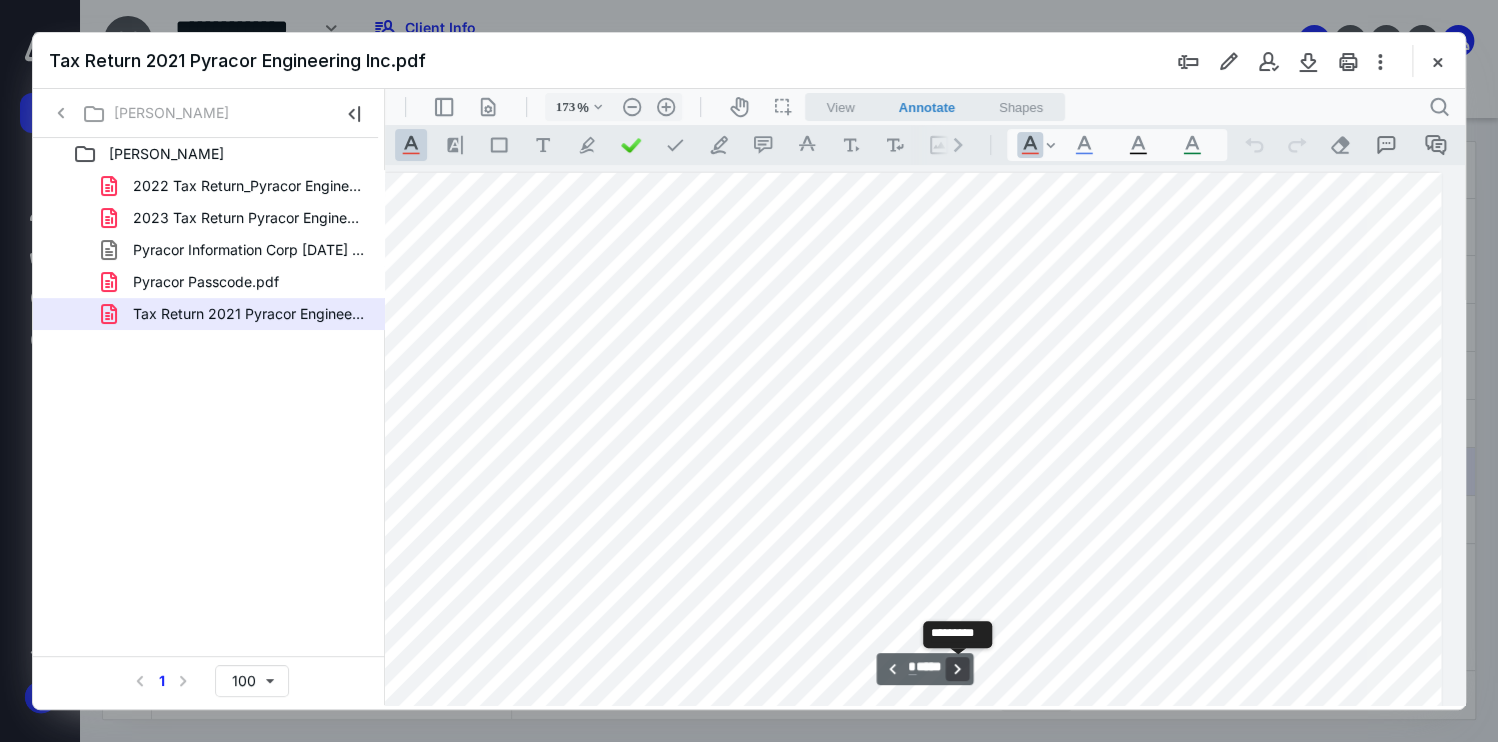 click on "**********" at bounding box center (958, 669) 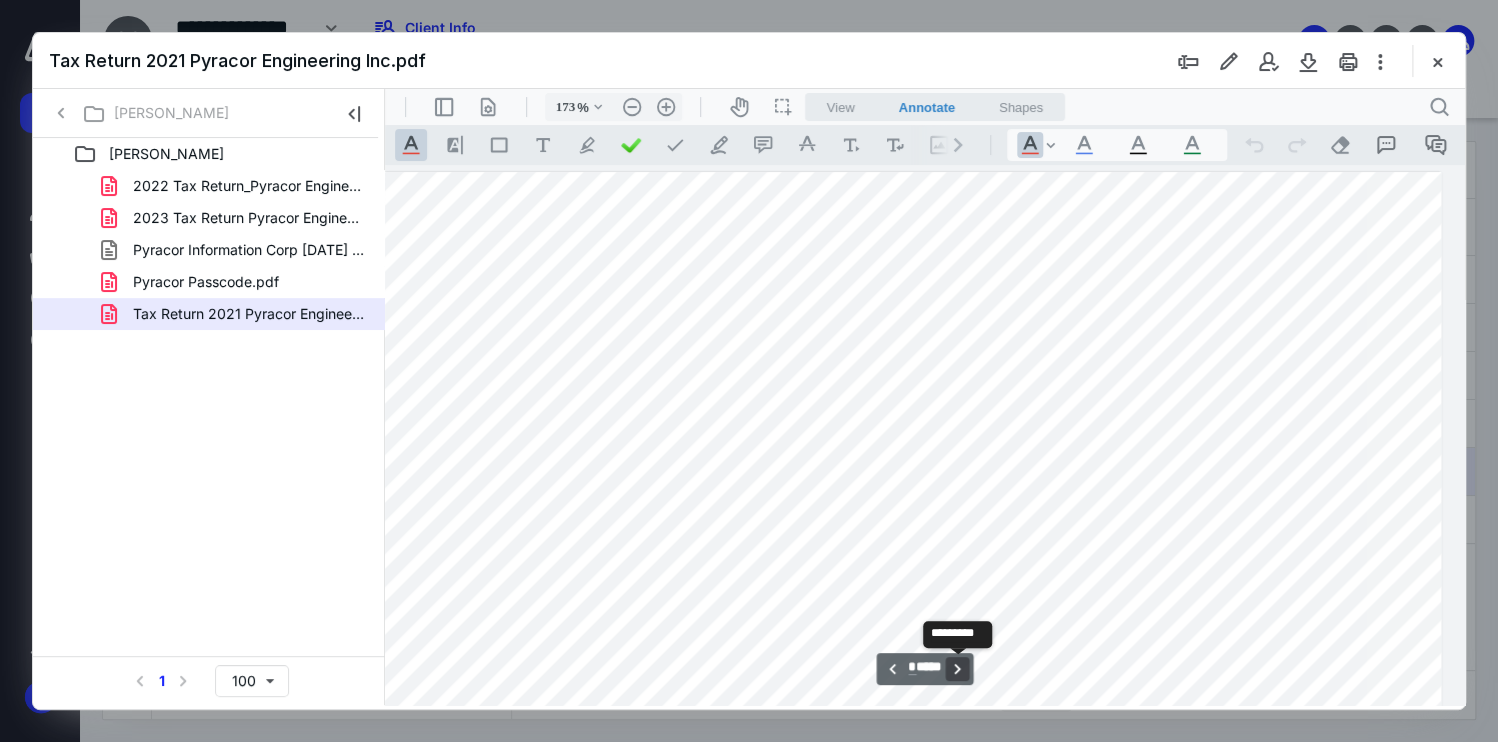 click on "**********" at bounding box center [958, 669] 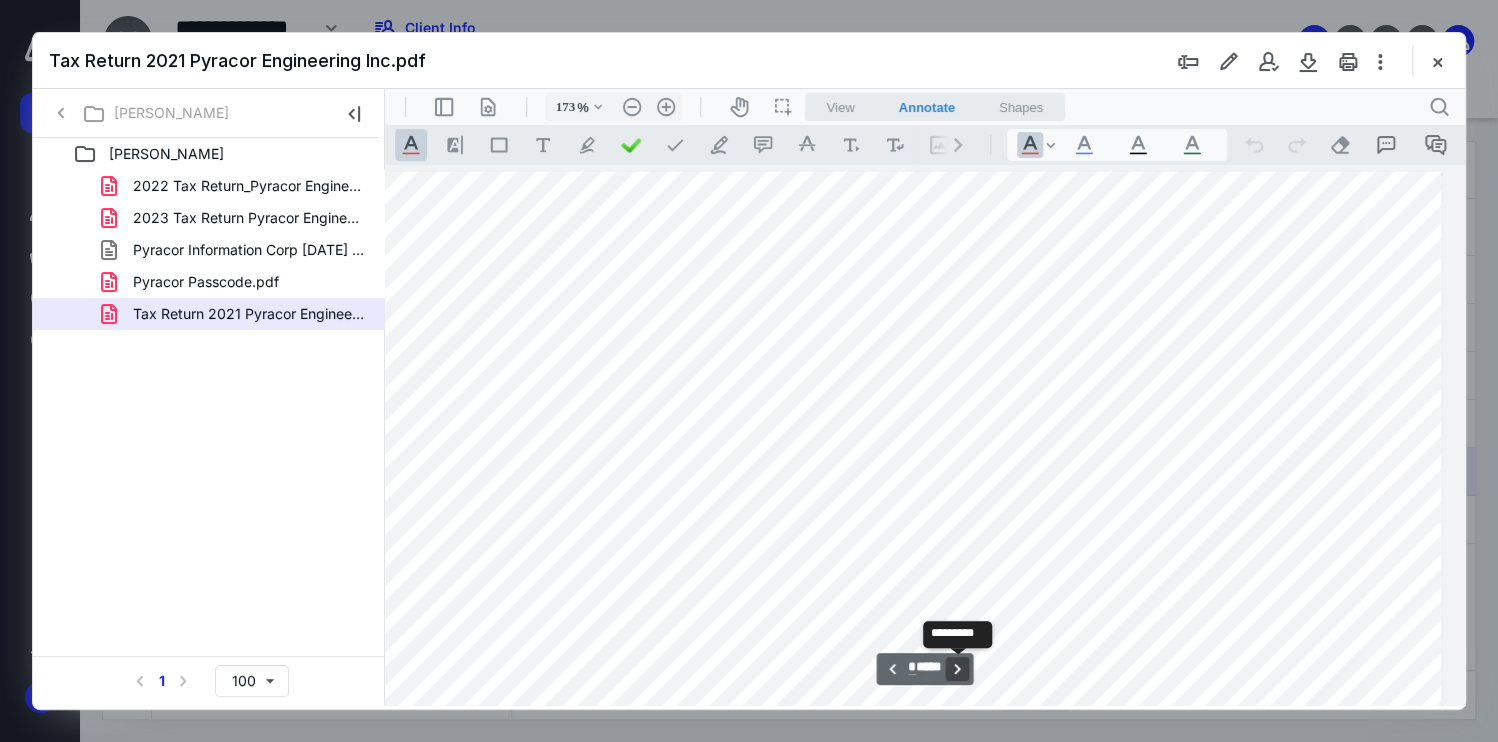 click on "**********" at bounding box center (958, 669) 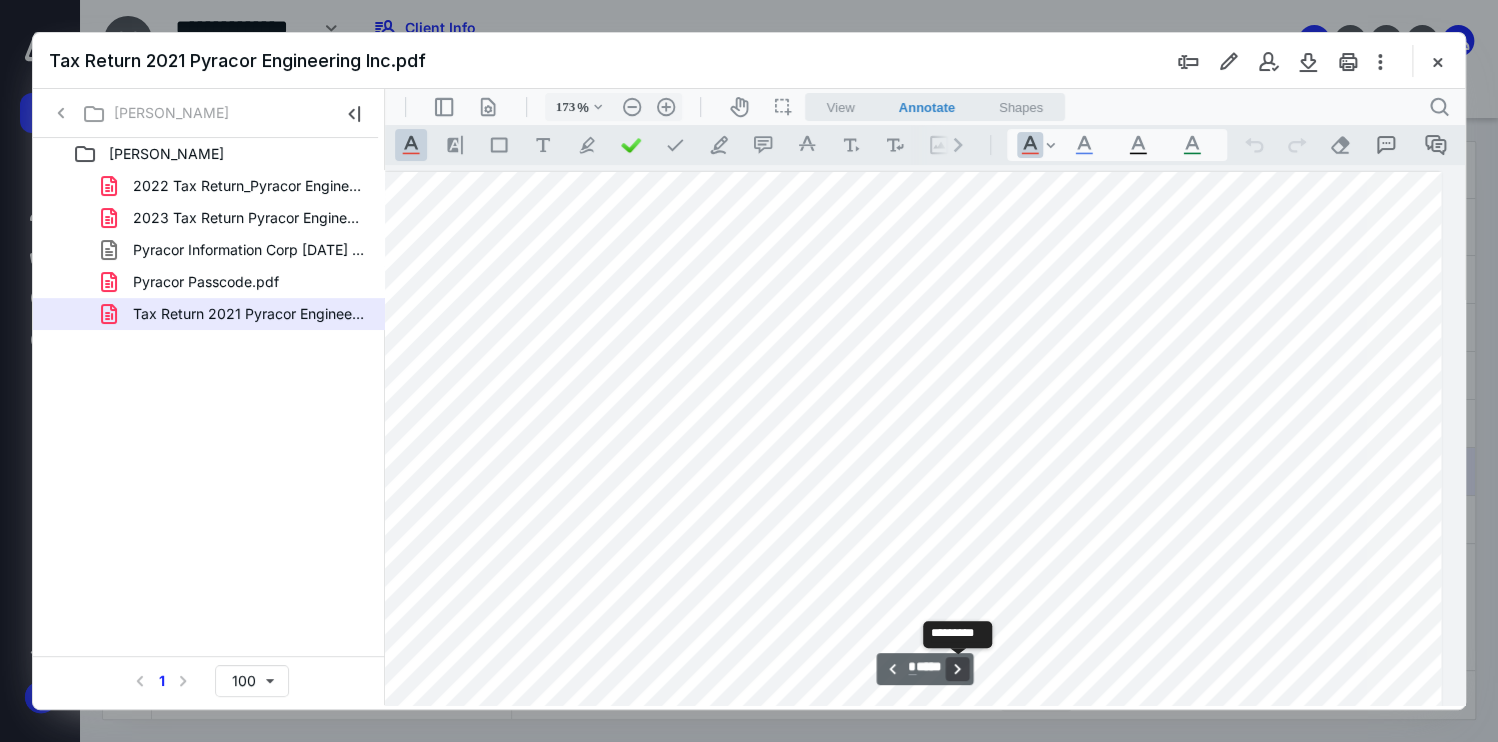 click on "**********" at bounding box center [958, 669] 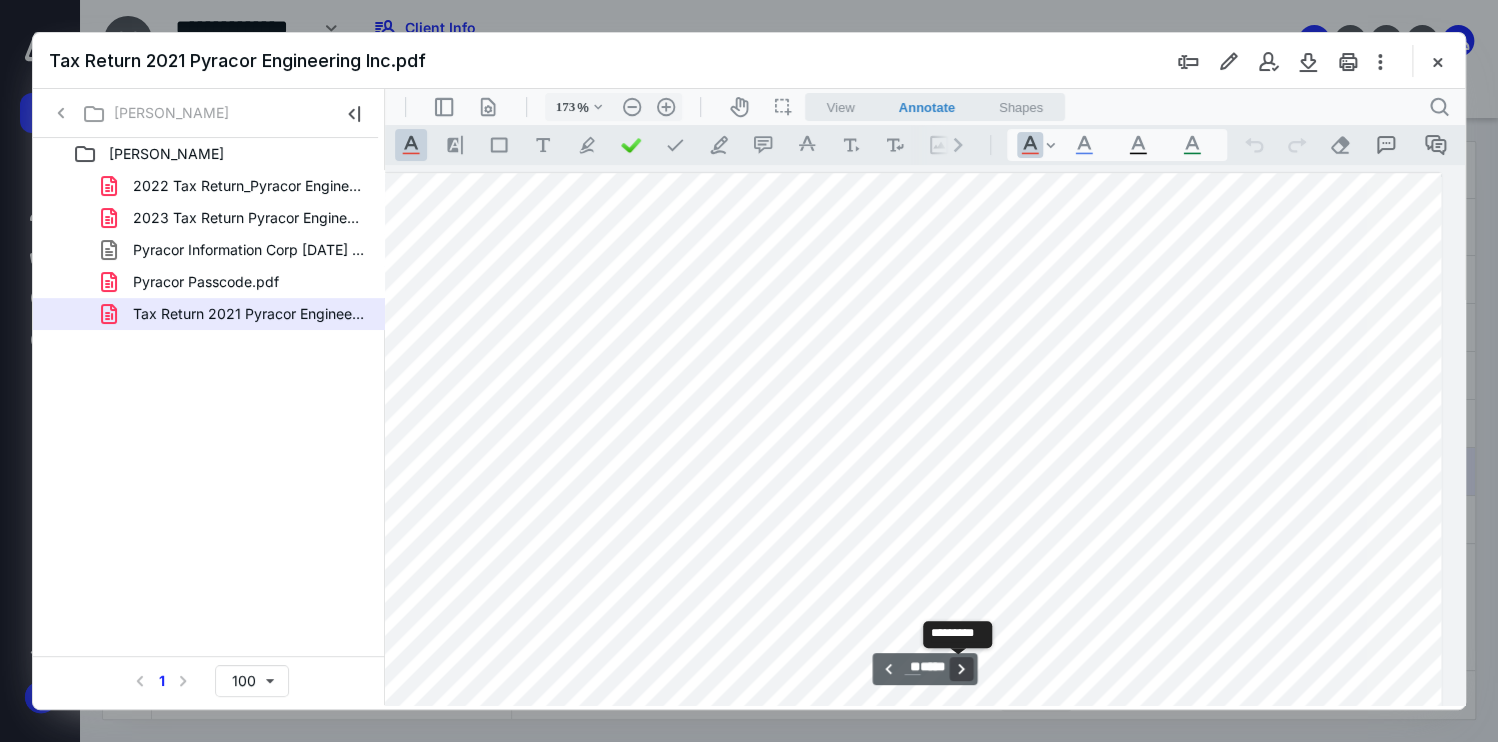 click on "**********" at bounding box center (962, 669) 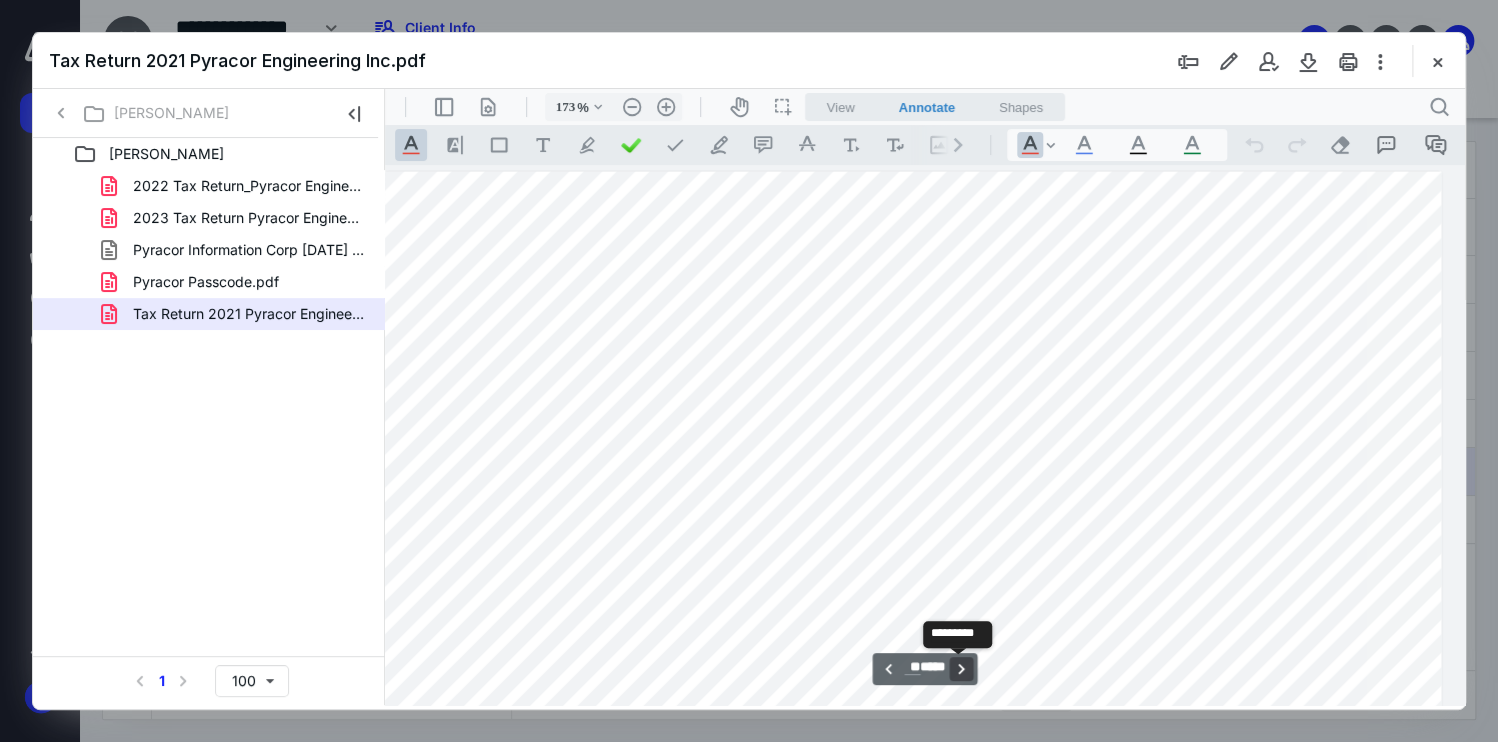 click on "**********" at bounding box center [962, 669] 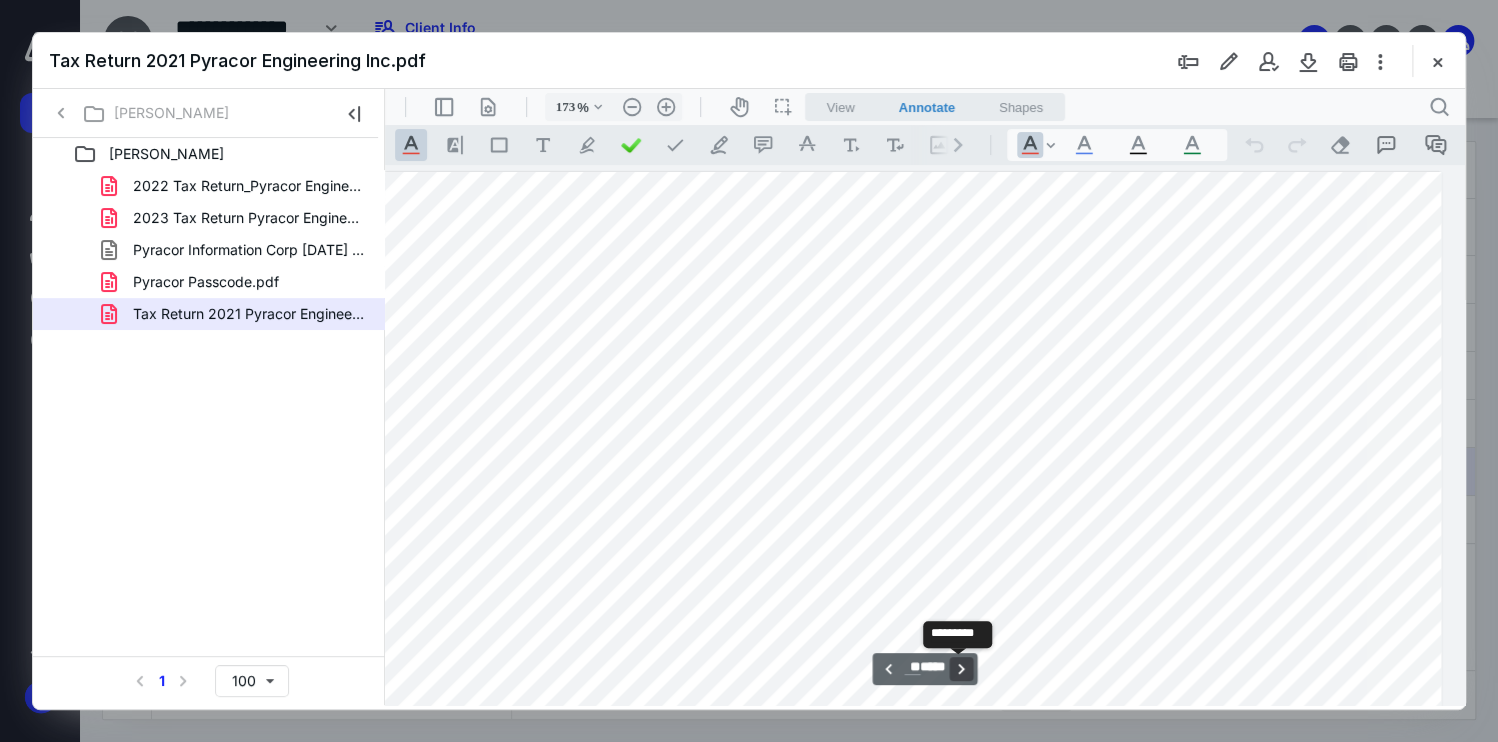 click on "**********" at bounding box center [962, 669] 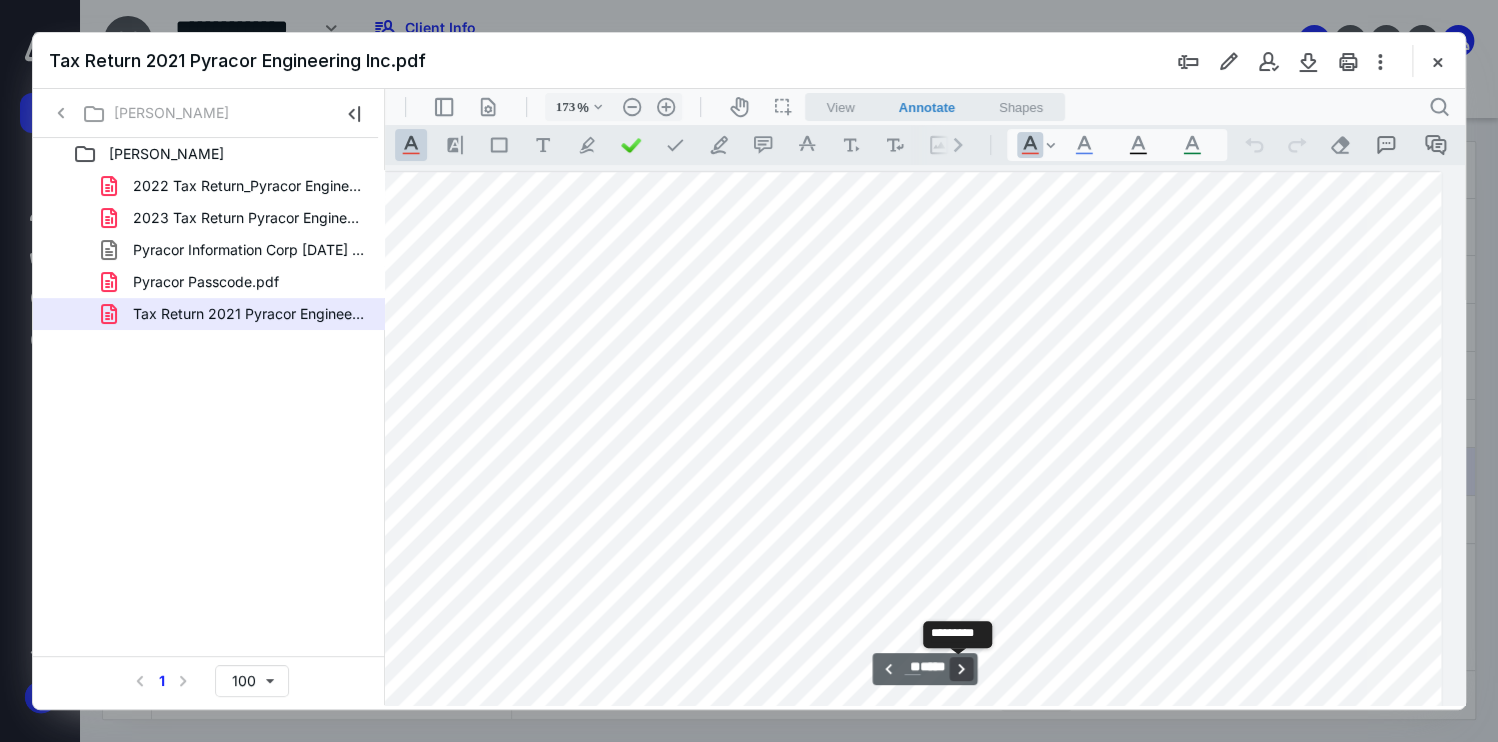 click on "**********" at bounding box center [962, 669] 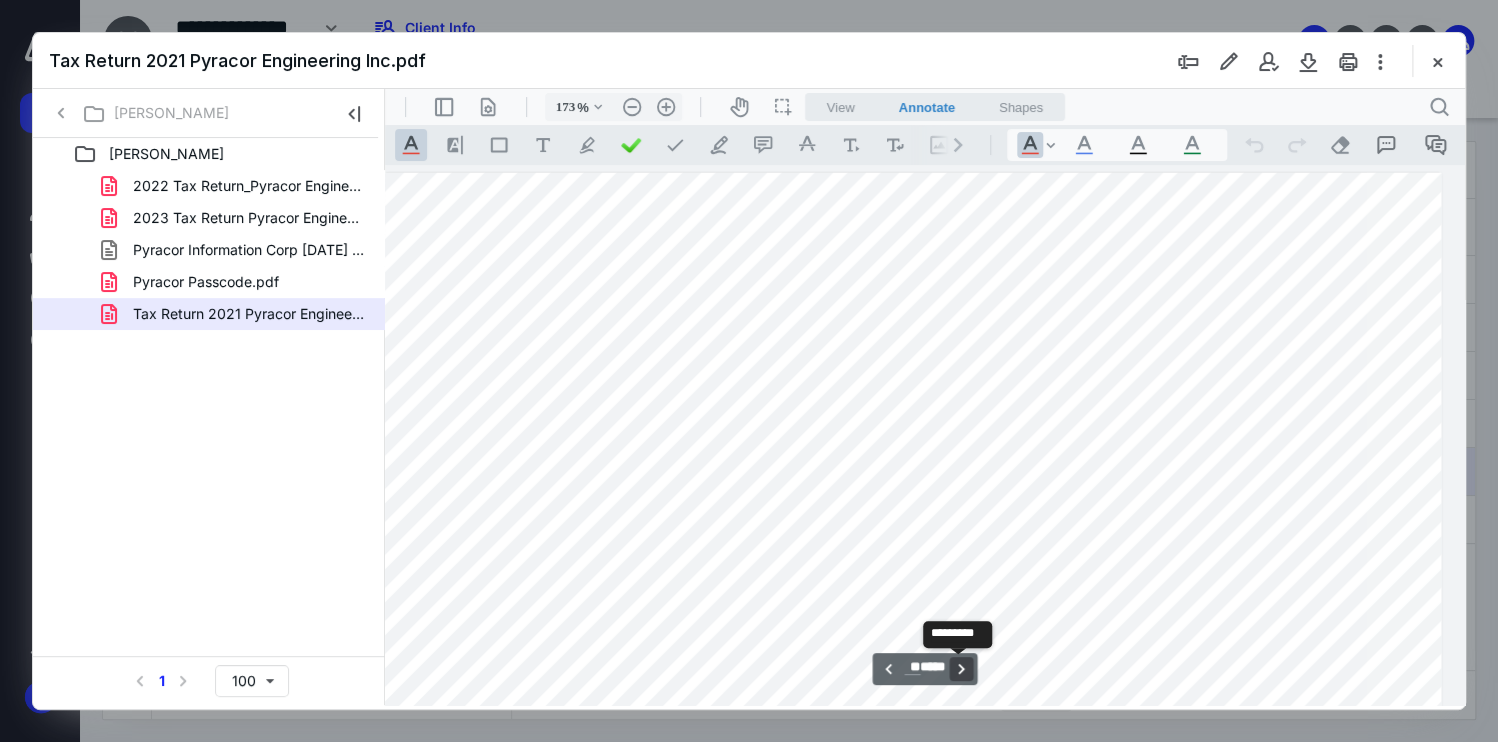 click on "**********" at bounding box center (962, 669) 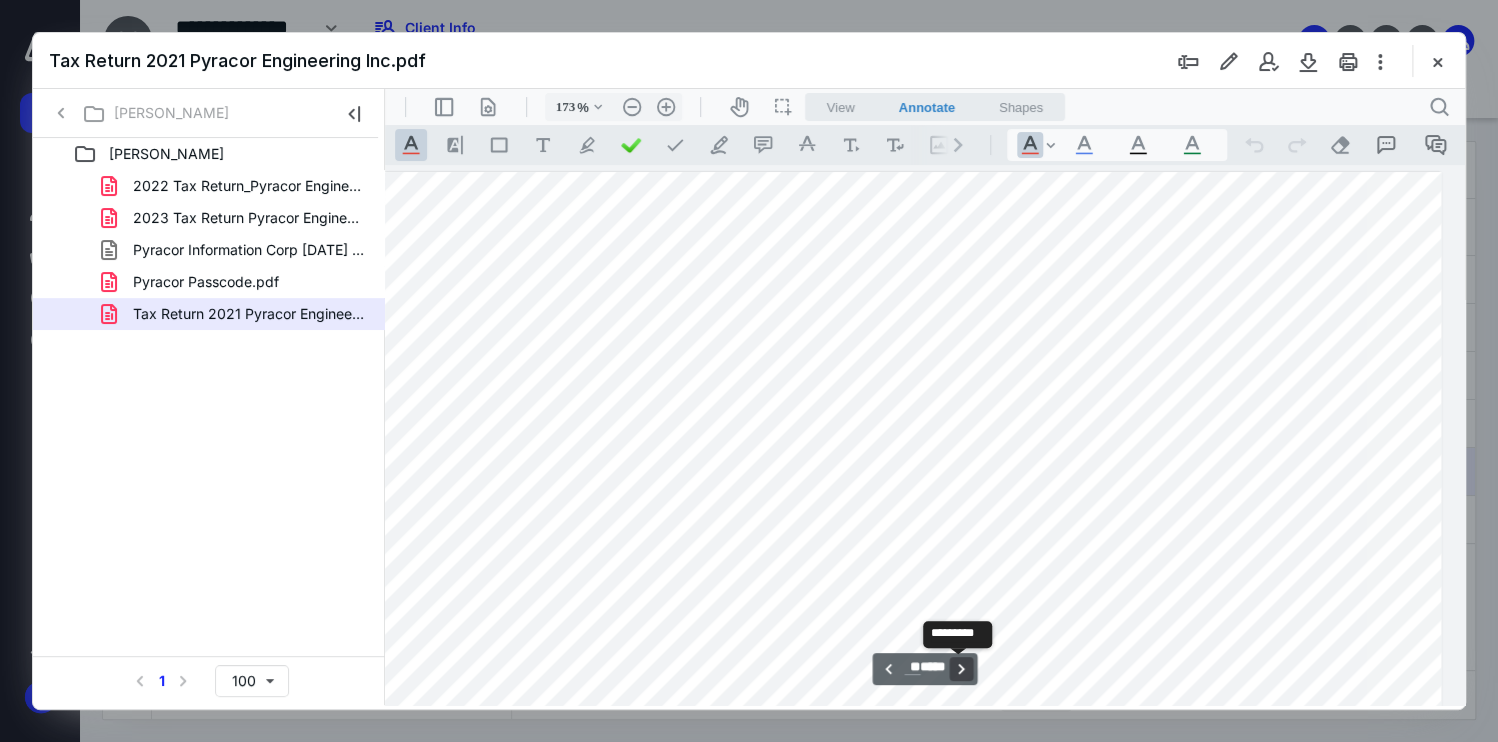 click on "**********" at bounding box center [962, 669] 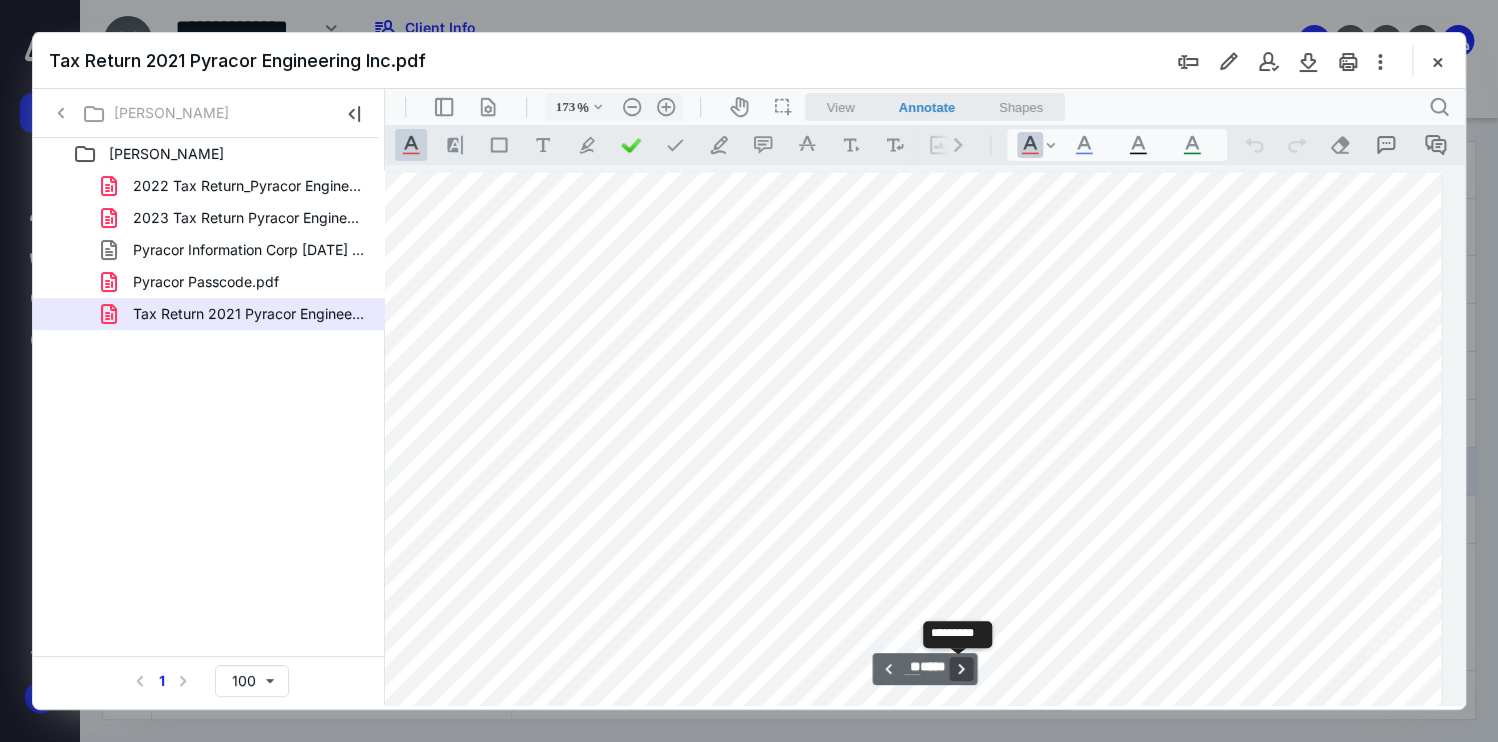 click on "**********" at bounding box center [962, 669] 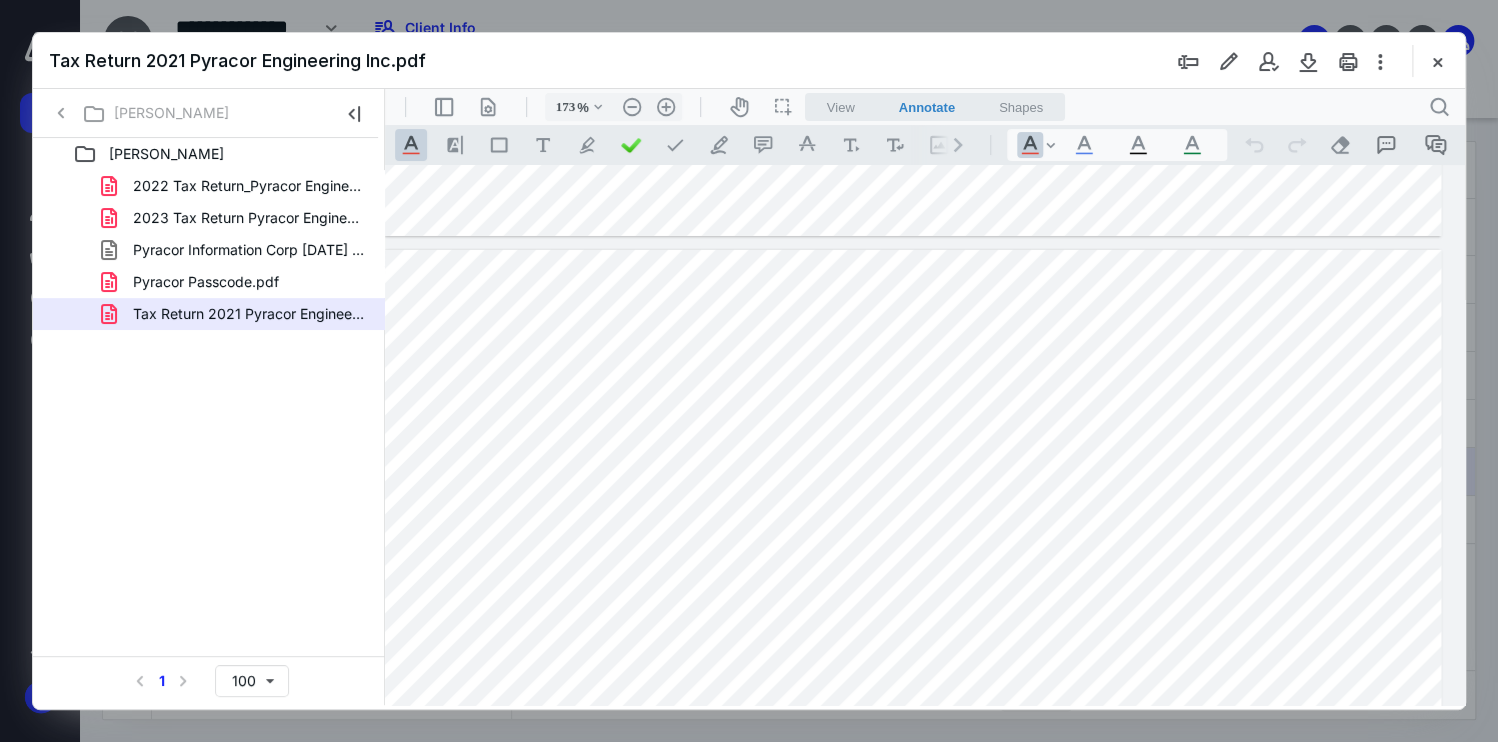 scroll, scrollTop: 22016, scrollLeft: 163, axis: both 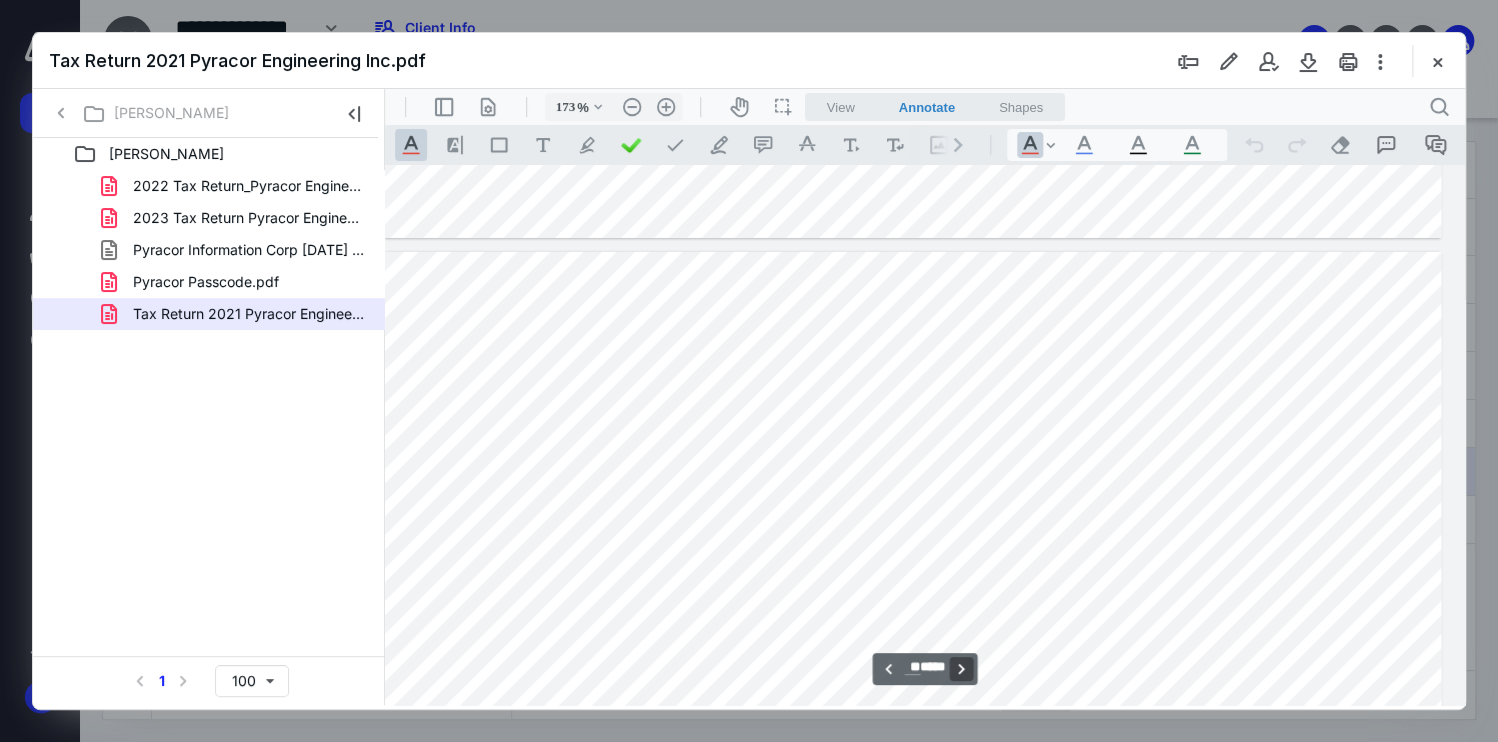 click on "**********" at bounding box center [962, 669] 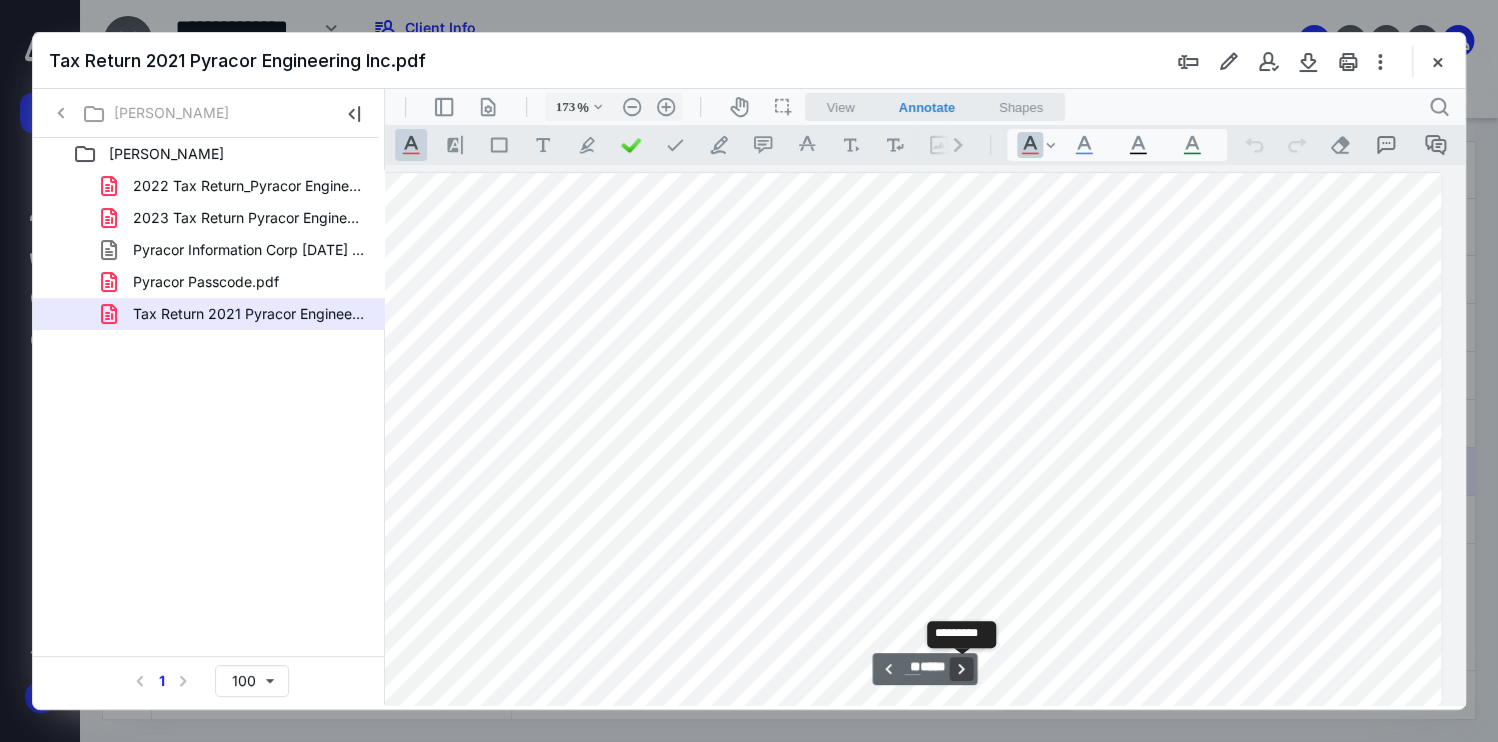 click on "**********" at bounding box center [962, 669] 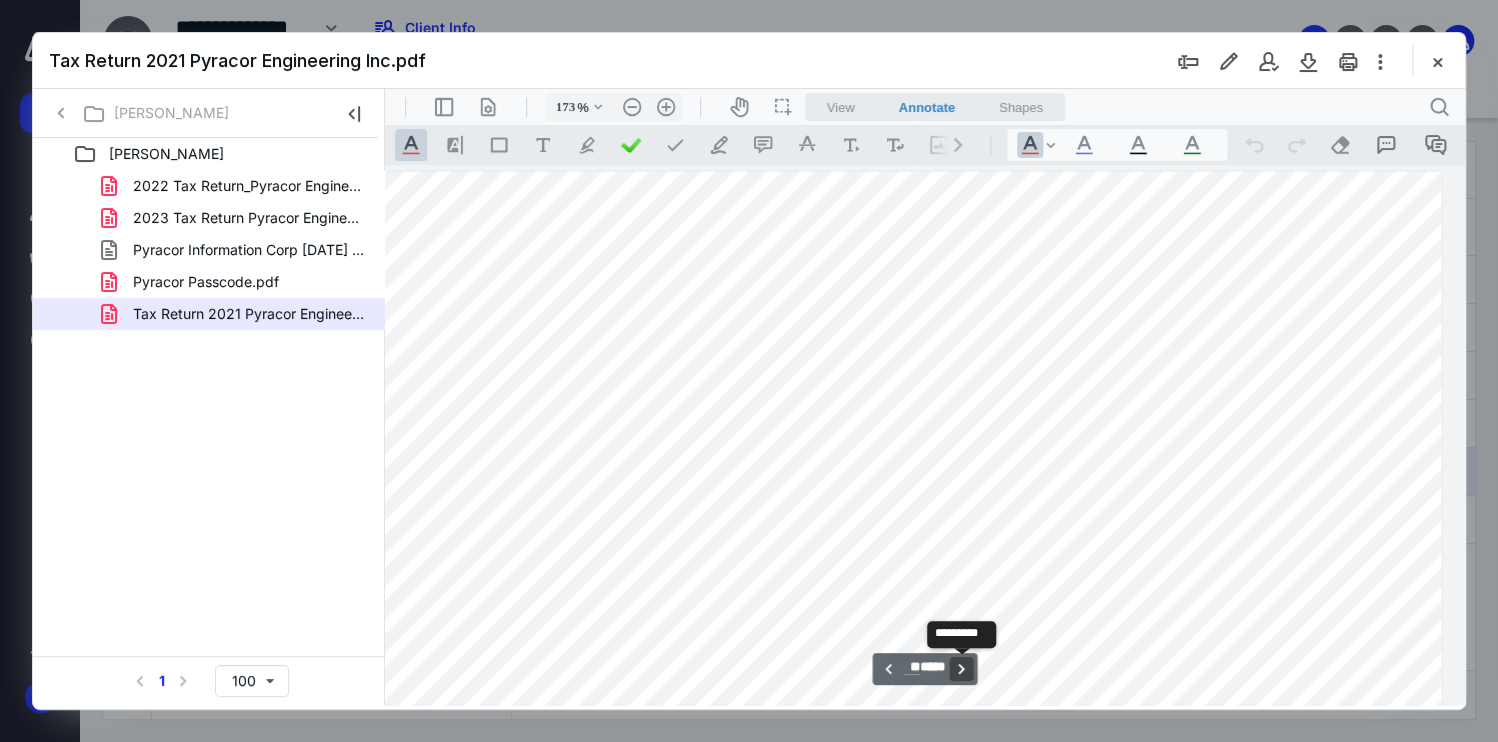 click on "**********" at bounding box center (962, 669) 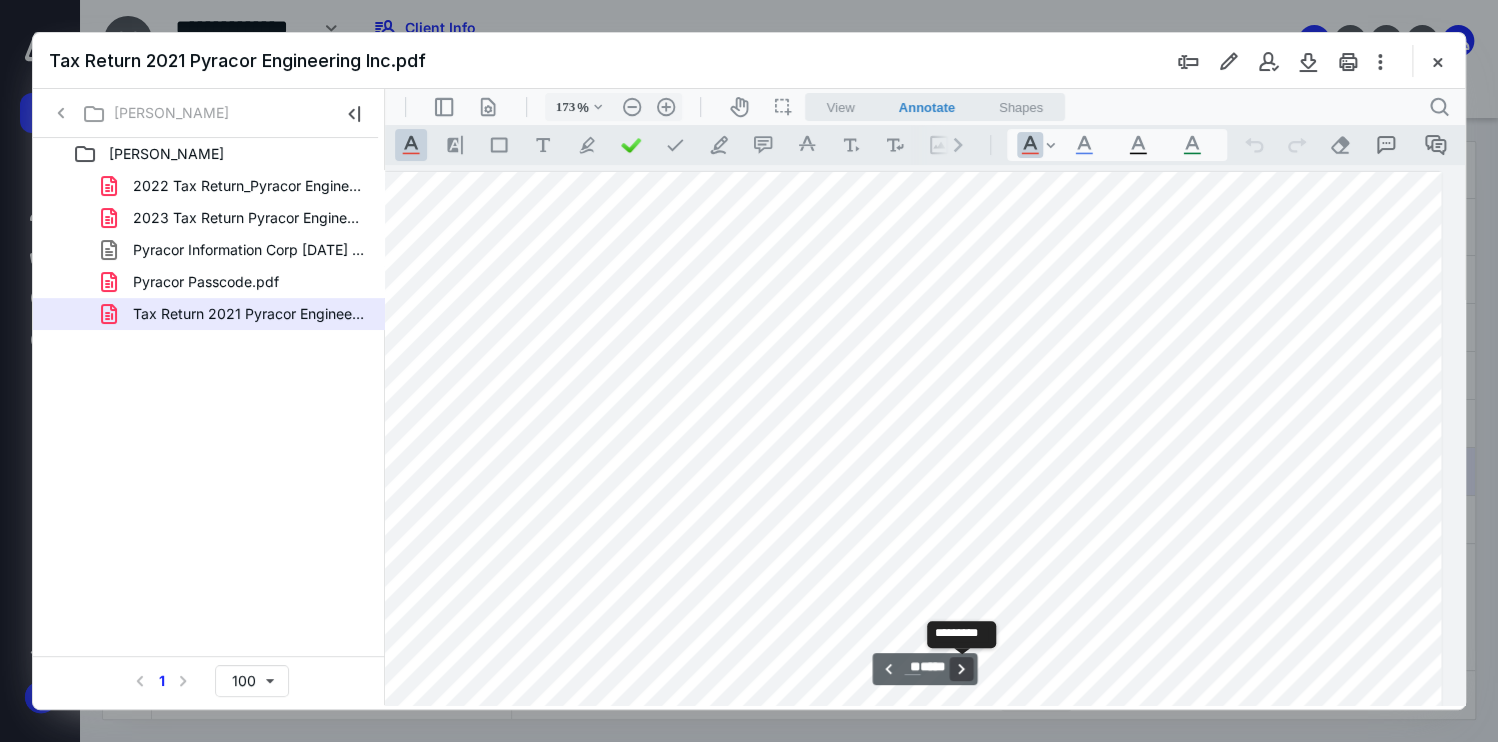 click on "**********" at bounding box center (962, 669) 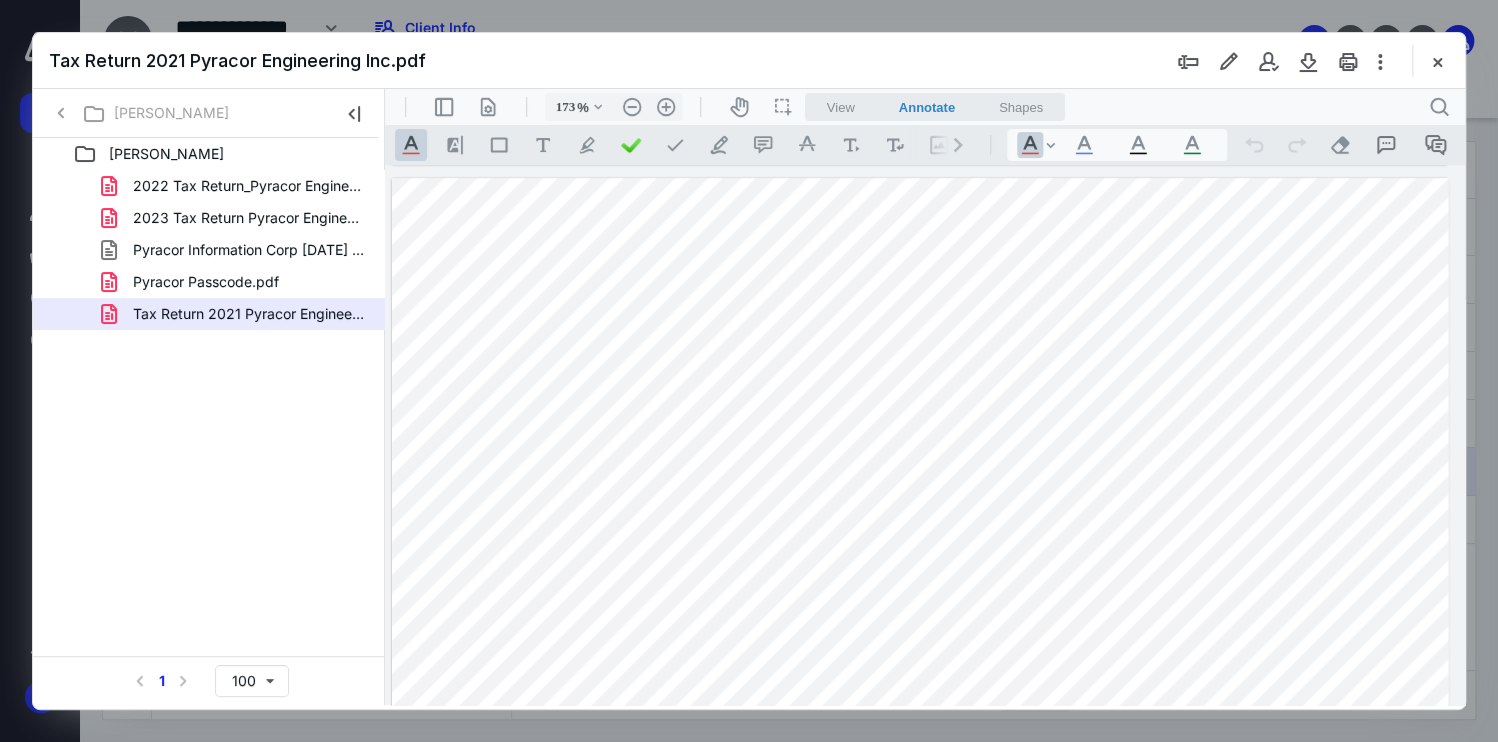 drag, startPoint x: 957, startPoint y: 676, endPoint x: 721, endPoint y: 611, distance: 244.78766 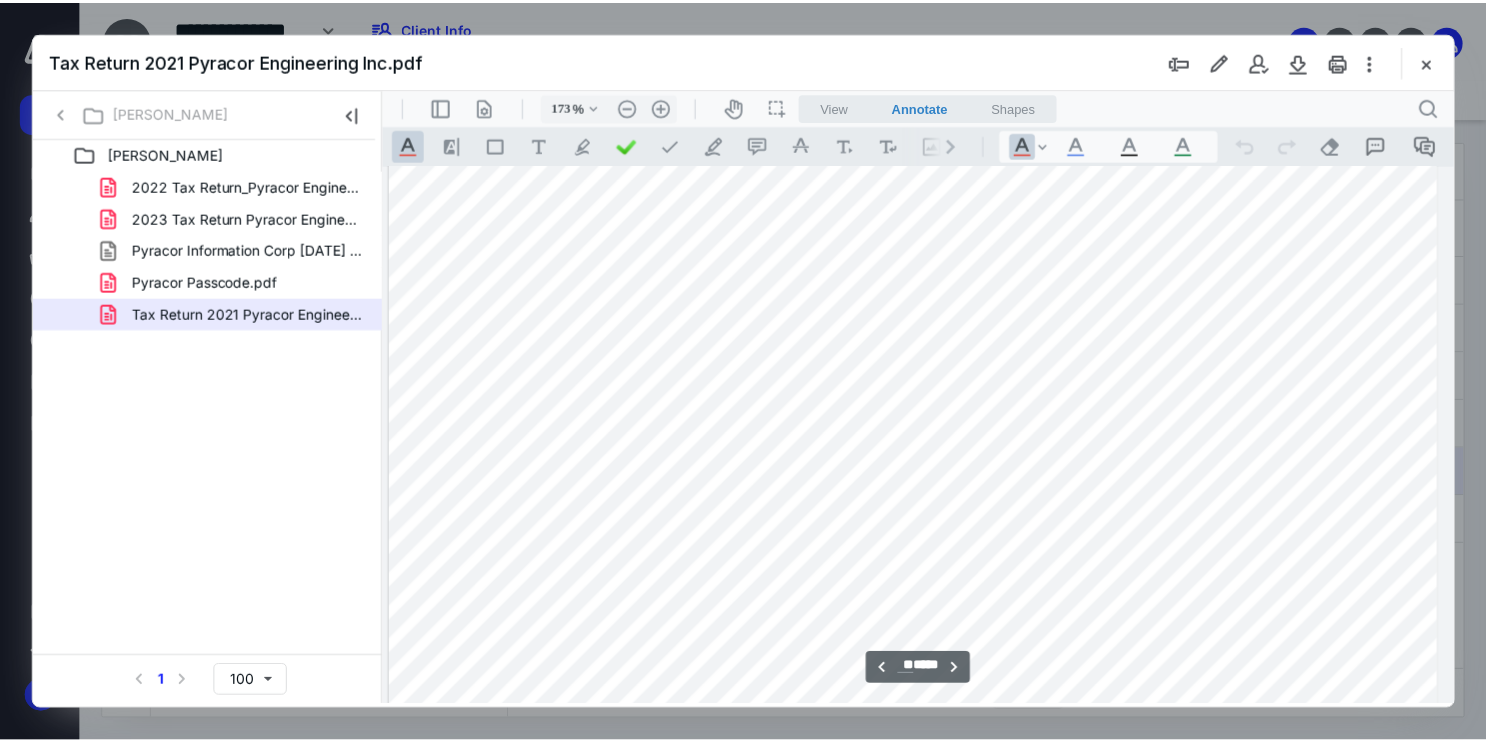 scroll, scrollTop: 27694, scrollLeft: 156, axis: both 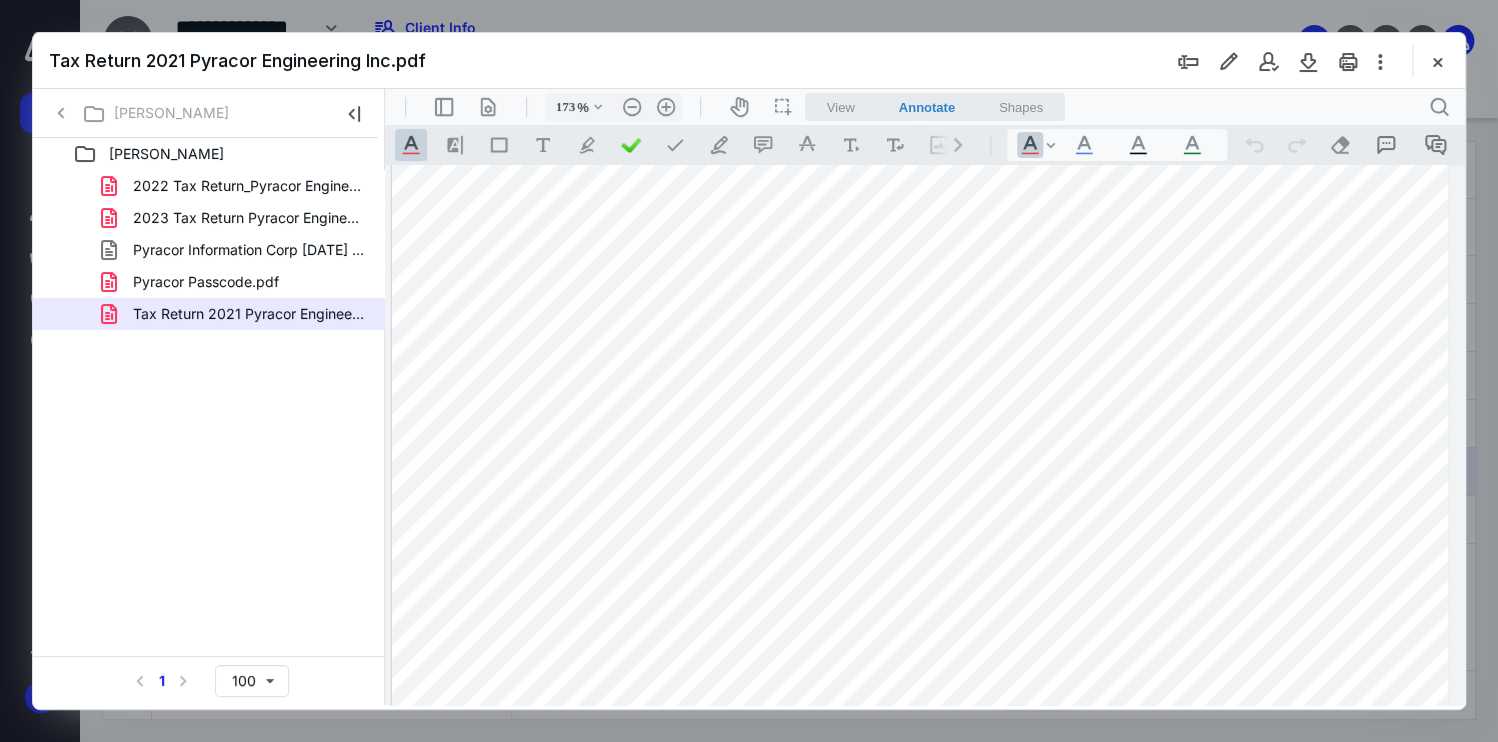 click at bounding box center [1308, 61] 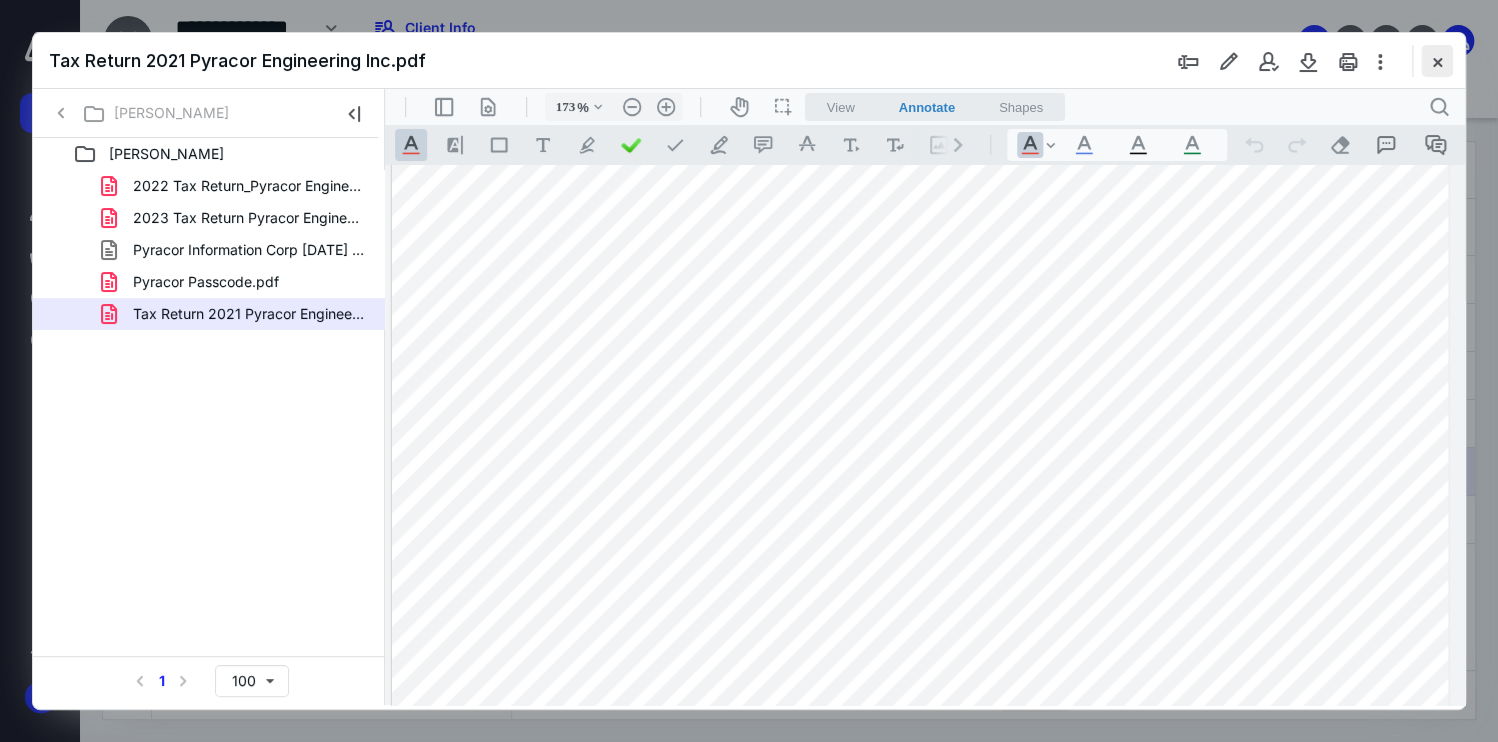 click at bounding box center (1437, 61) 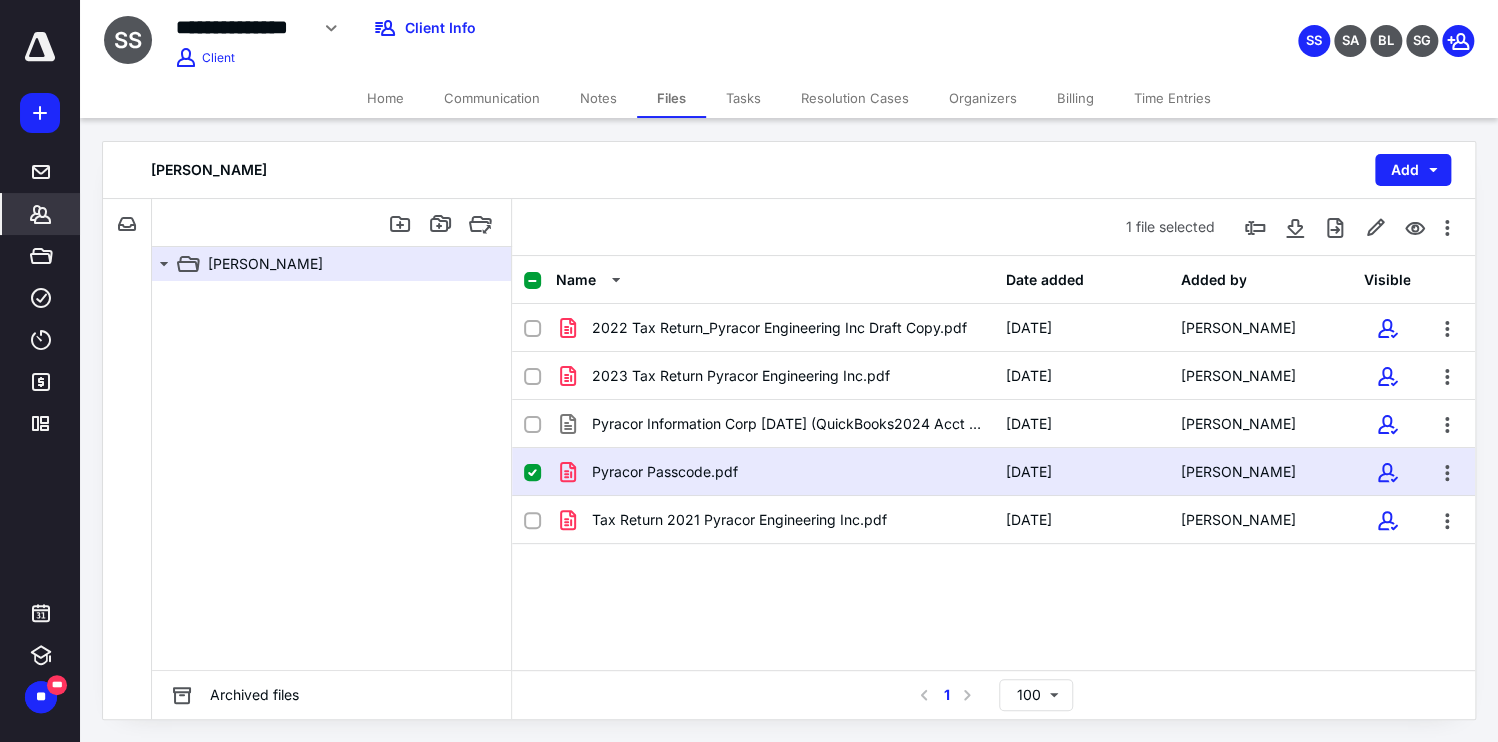 click on "*******" at bounding box center [41, 214] 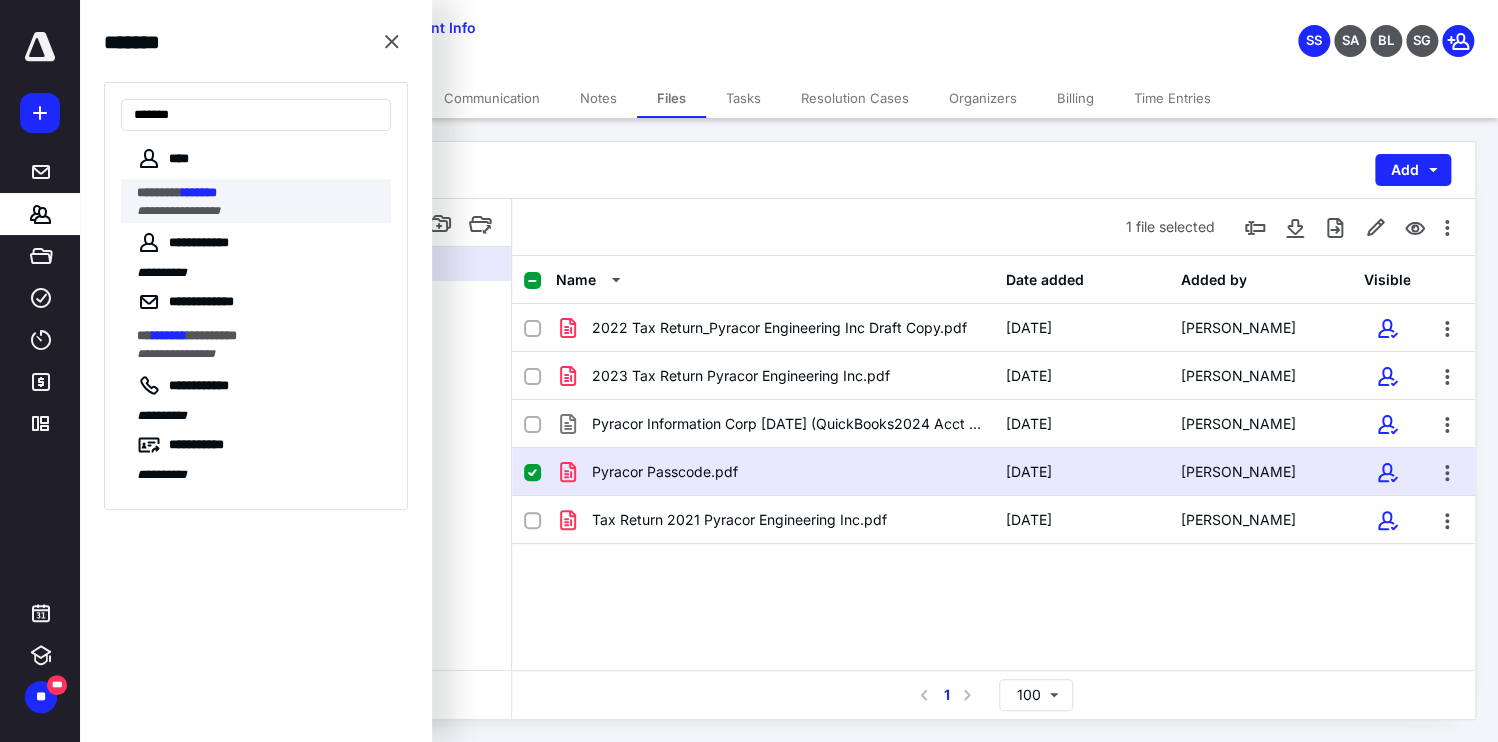 type on "*******" 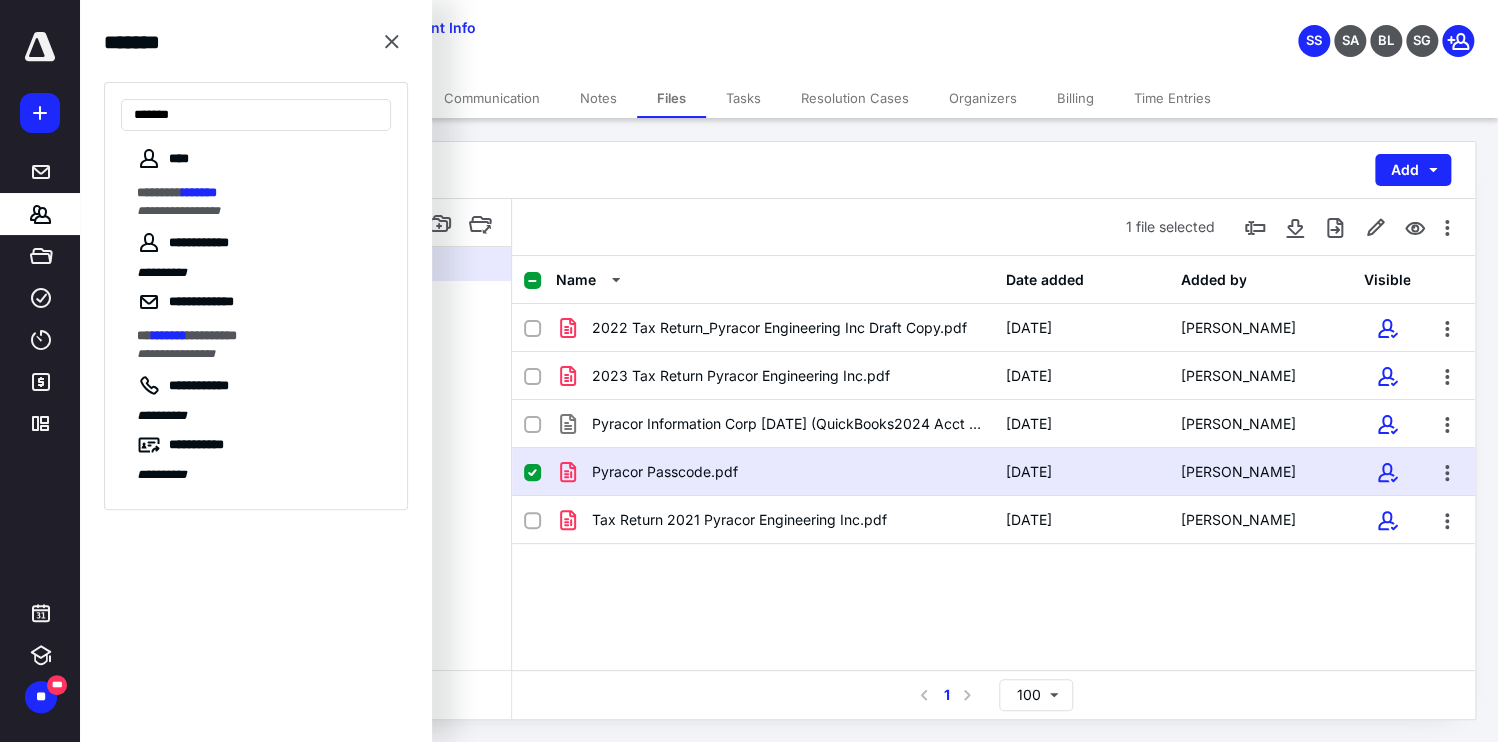 click on "******** *******" at bounding box center [258, 193] 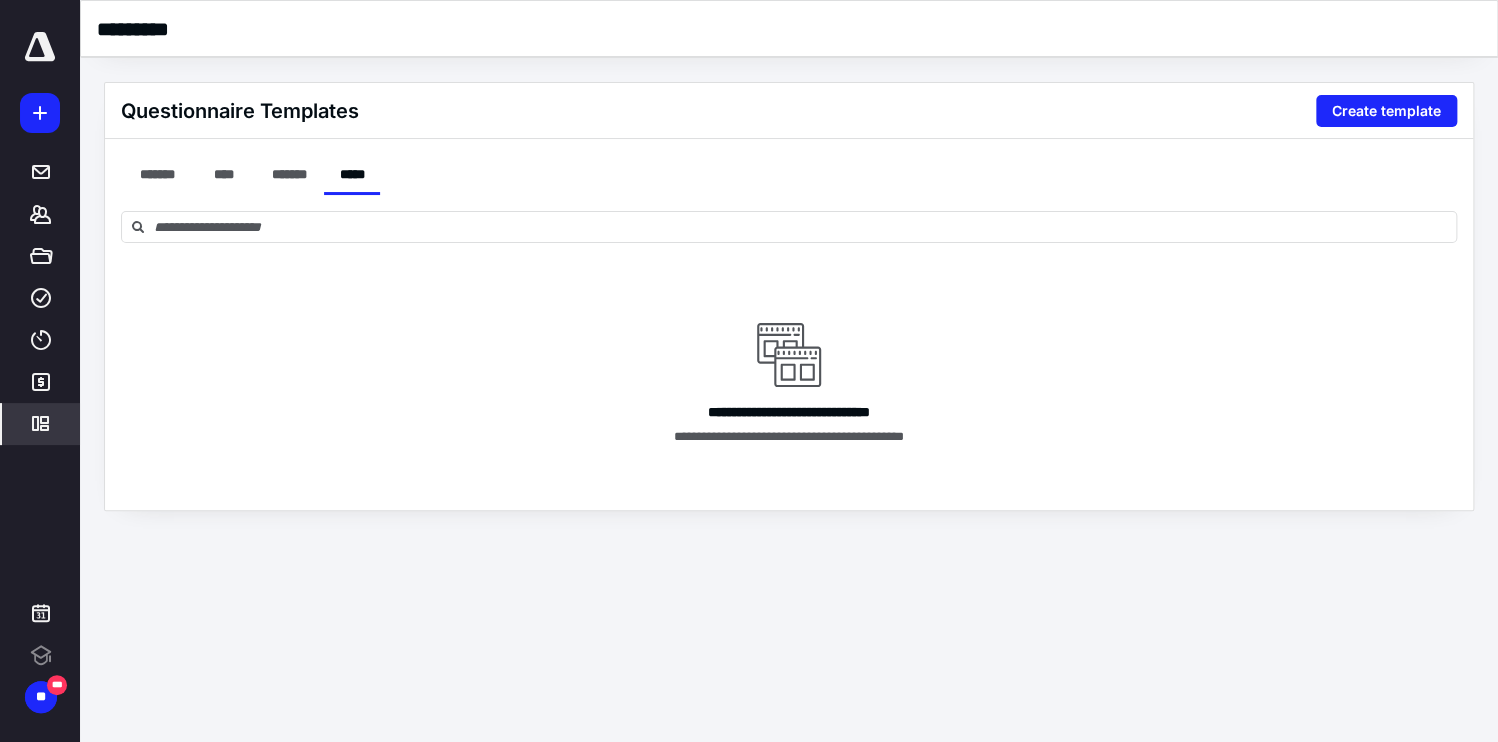 scroll, scrollTop: 0, scrollLeft: 0, axis: both 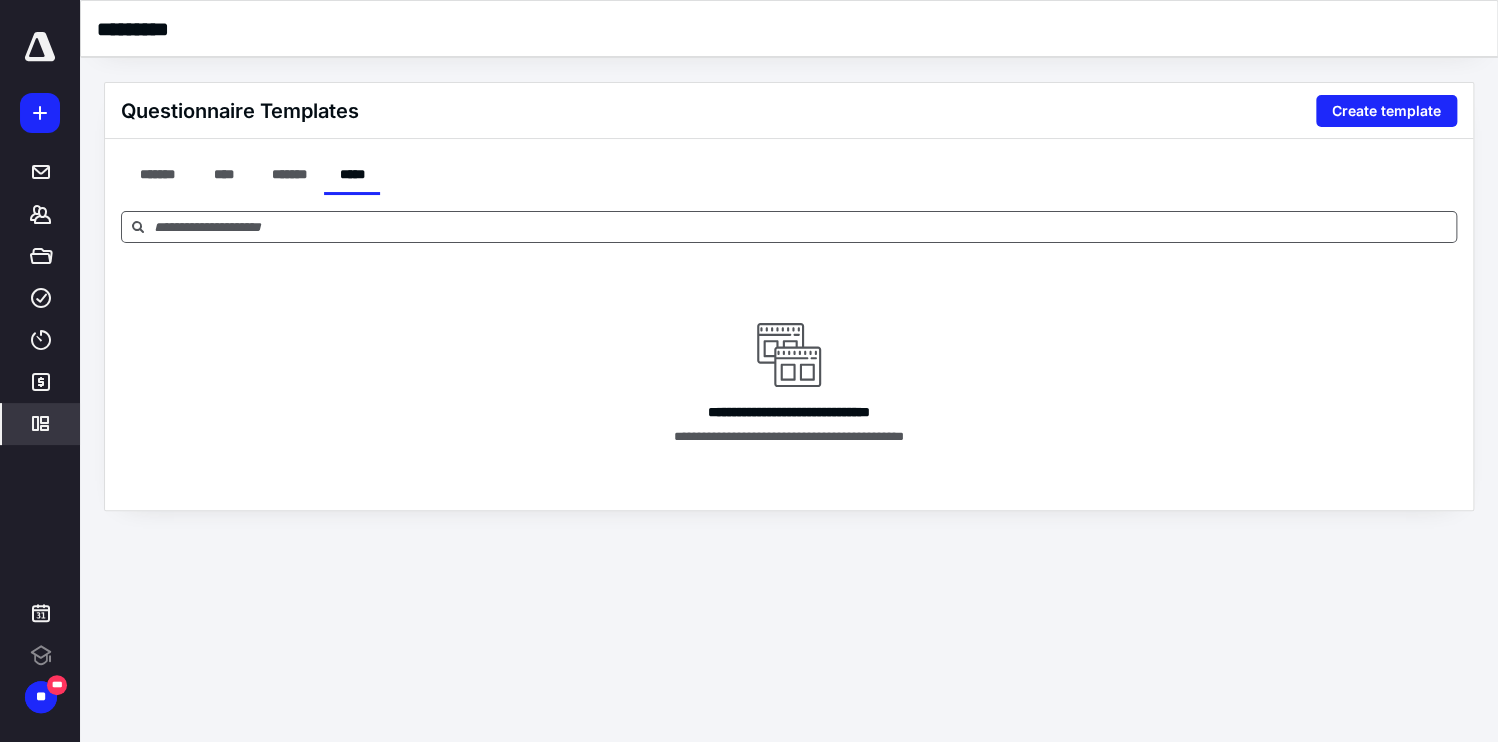 click at bounding box center (789, 227) 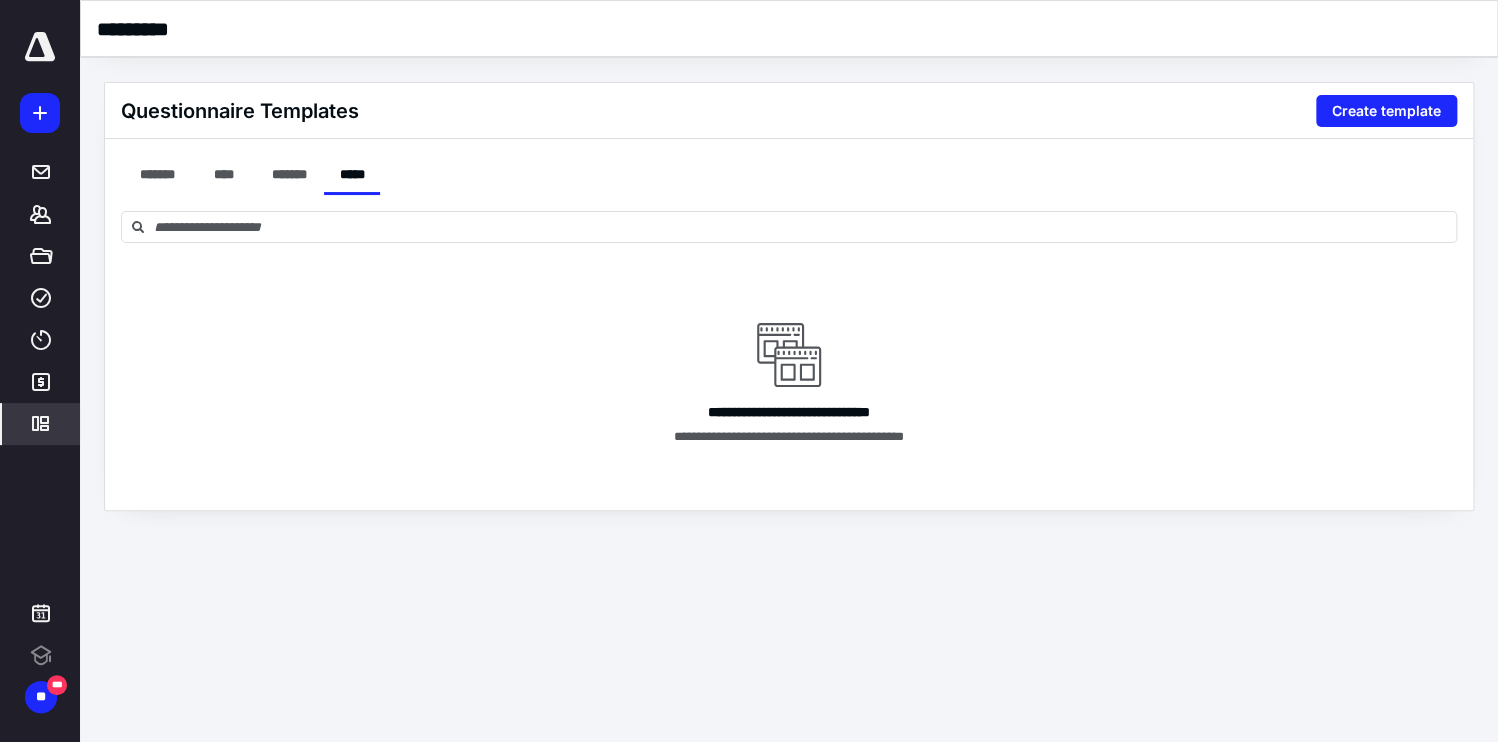 scroll, scrollTop: 0, scrollLeft: 0, axis: both 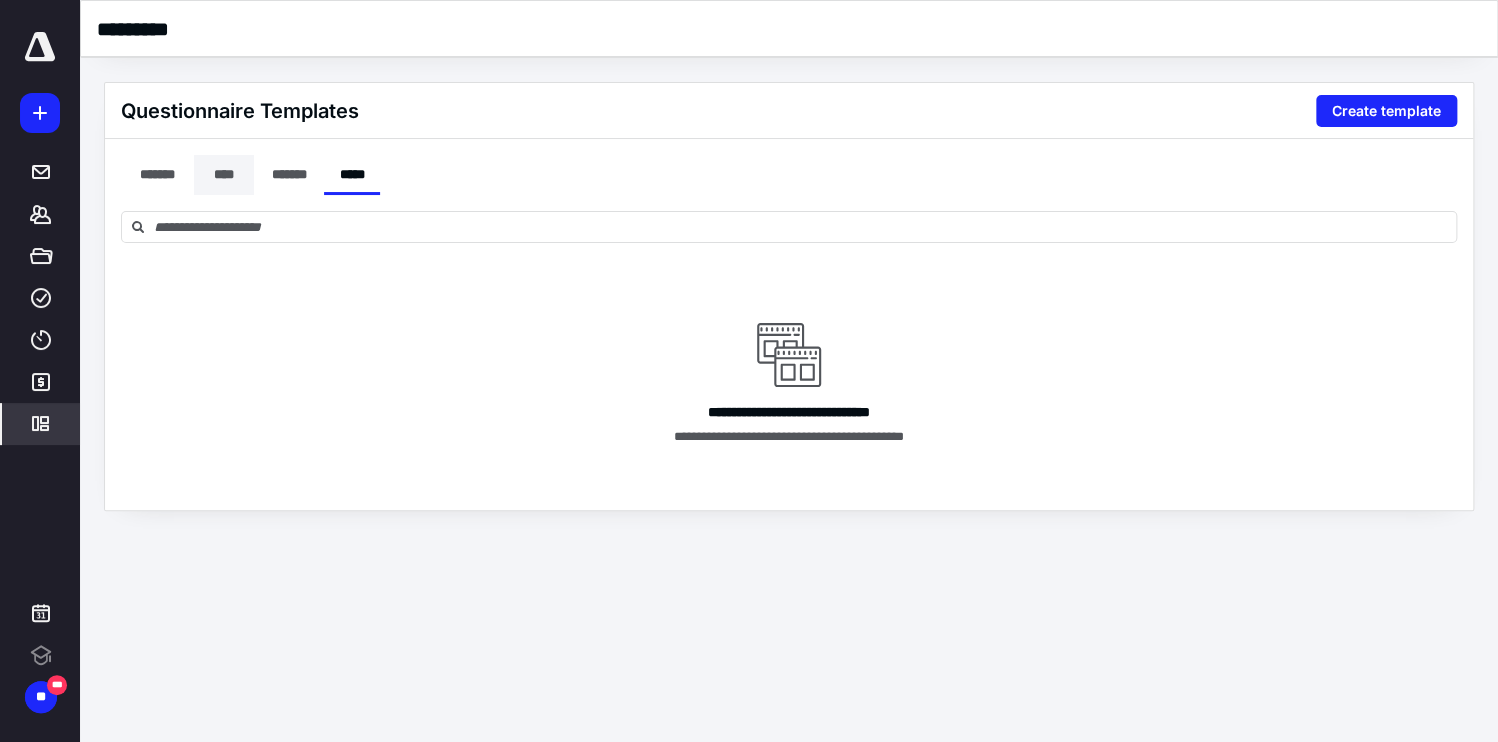 click on "****" at bounding box center (224, 175) 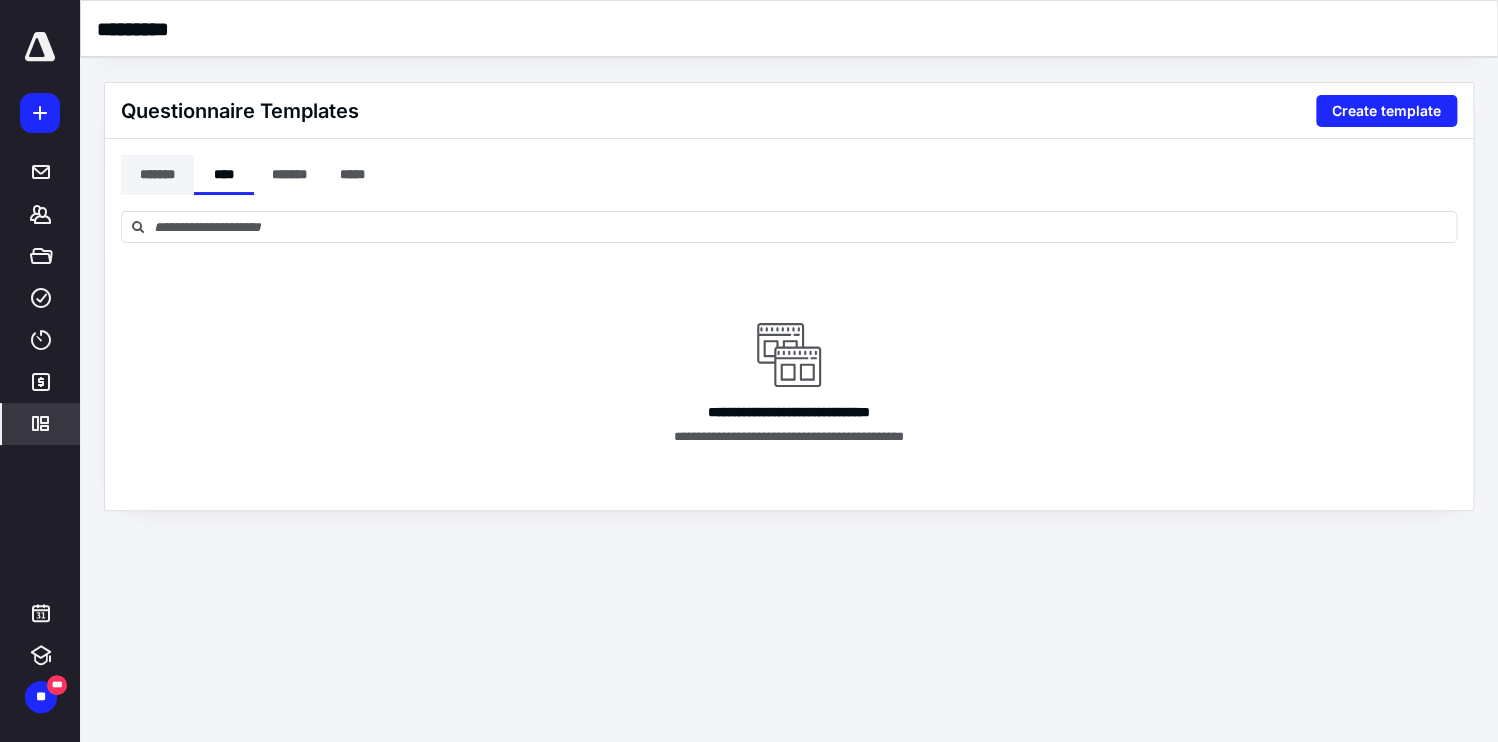 click on "*******" at bounding box center (157, 175) 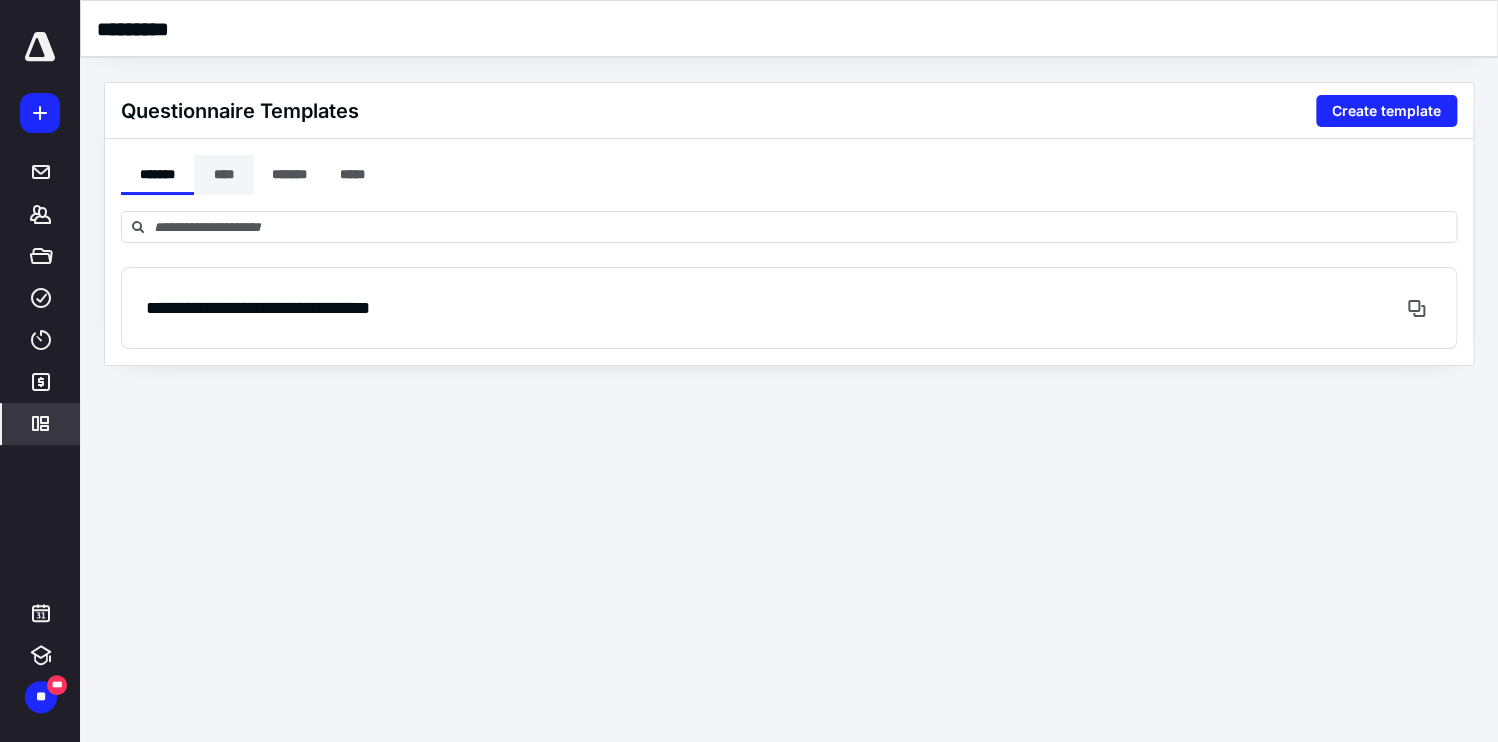 click on "****" at bounding box center (224, 175) 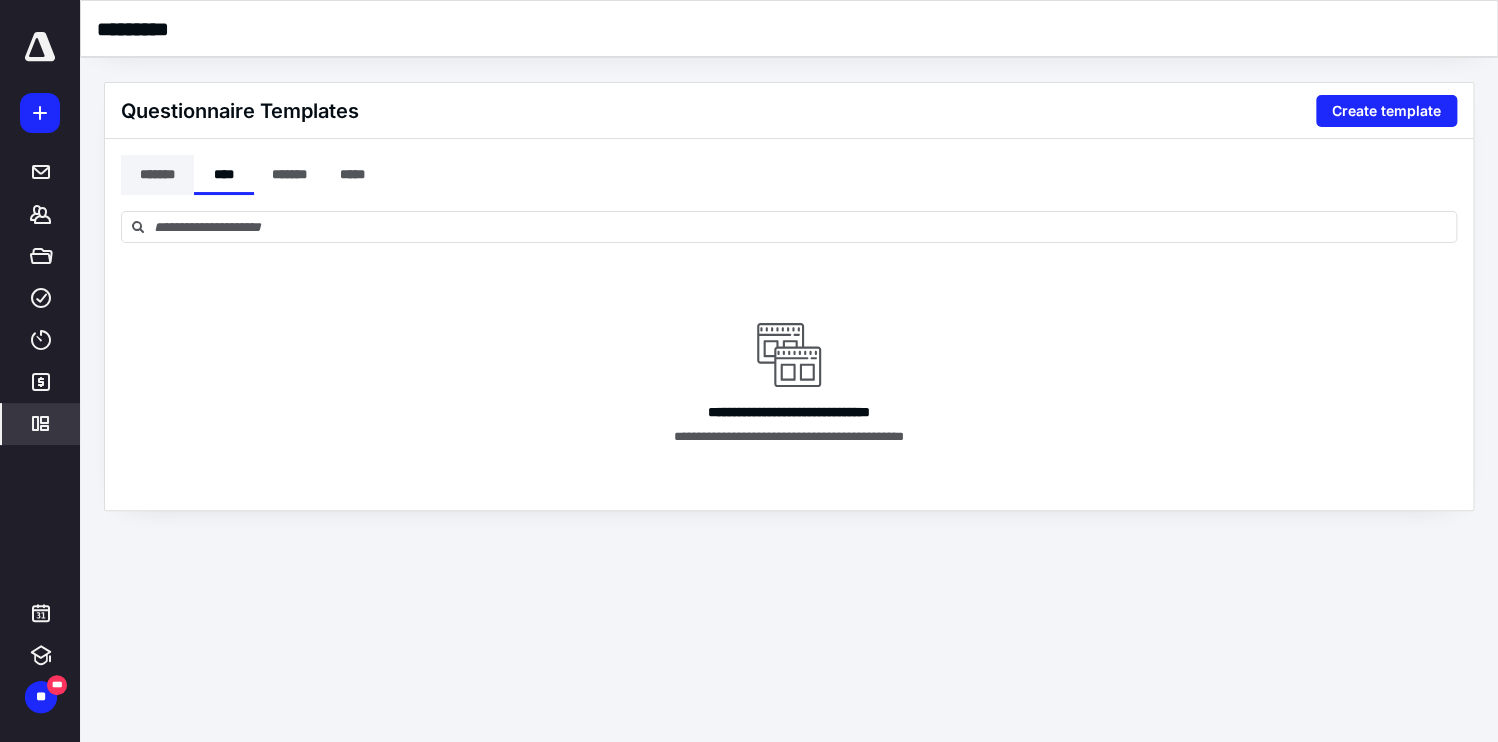 click on "*******" at bounding box center (157, 175) 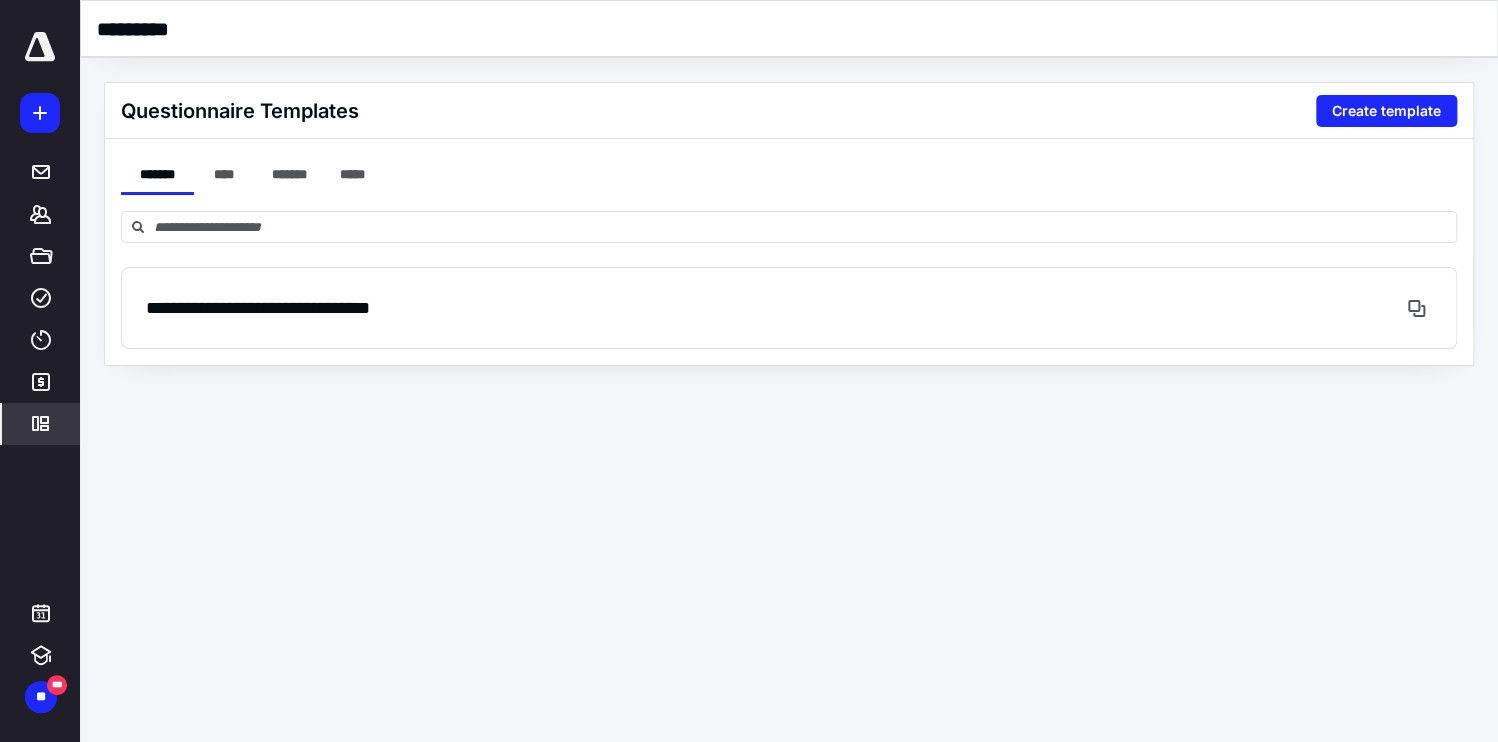 click on "**********" at bounding box center [258, 308] 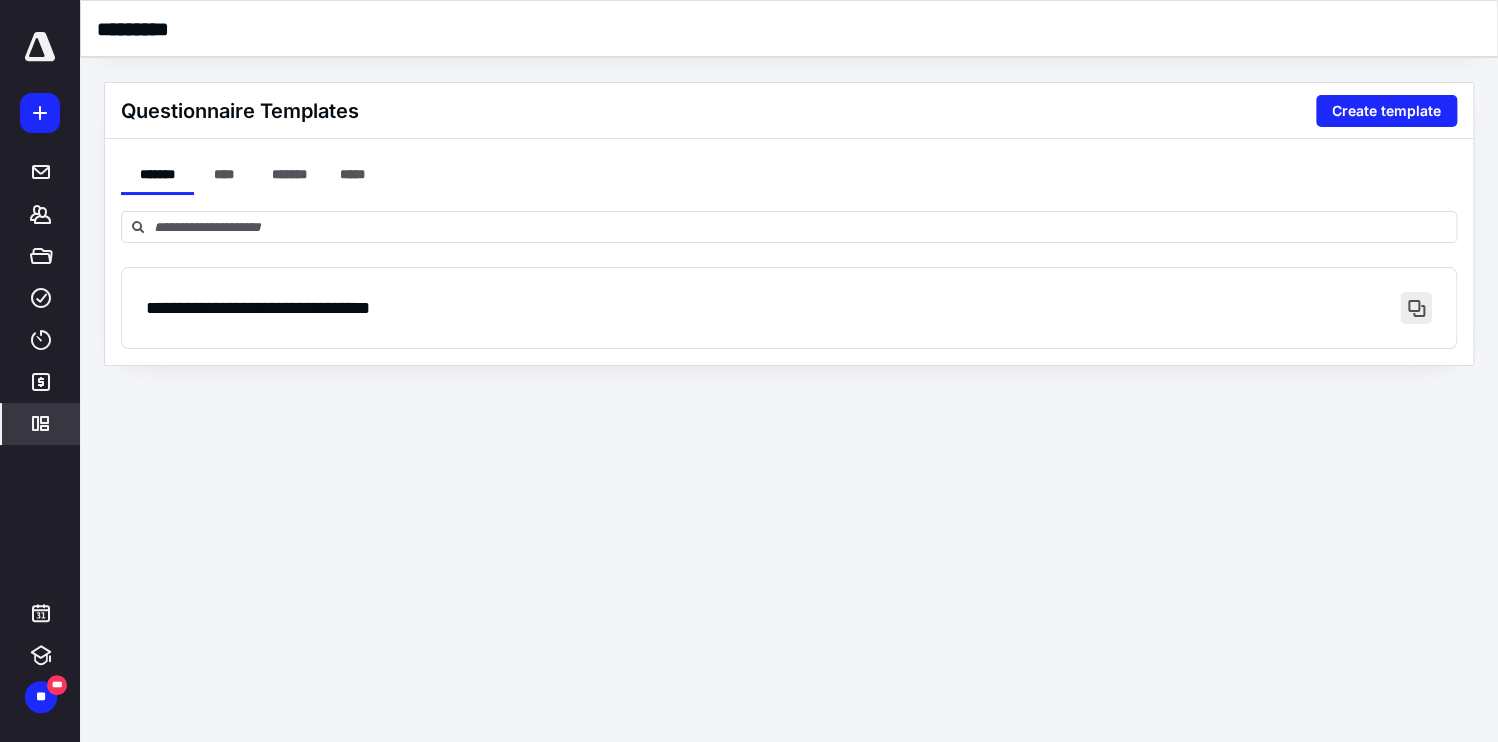 click at bounding box center [1416, 308] 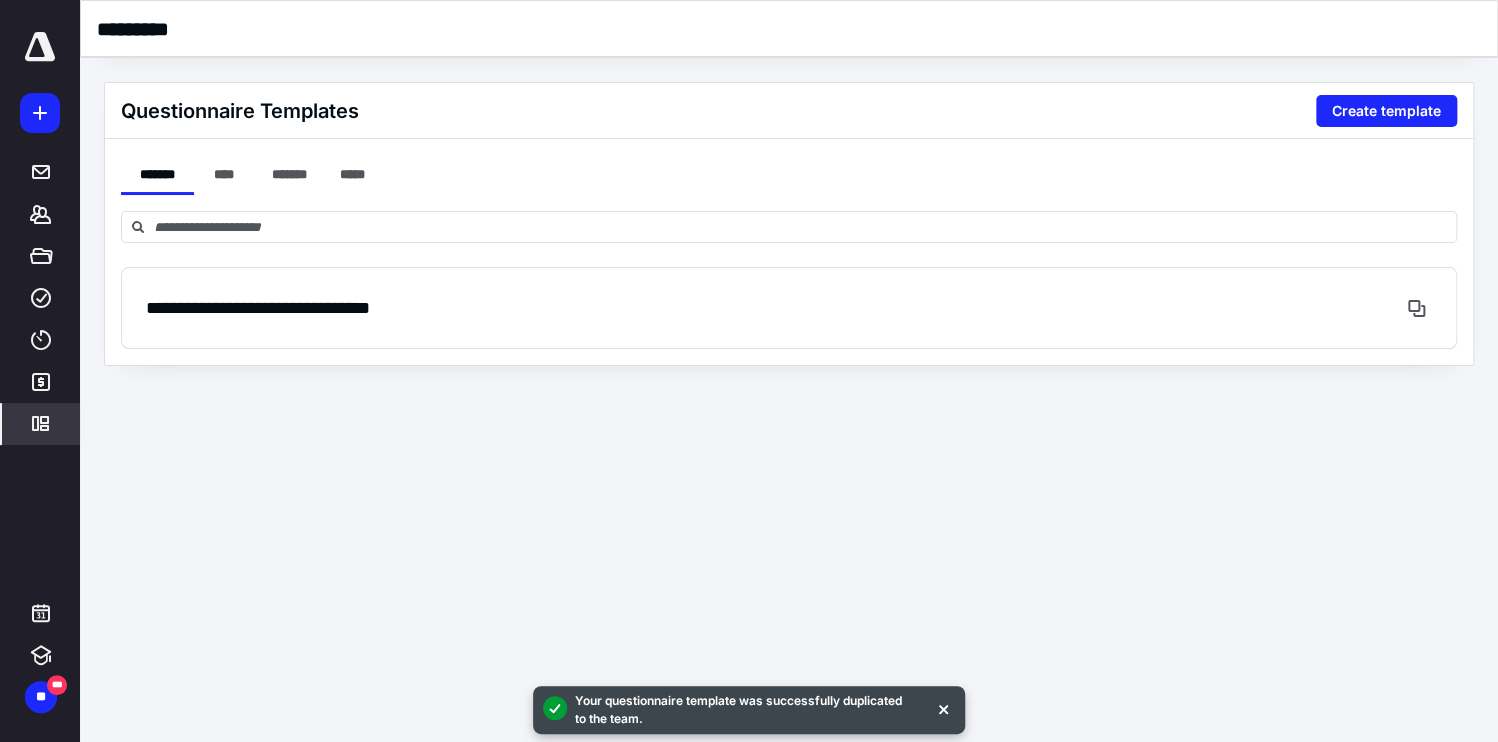 click on "**********" at bounding box center [789, 308] 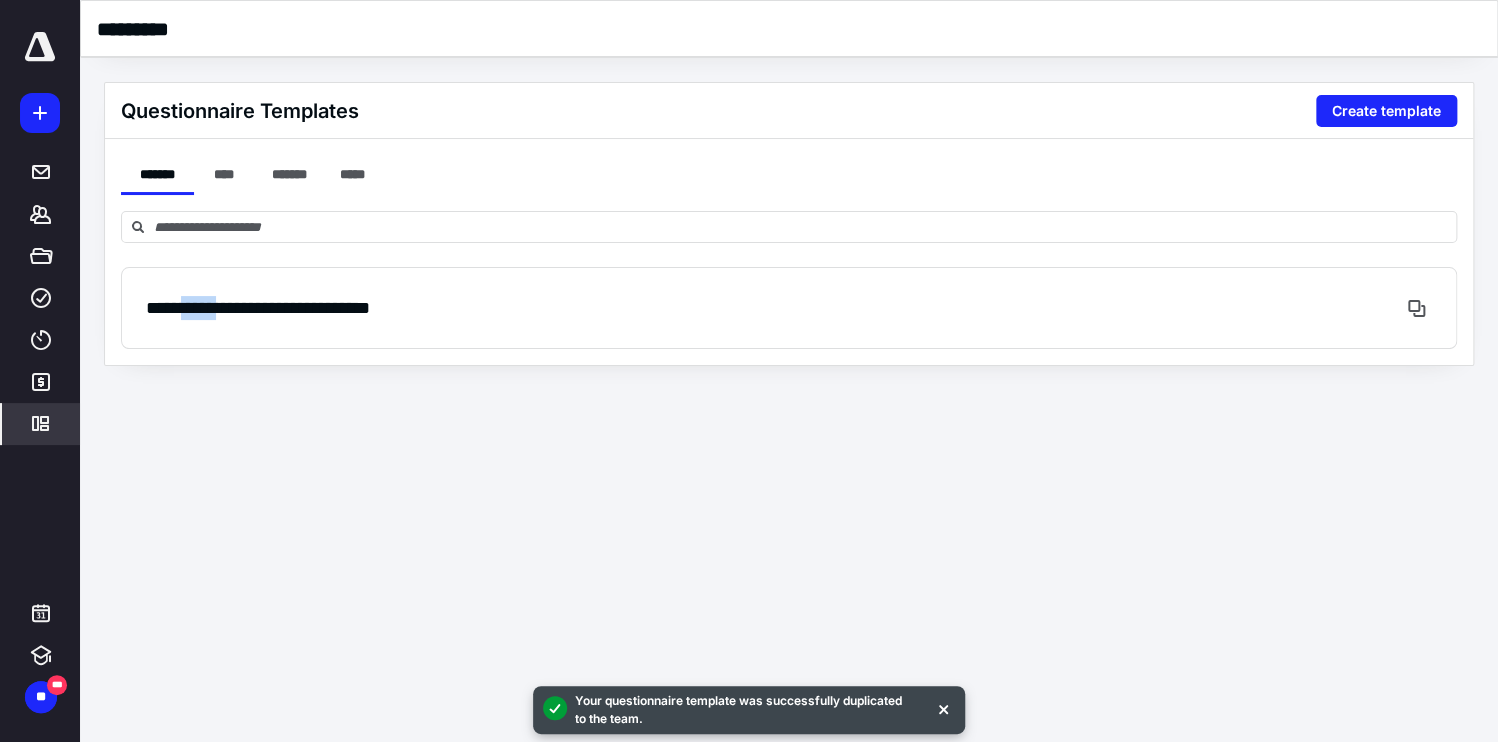 click on "**********" at bounding box center (789, 308) 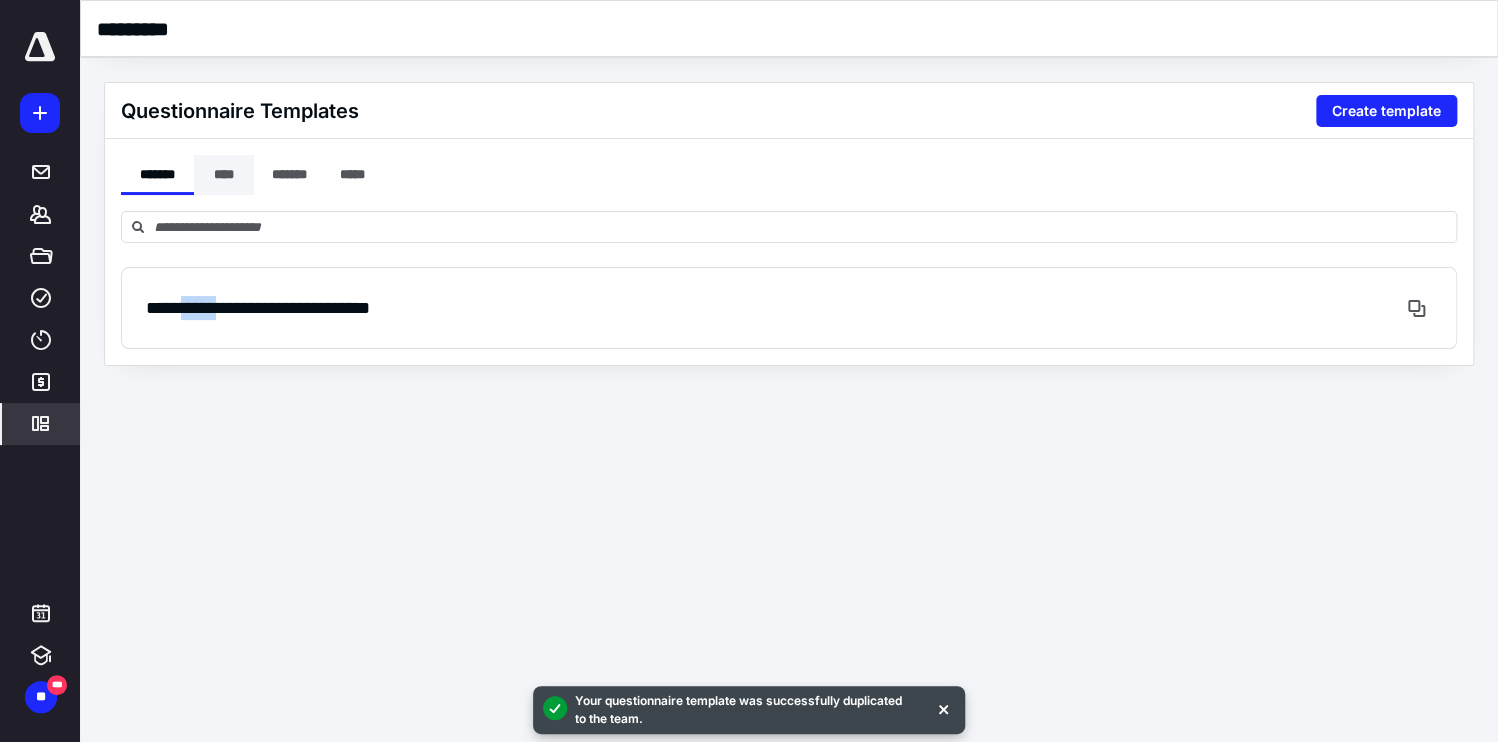 drag, startPoint x: 207, startPoint y: 284, endPoint x: 206, endPoint y: 160, distance: 124.004036 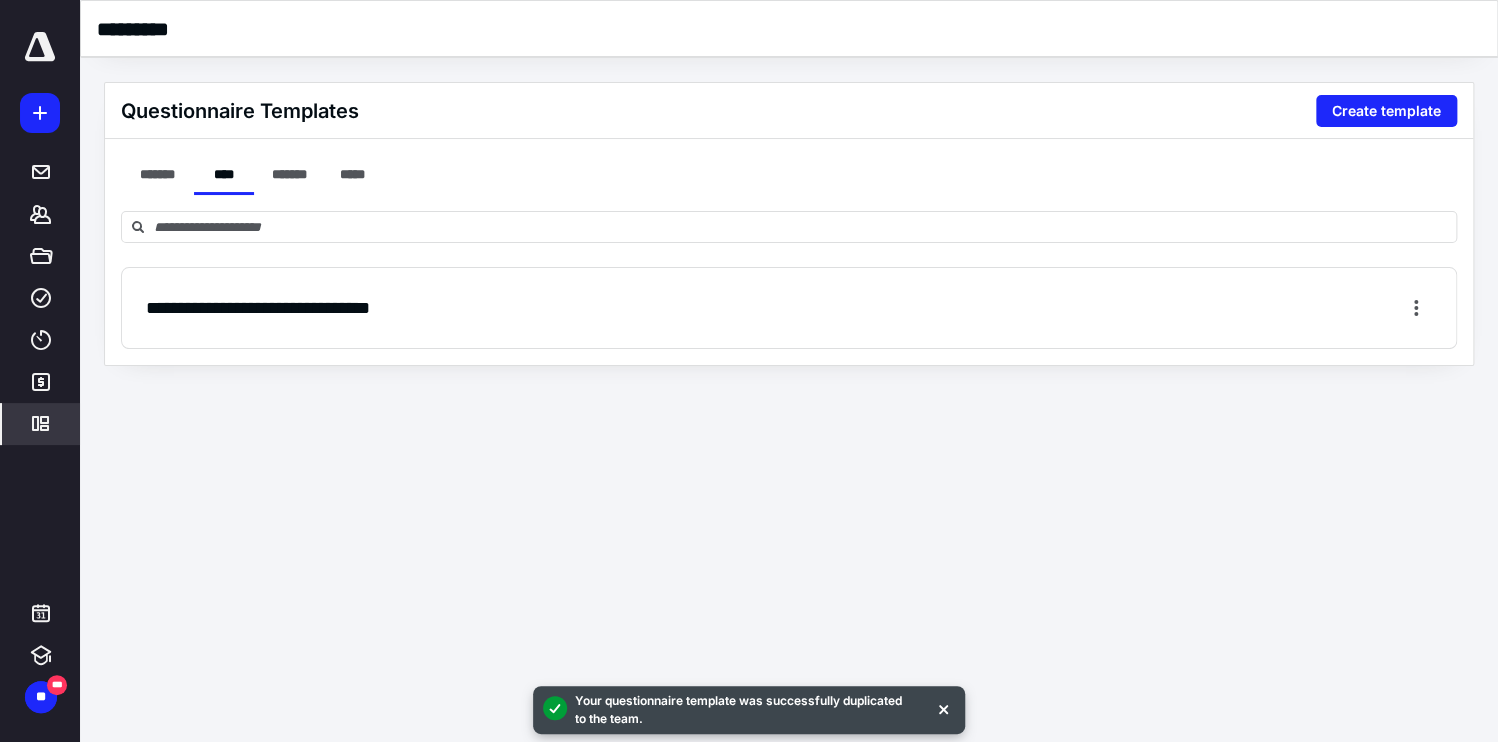 drag, startPoint x: 278, startPoint y: 187, endPoint x: 288, endPoint y: 294, distance: 107.46627 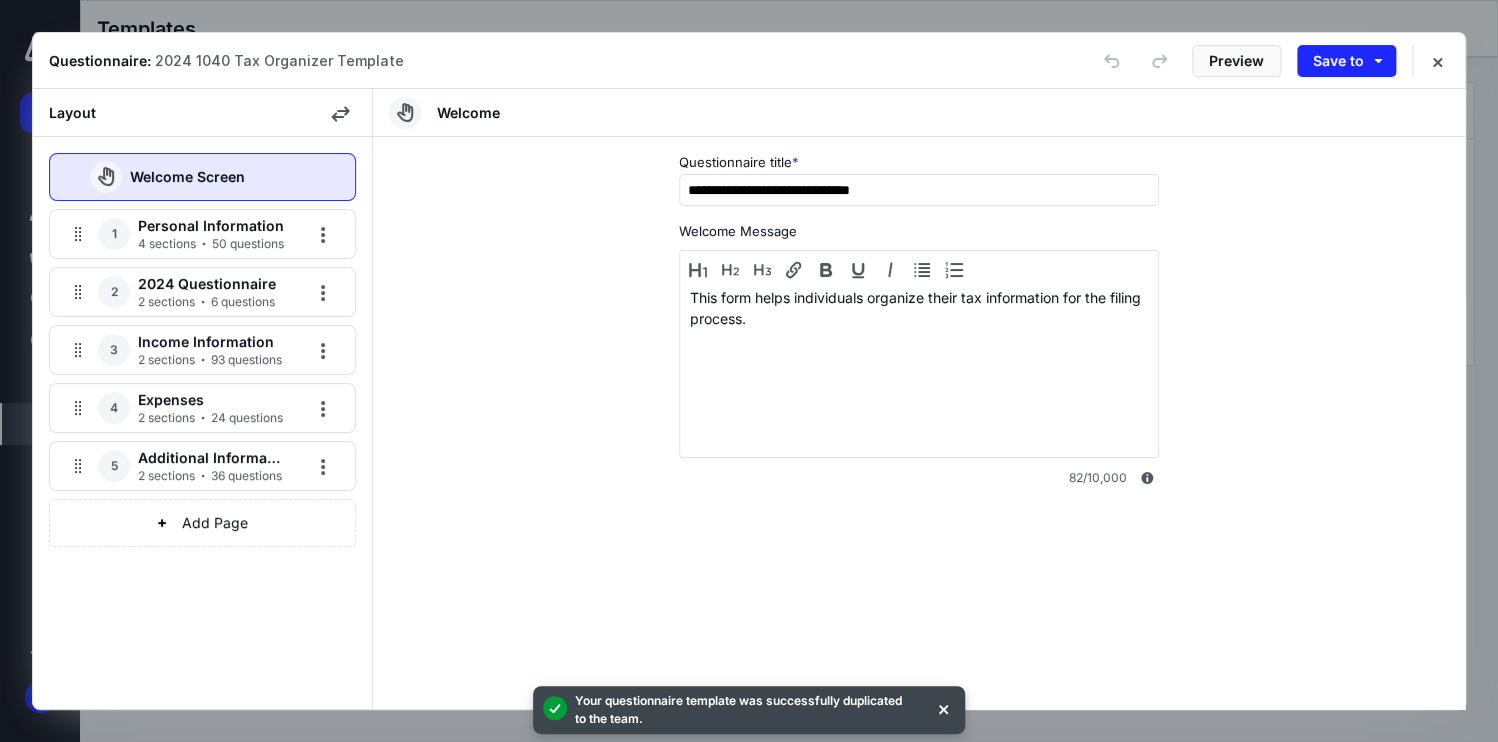 click on "4 sections 50 questions" at bounding box center (211, 244) 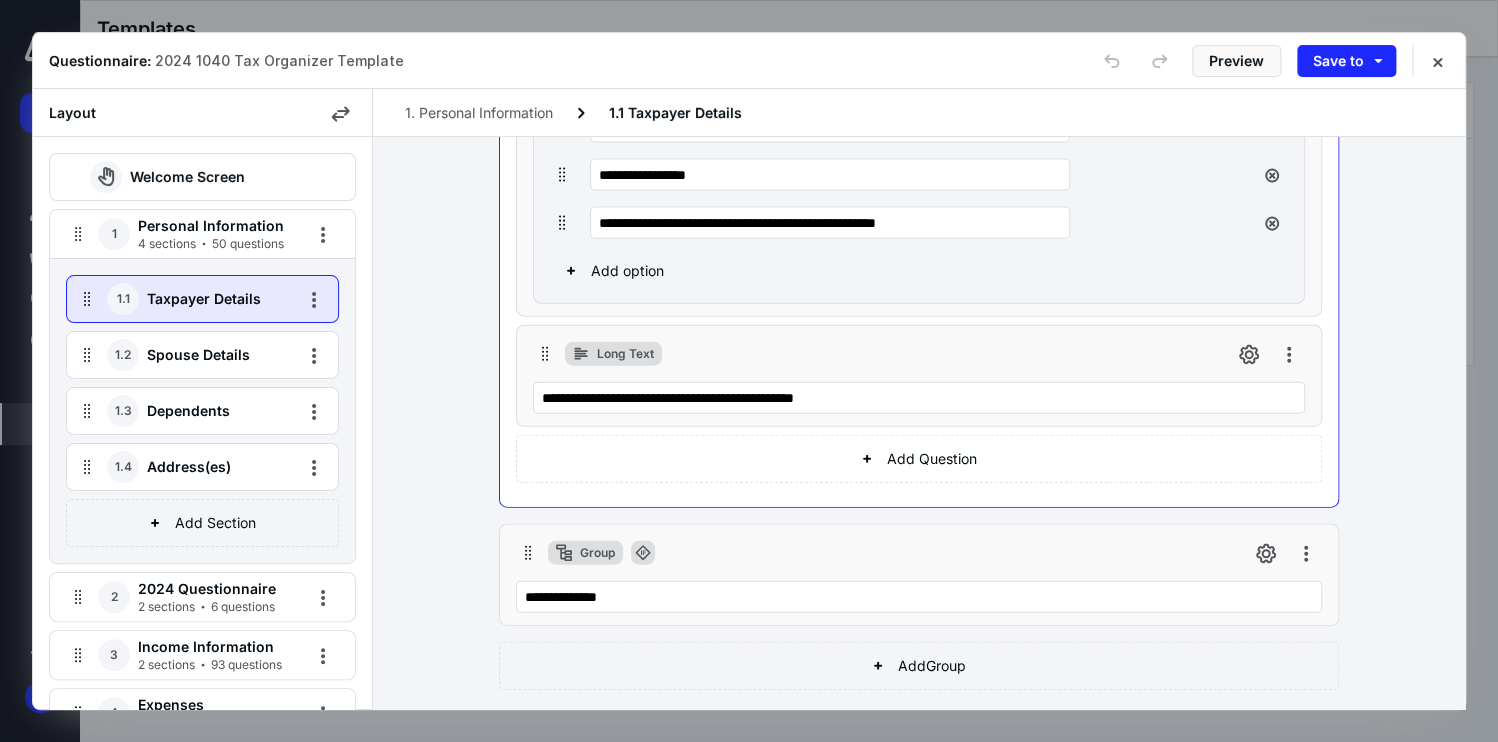 scroll, scrollTop: 2260, scrollLeft: 0, axis: vertical 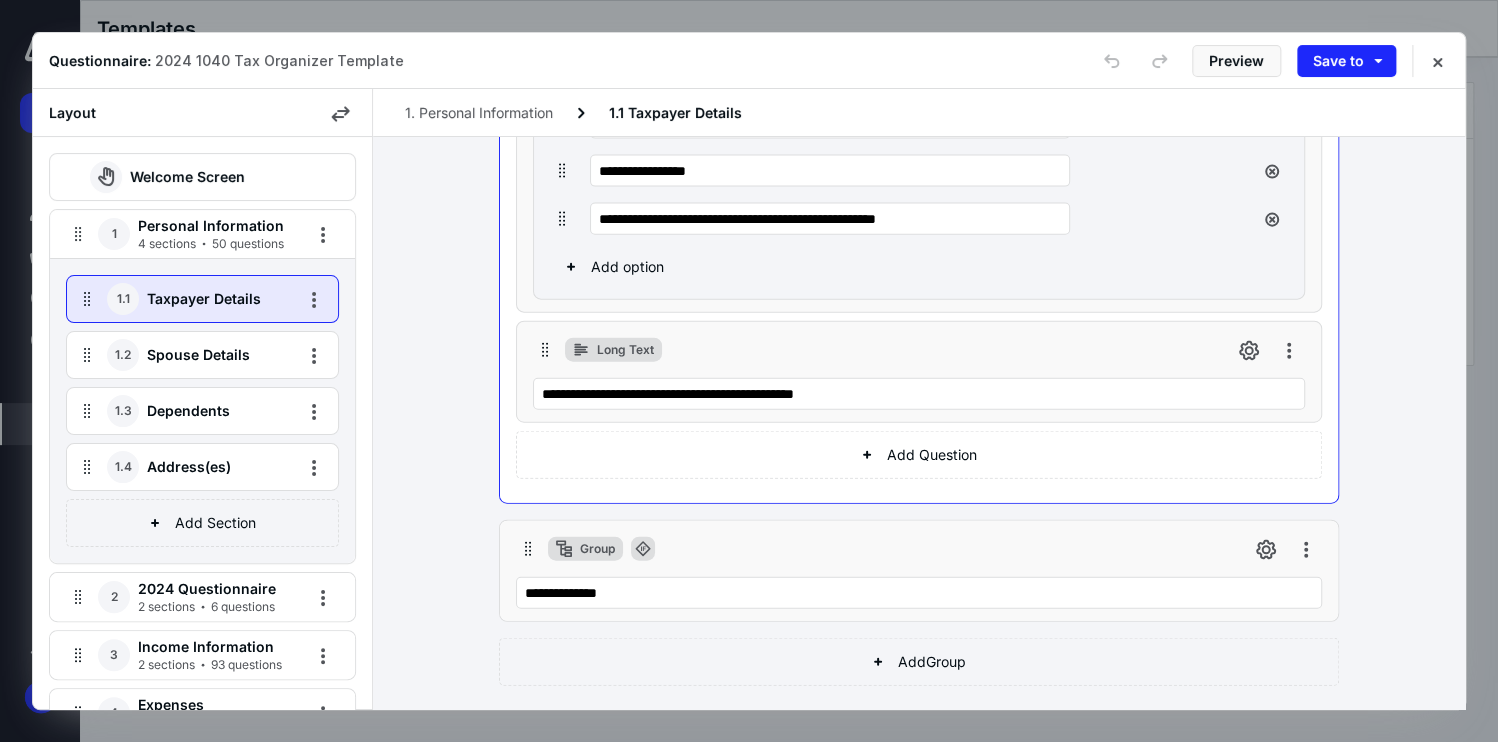 click on "Spouse Details" at bounding box center (212, 355) 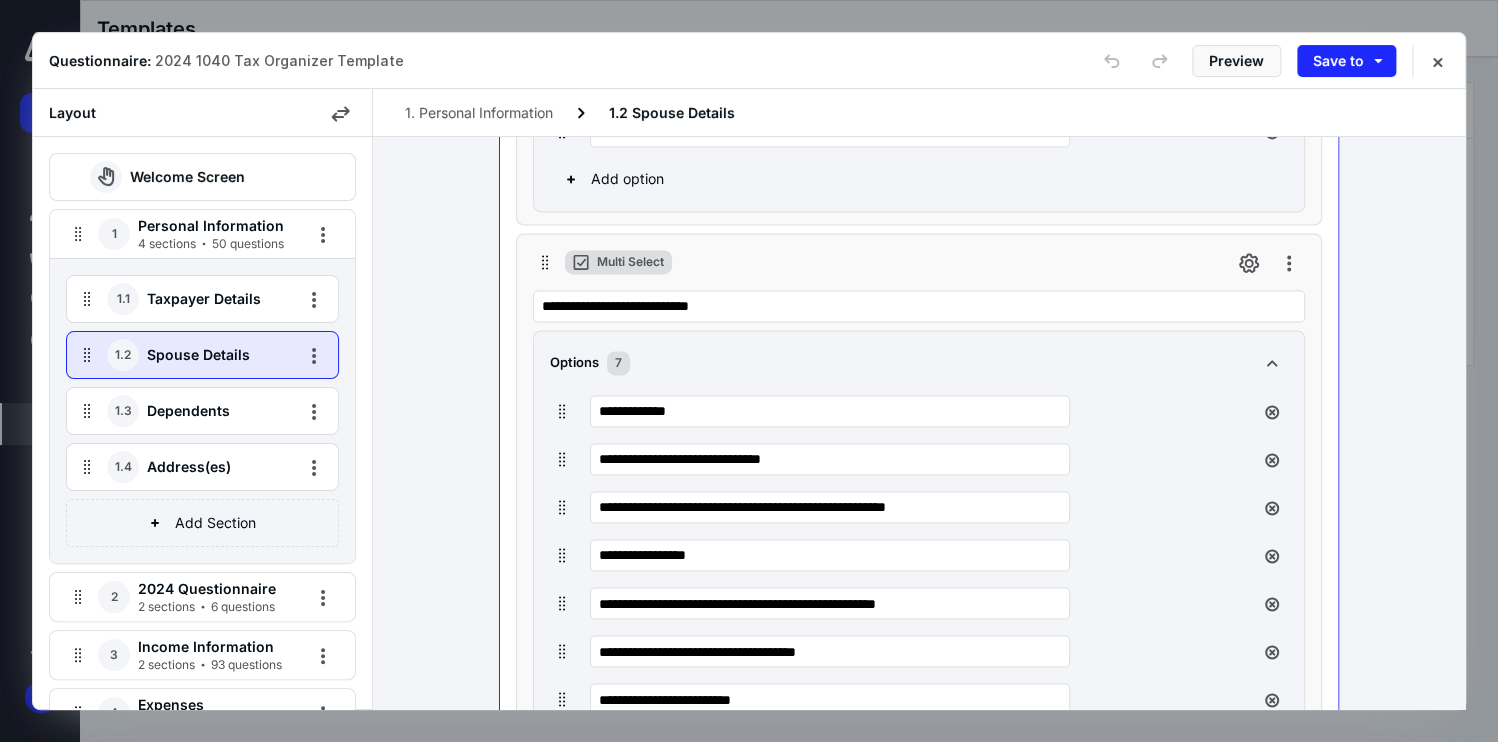 click on "1.3 Dependents" at bounding box center (176, 411) 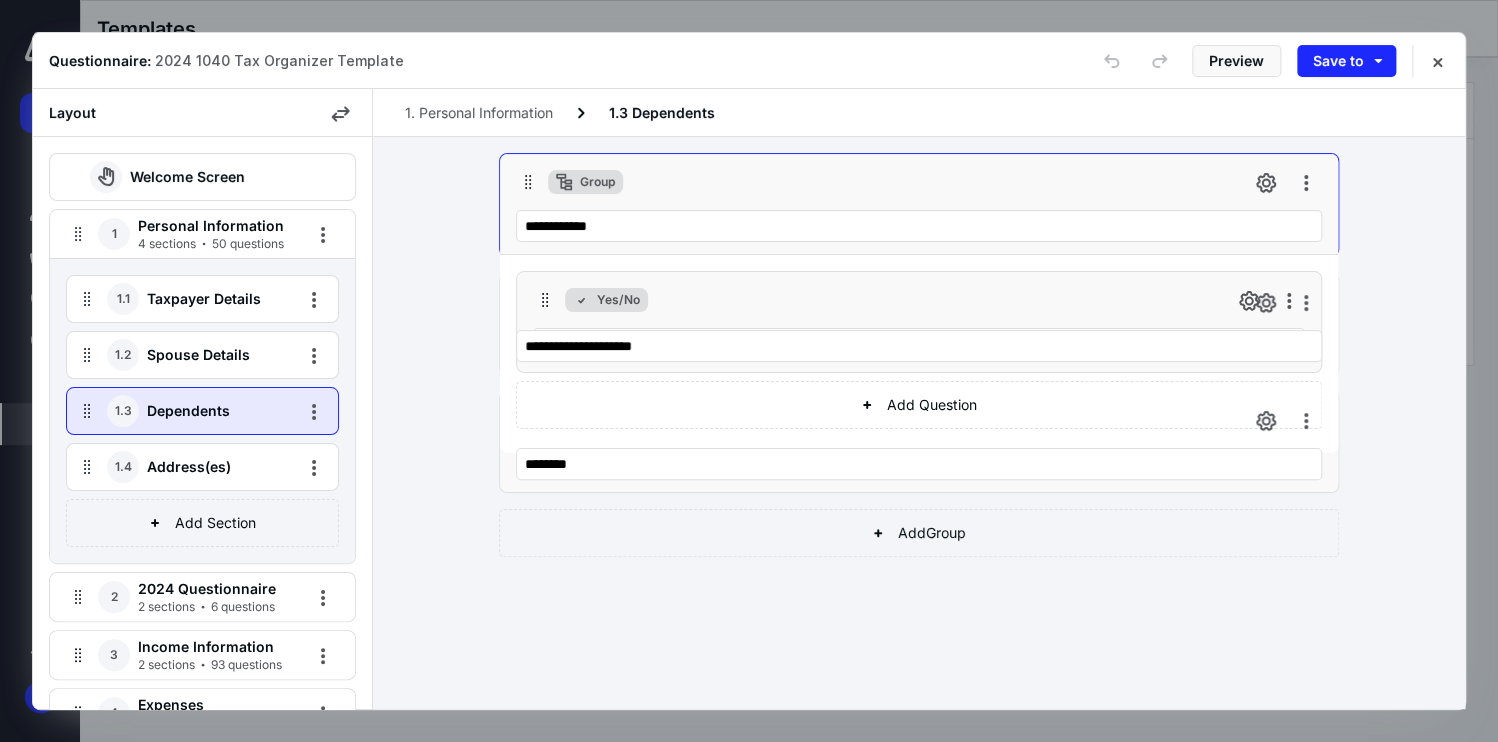 scroll, scrollTop: 0, scrollLeft: 0, axis: both 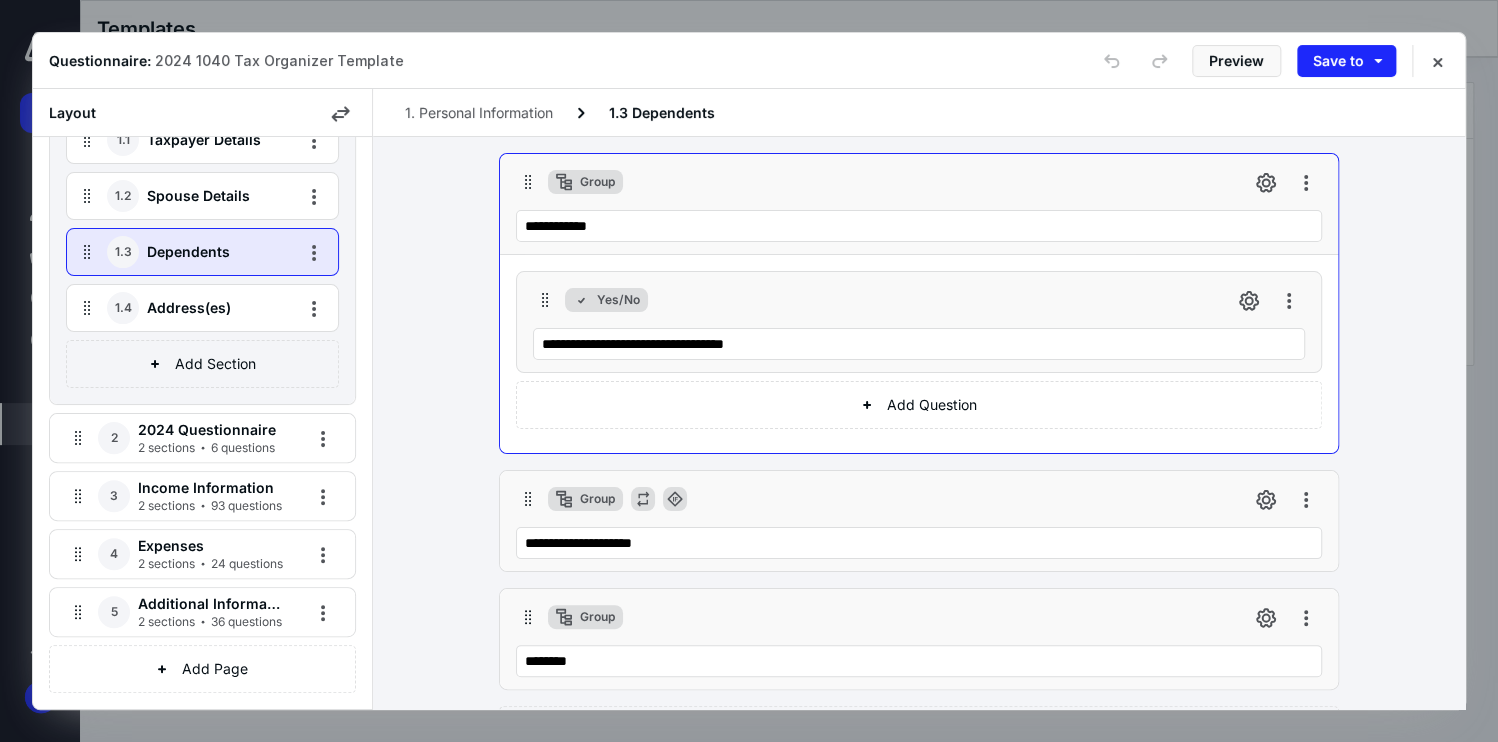 click on "1.4 Address(es)" at bounding box center [176, 308] 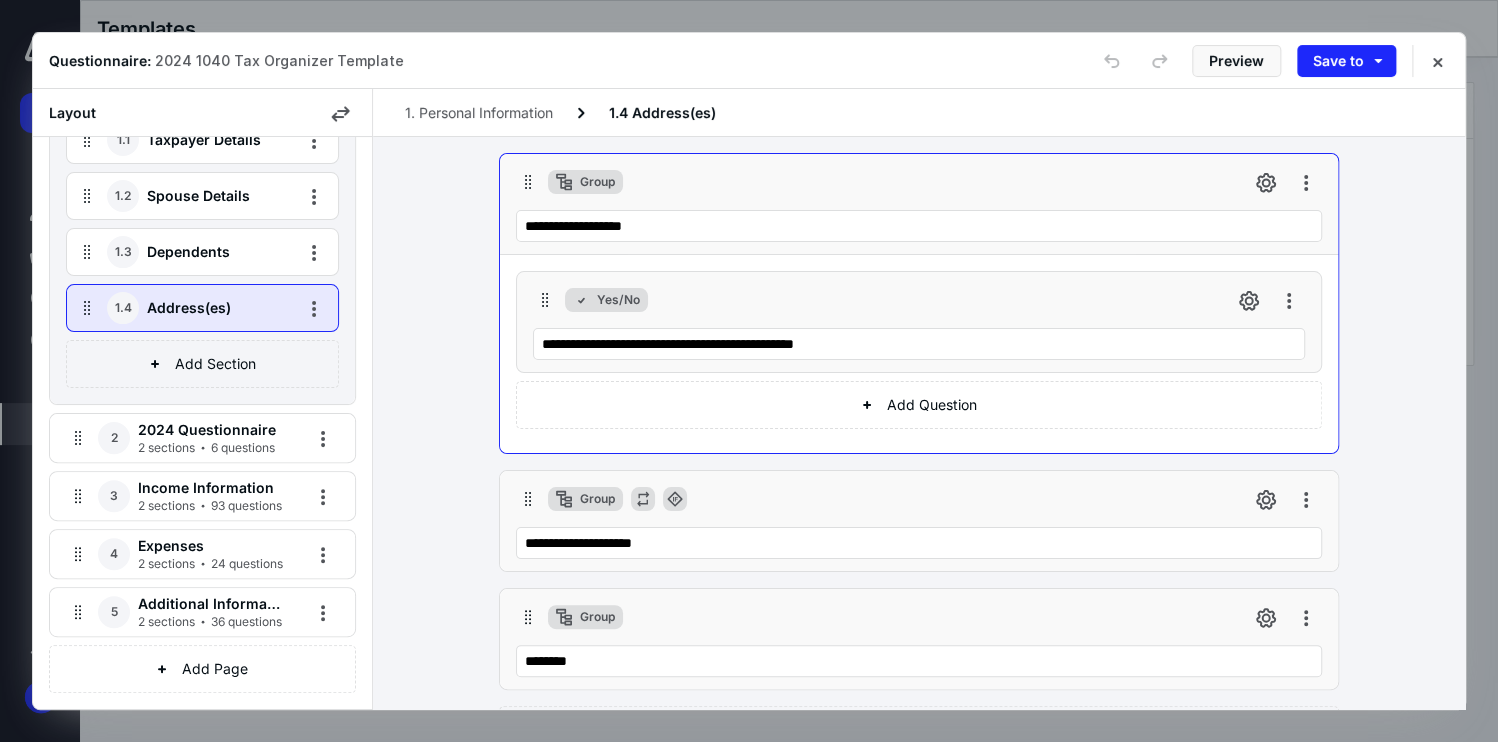 click on "2 sections 6 questions" at bounding box center [206, 448] 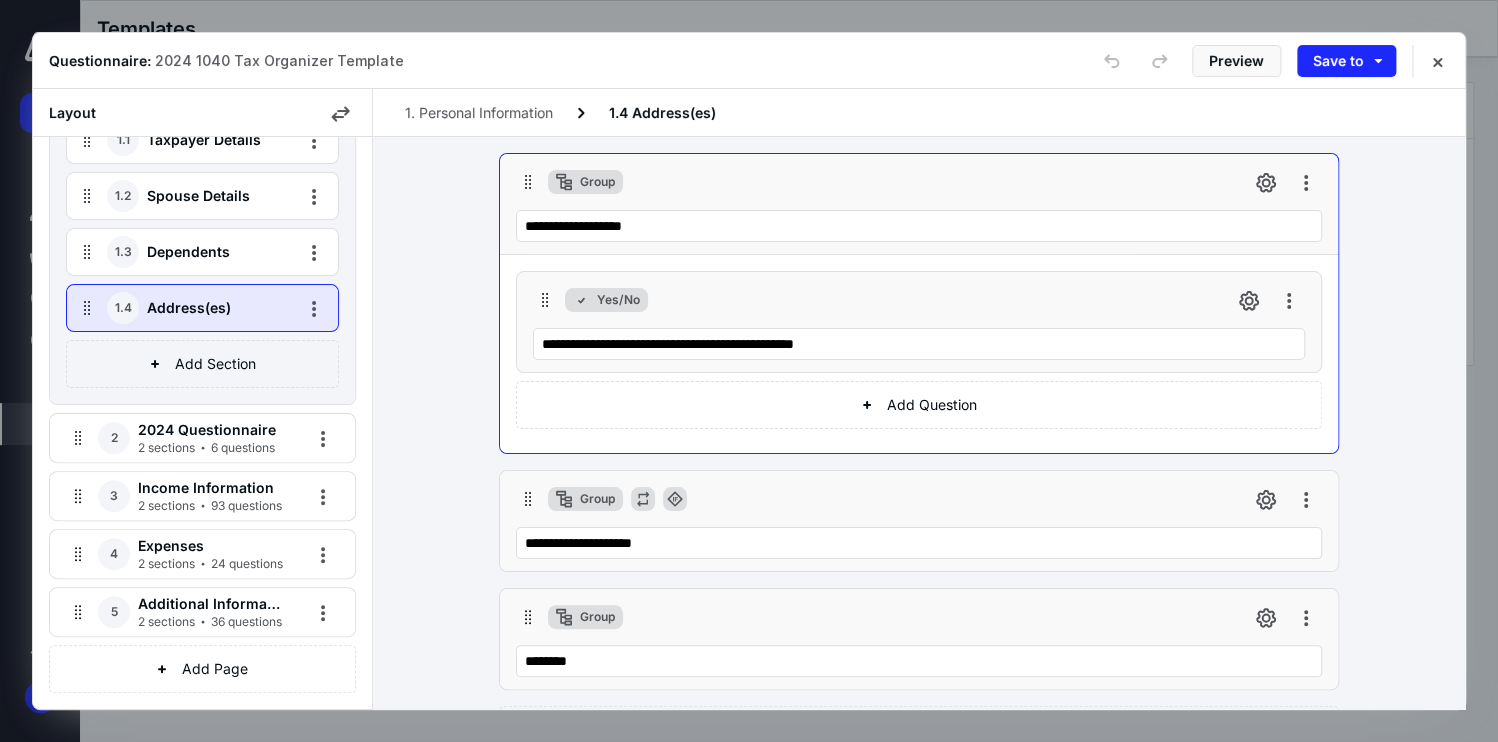 scroll, scrollTop: 312, scrollLeft: 0, axis: vertical 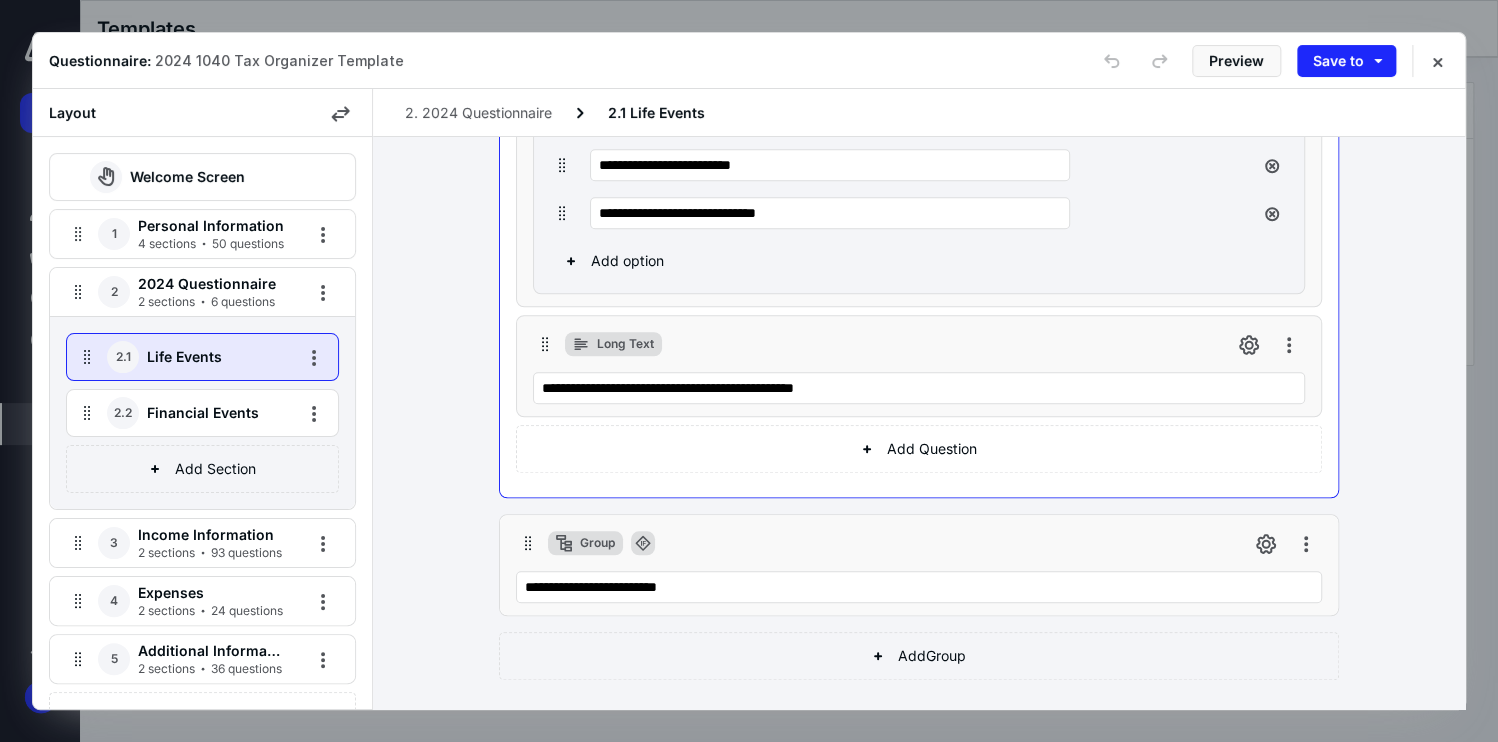 click on "2 sections 93 questions" at bounding box center [210, 553] 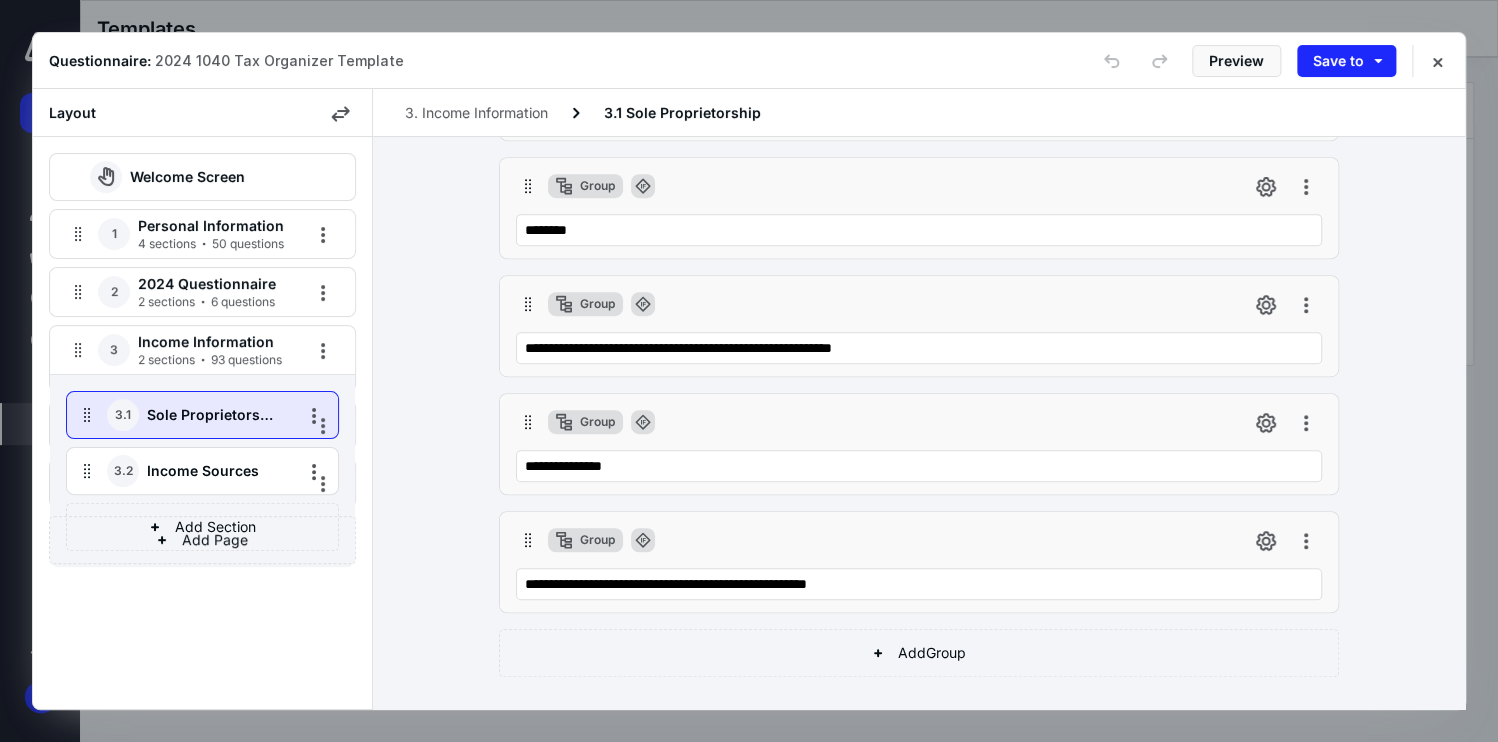 scroll, scrollTop: 464, scrollLeft: 0, axis: vertical 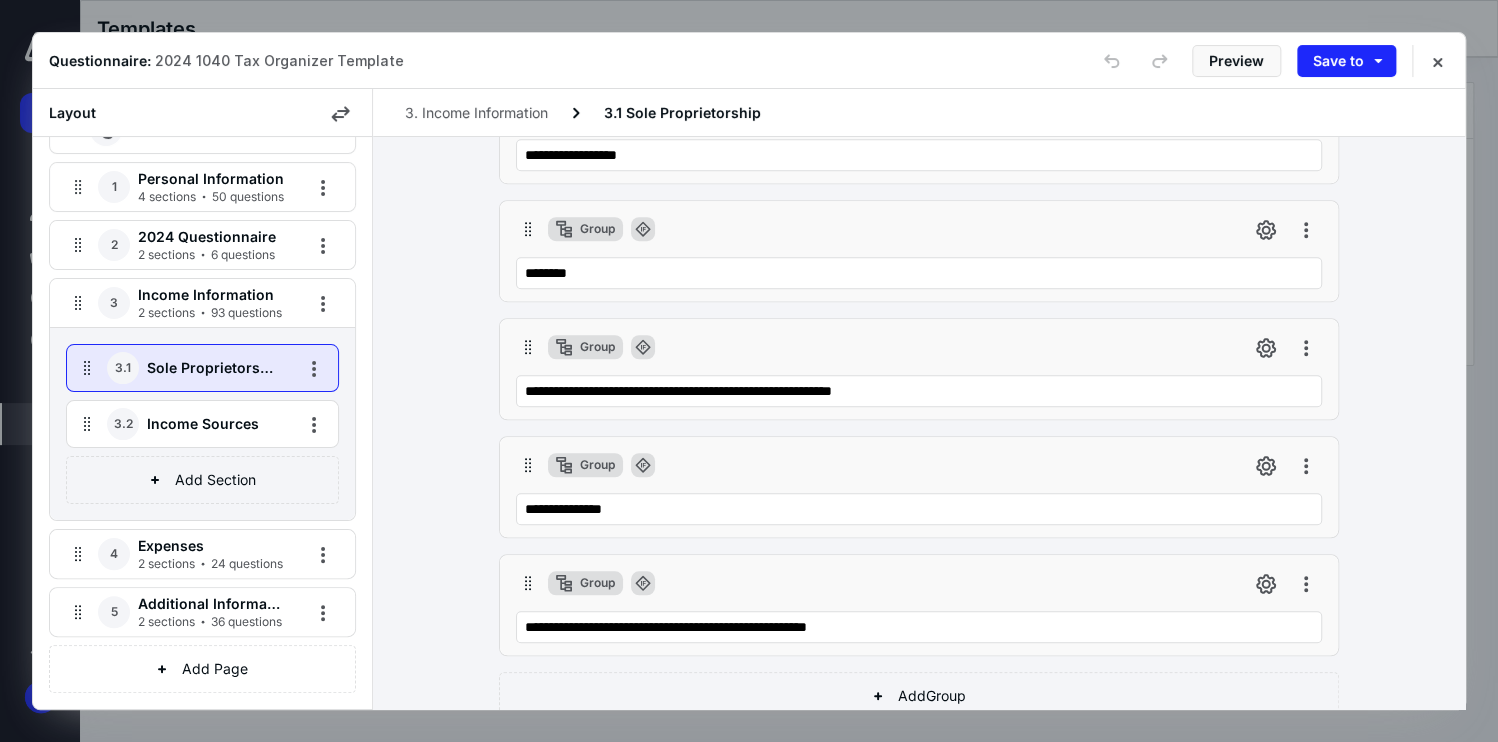 click on "Expenses" at bounding box center (211, 546) 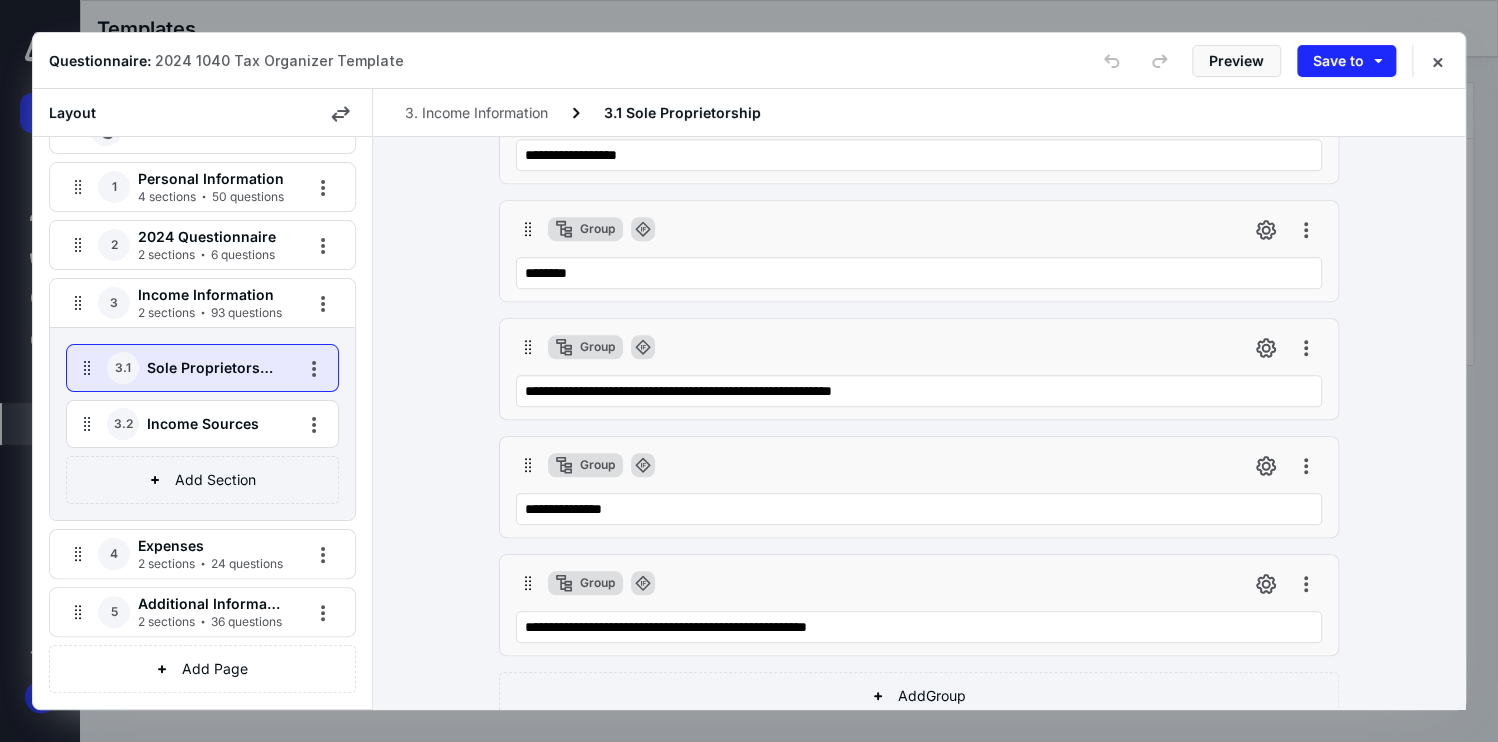 scroll, scrollTop: 312, scrollLeft: 0, axis: vertical 